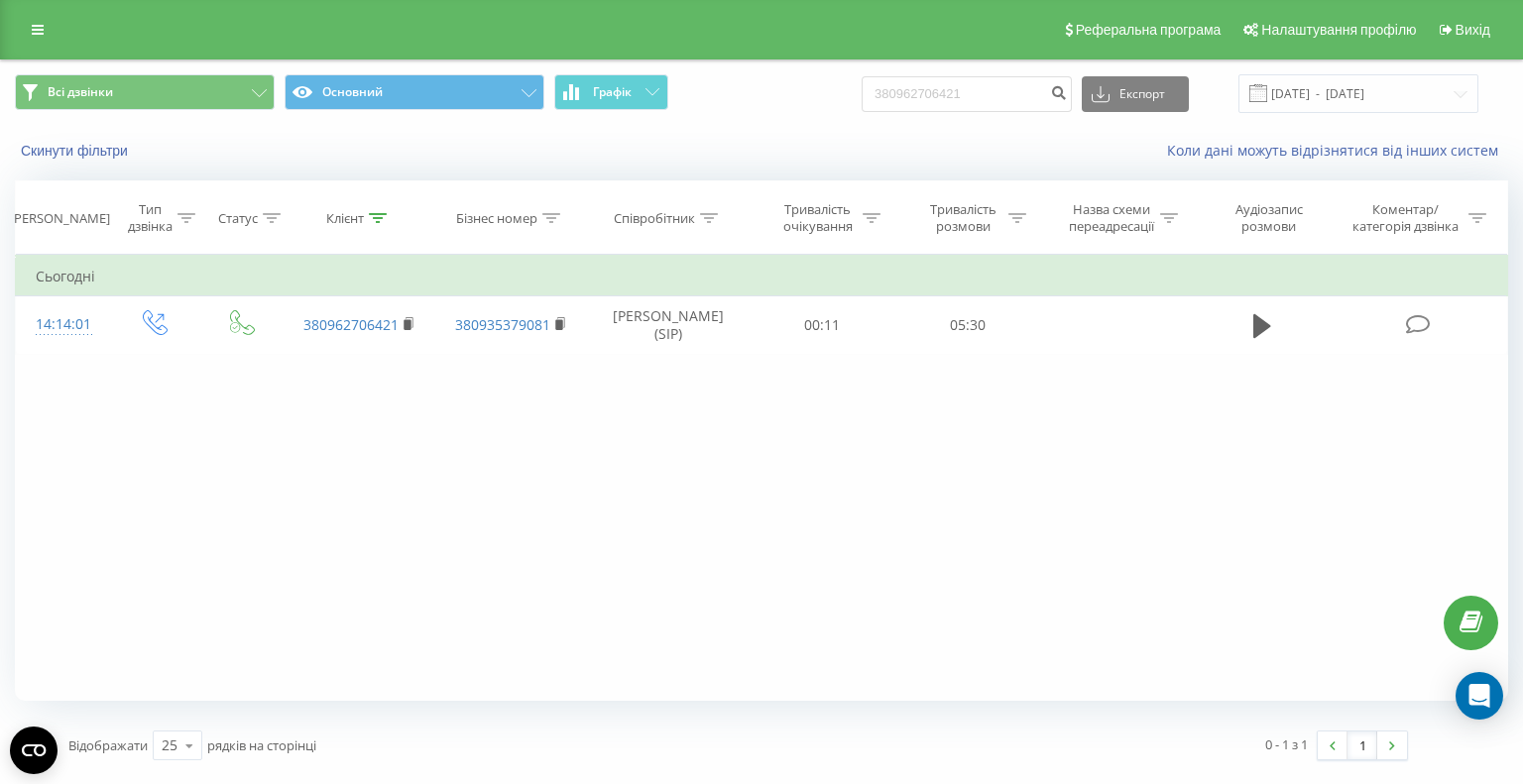 scroll, scrollTop: 0, scrollLeft: 0, axis: both 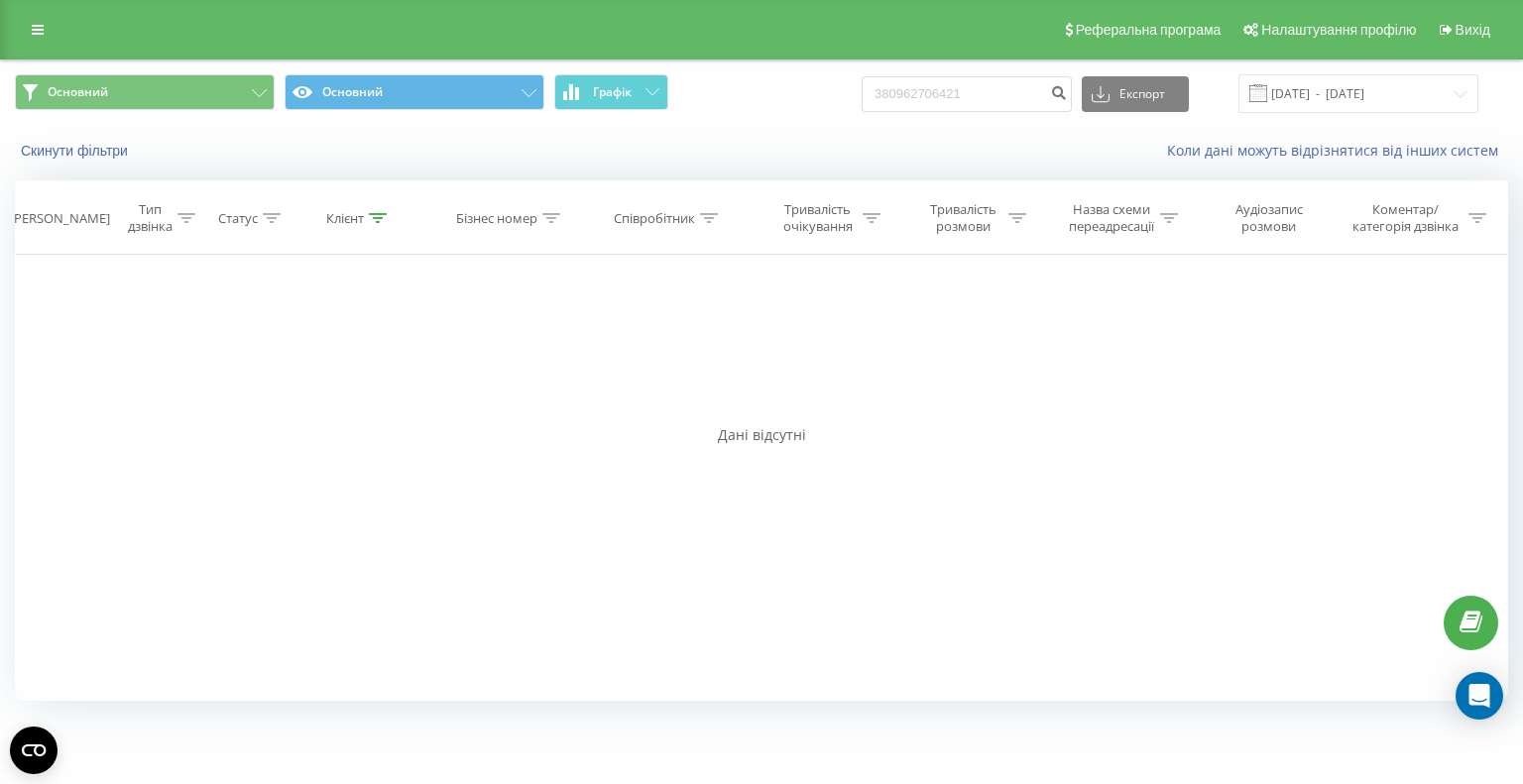 click on "Співробітник" at bounding box center [665, 218] 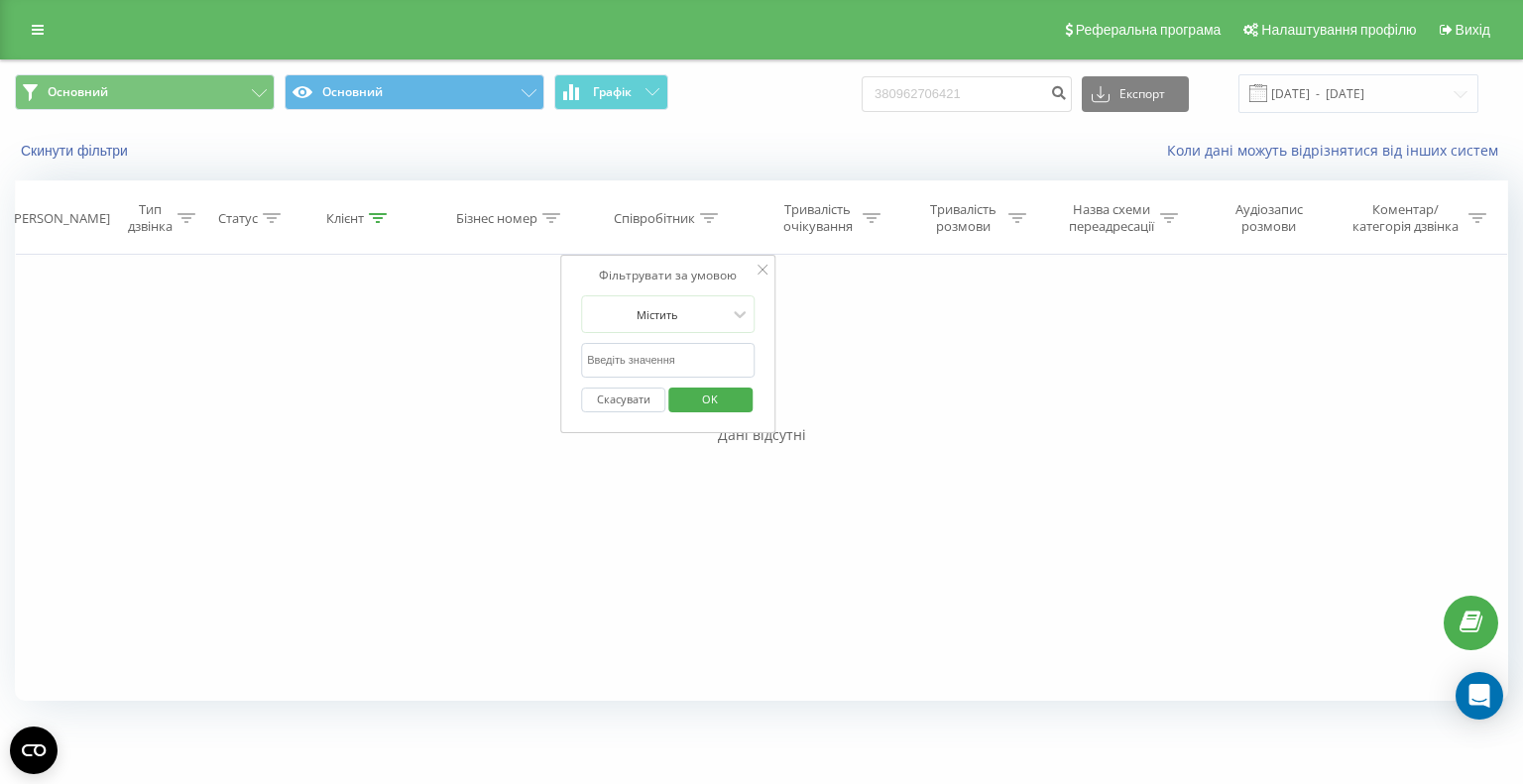 click at bounding box center (668, 360) 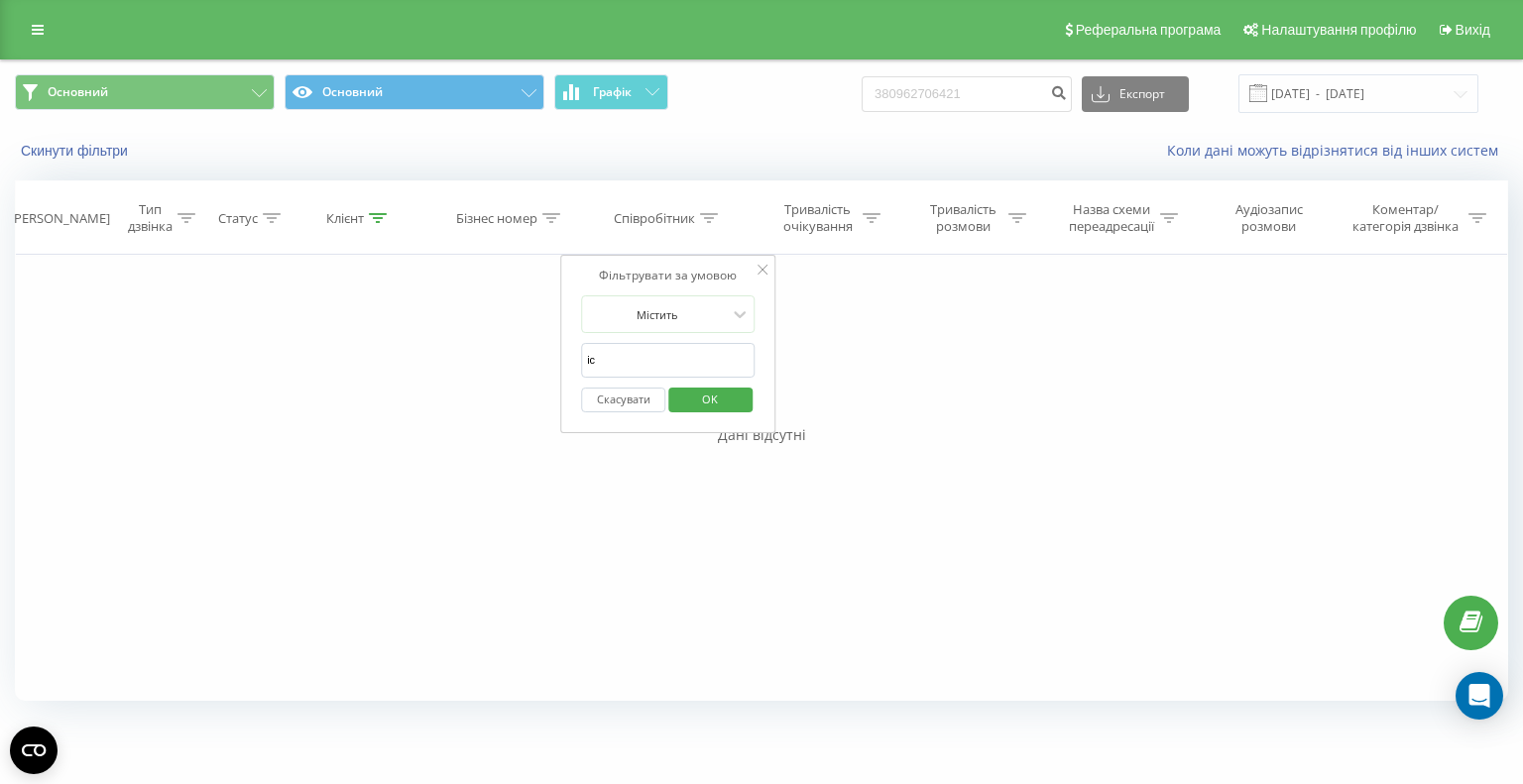 type on "Ісамова" 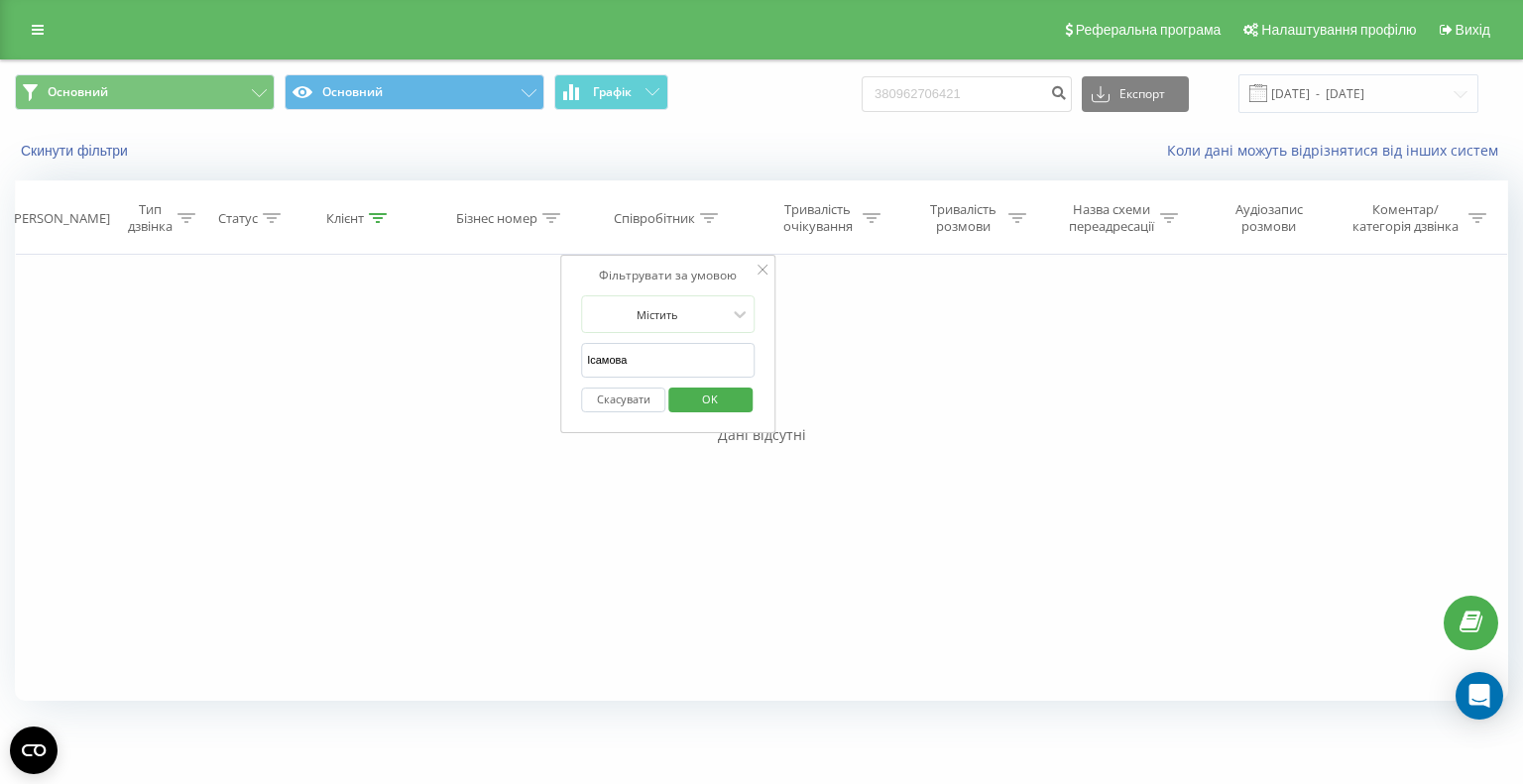 click on "OK" at bounding box center [710, 398] 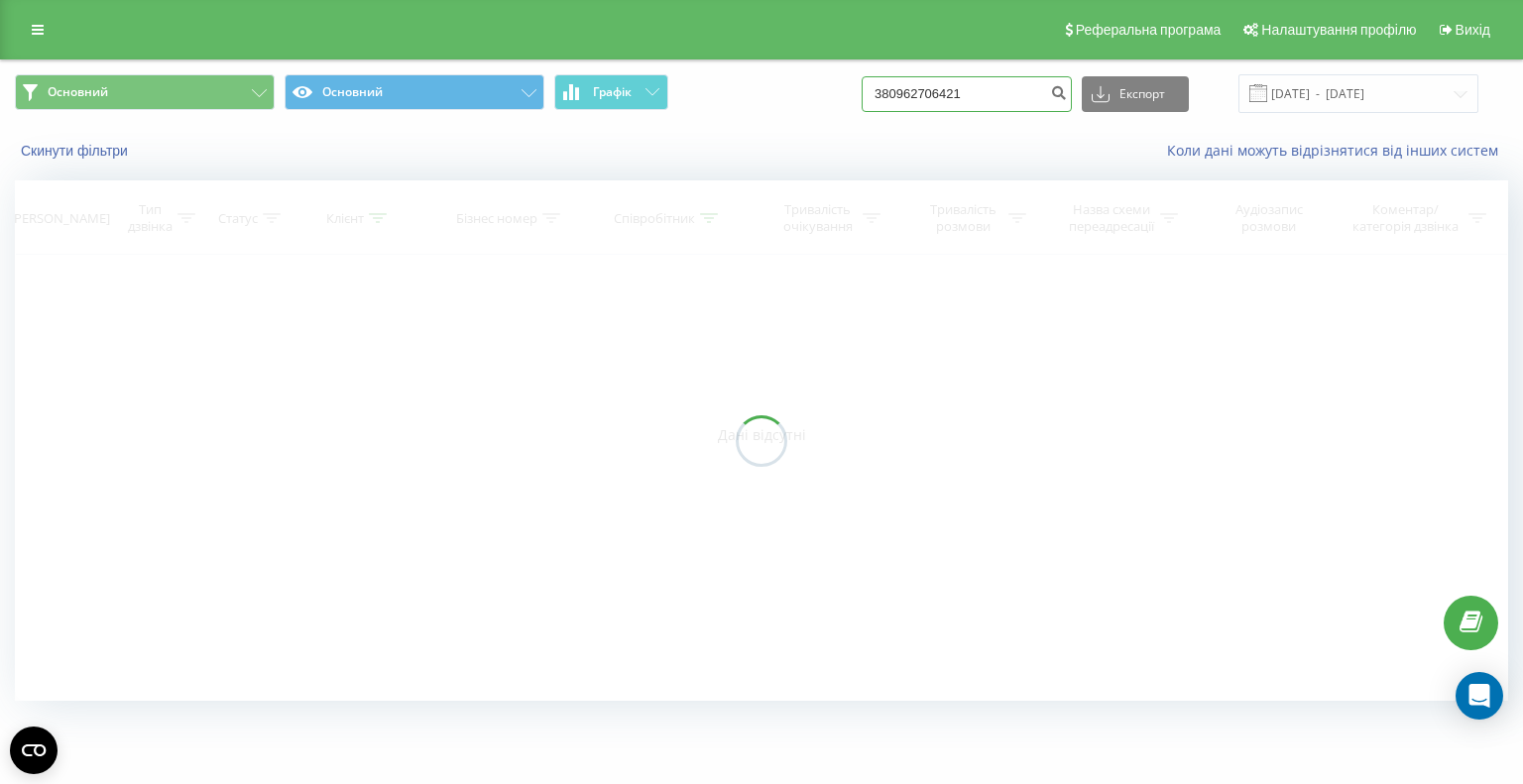 click on "Основний Основний Графік 380962706421 Експорт .csv .xls .xlsx 14.04.2025  -  14.07.2025" at bounding box center [762, 93] 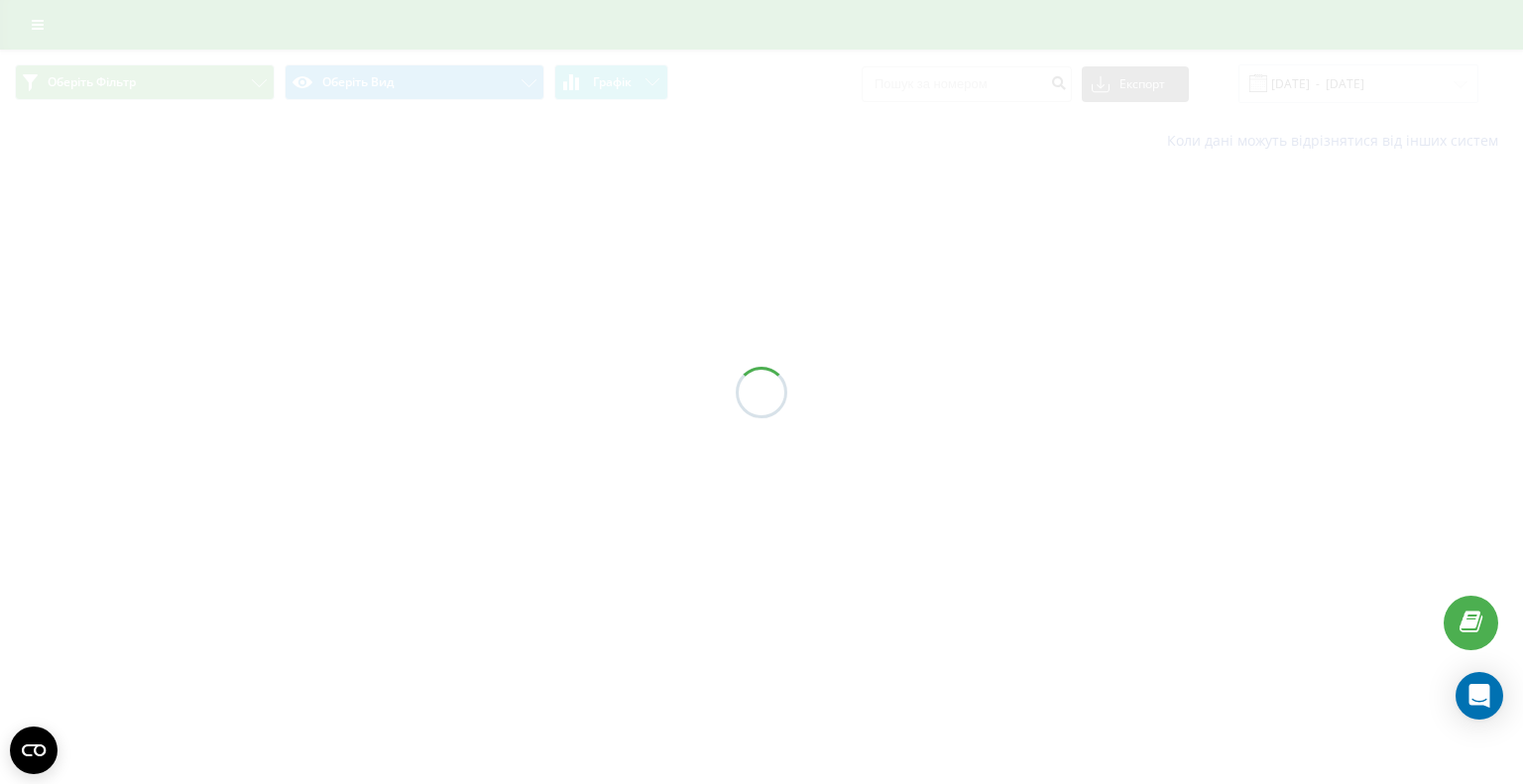 scroll, scrollTop: 0, scrollLeft: 0, axis: both 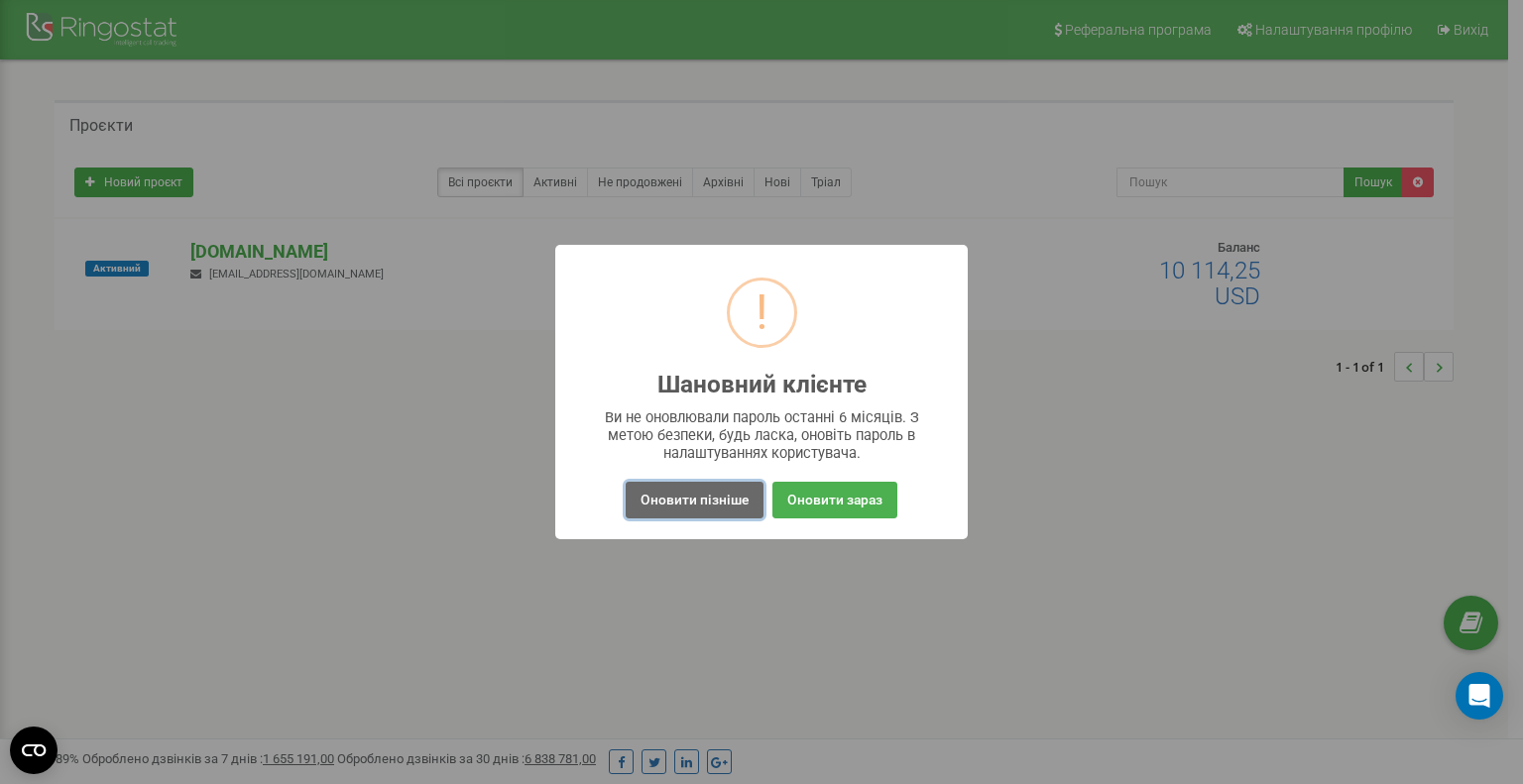 click on "Оновити пізніше" at bounding box center (694, 500) 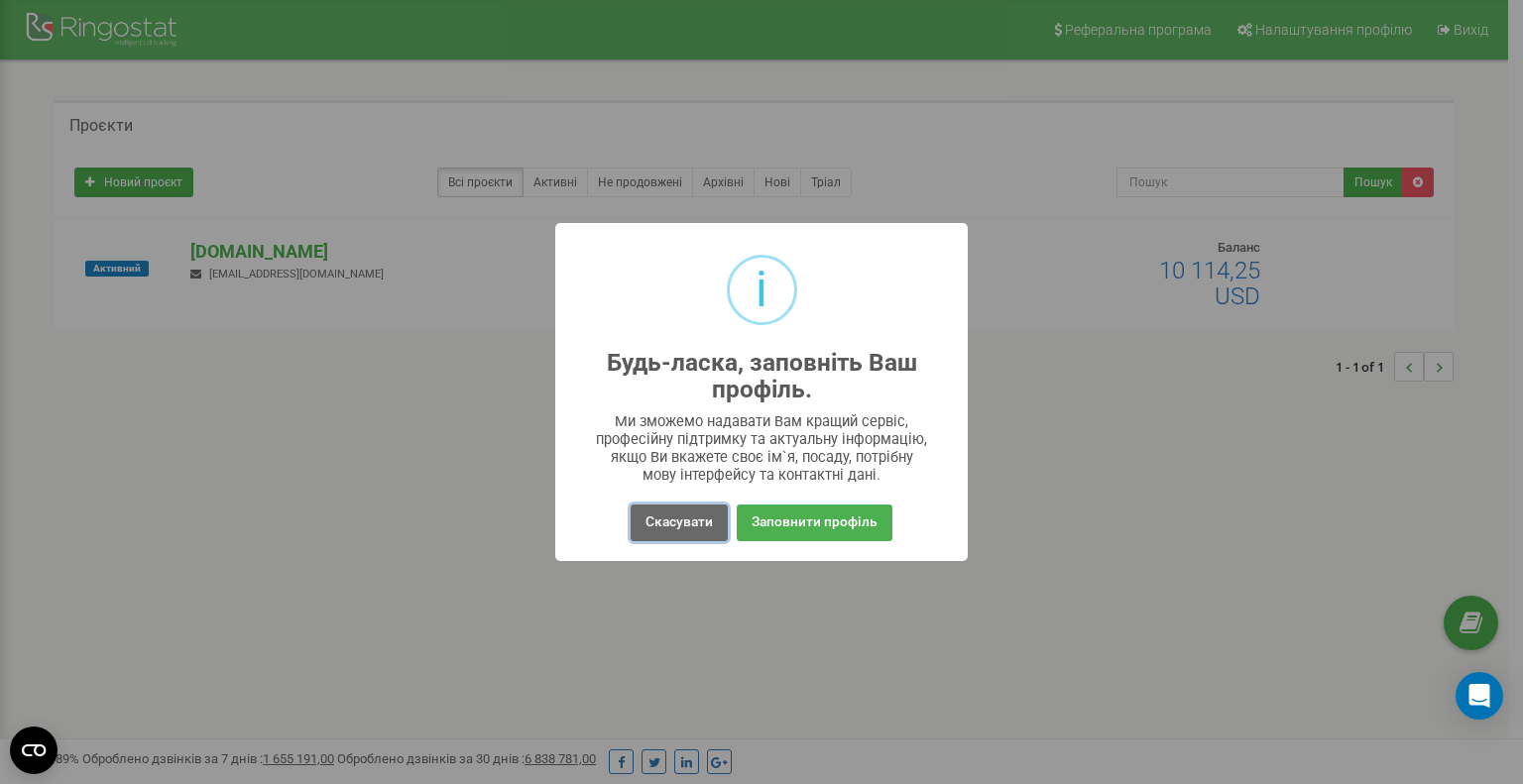 click on "Скасувати" at bounding box center [679, 522] 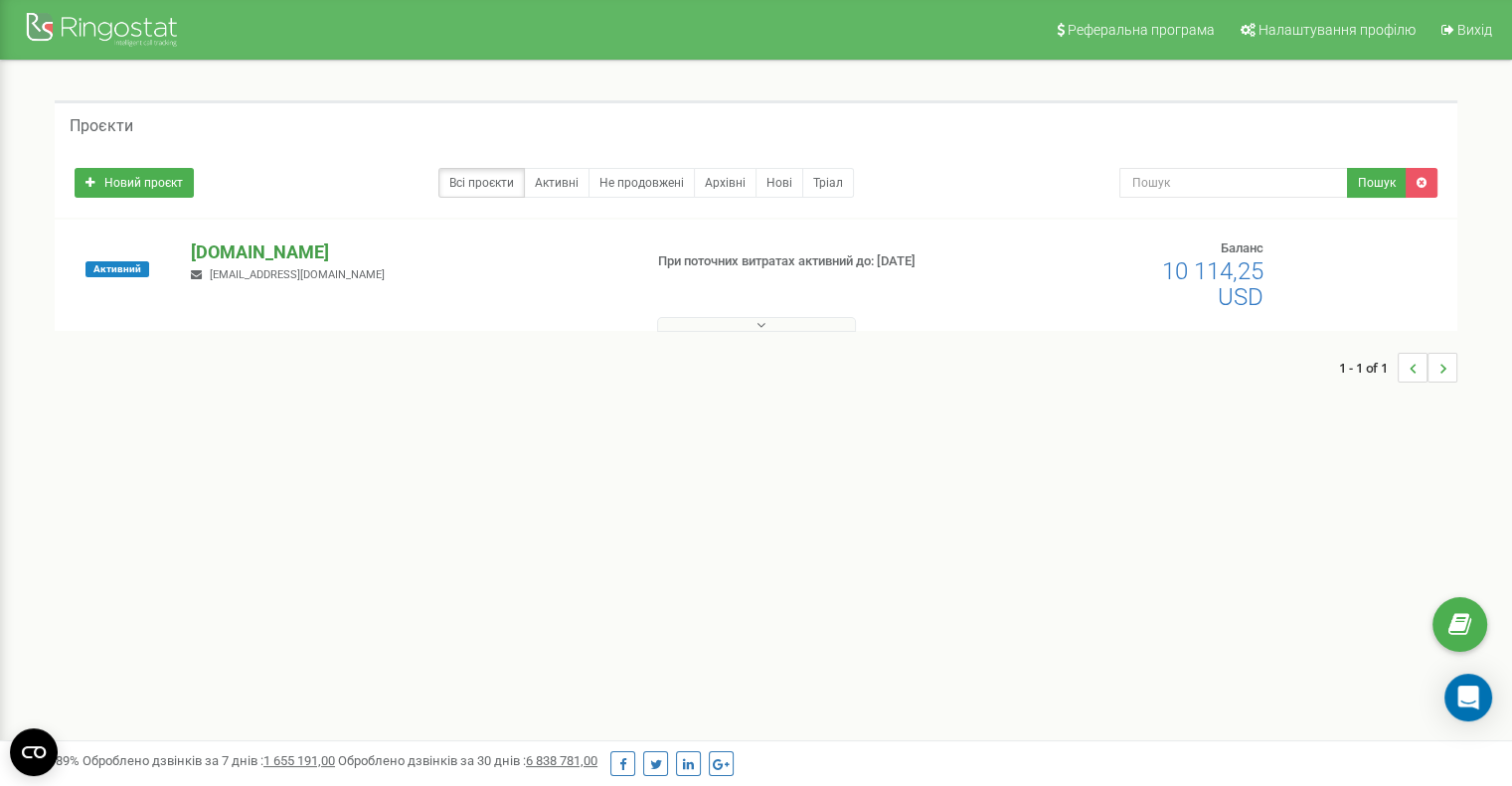 click on "[DOMAIN_NAME]" at bounding box center [408, 252] 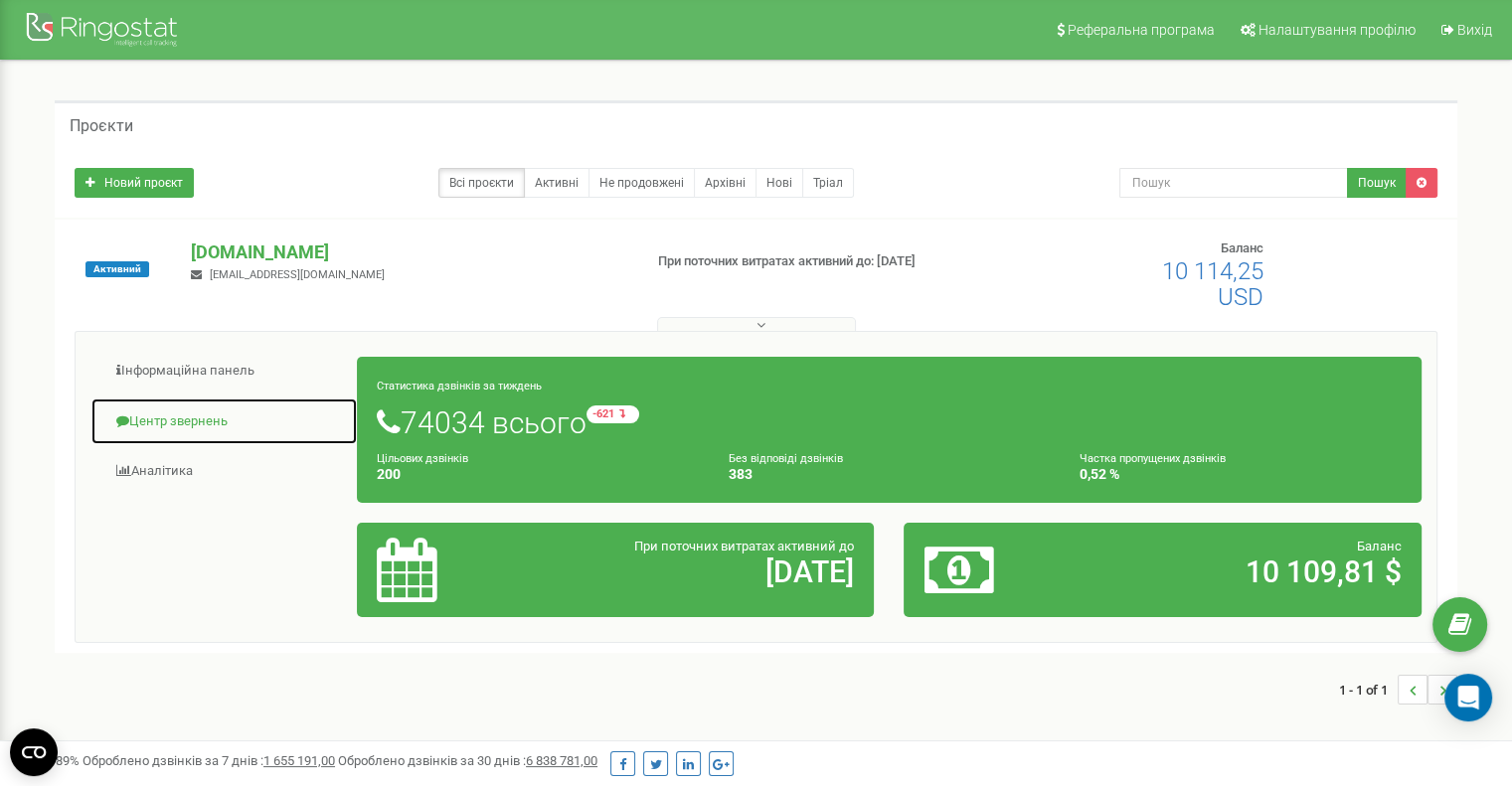 click on "Центр звернень" at bounding box center (224, 421) 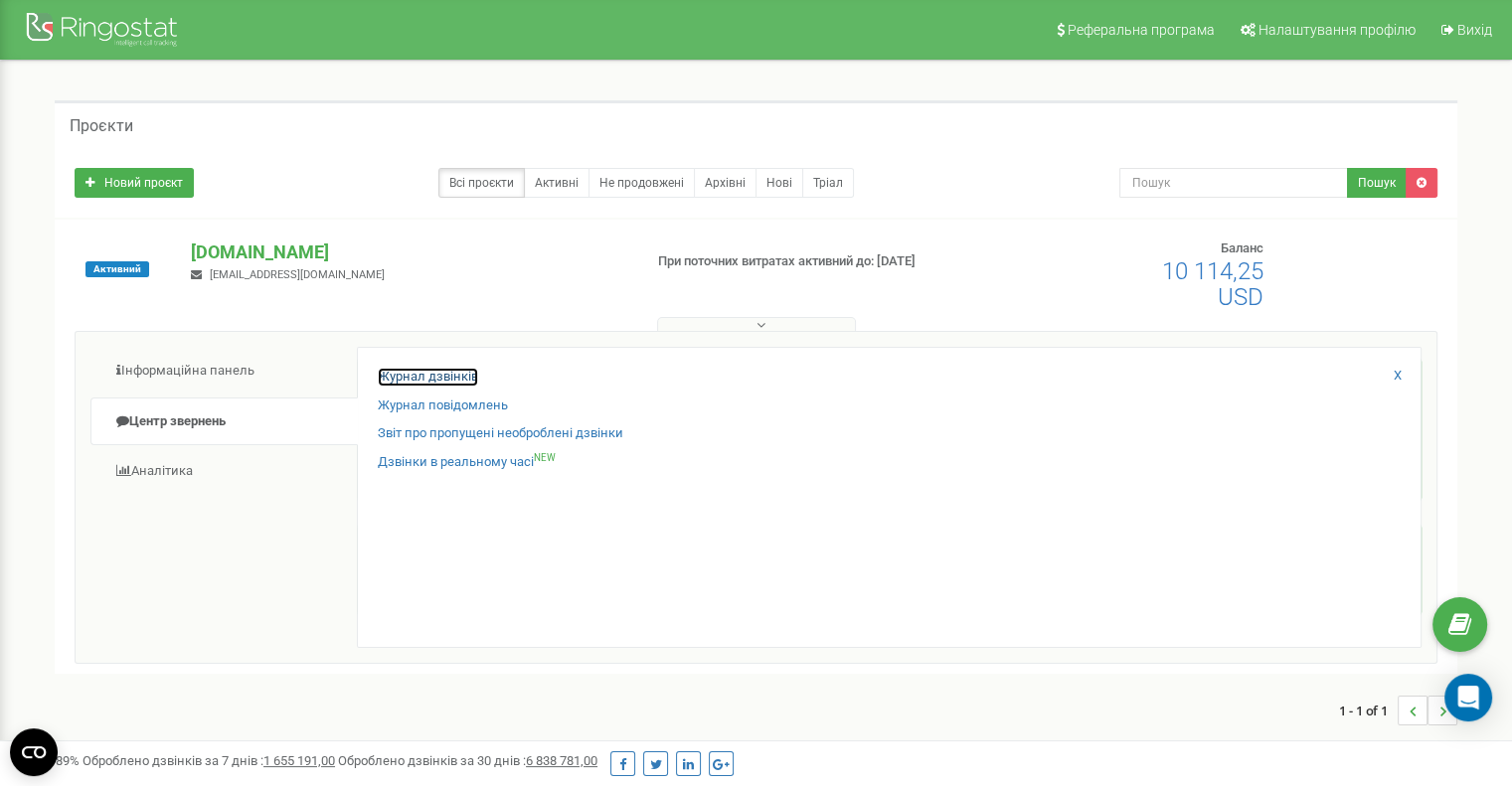 click on "Журнал дзвінків" at bounding box center [427, 377] 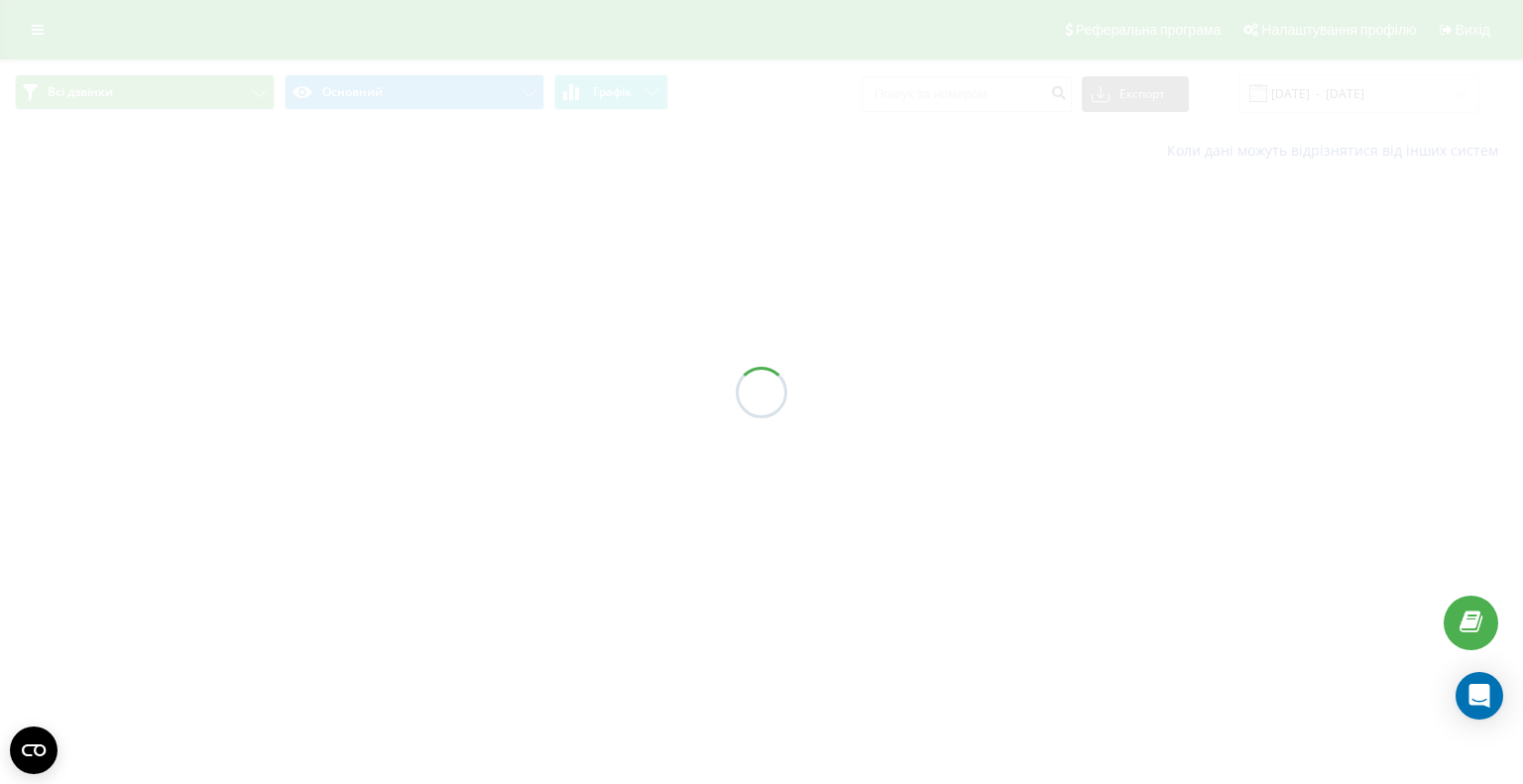 scroll, scrollTop: 0, scrollLeft: 0, axis: both 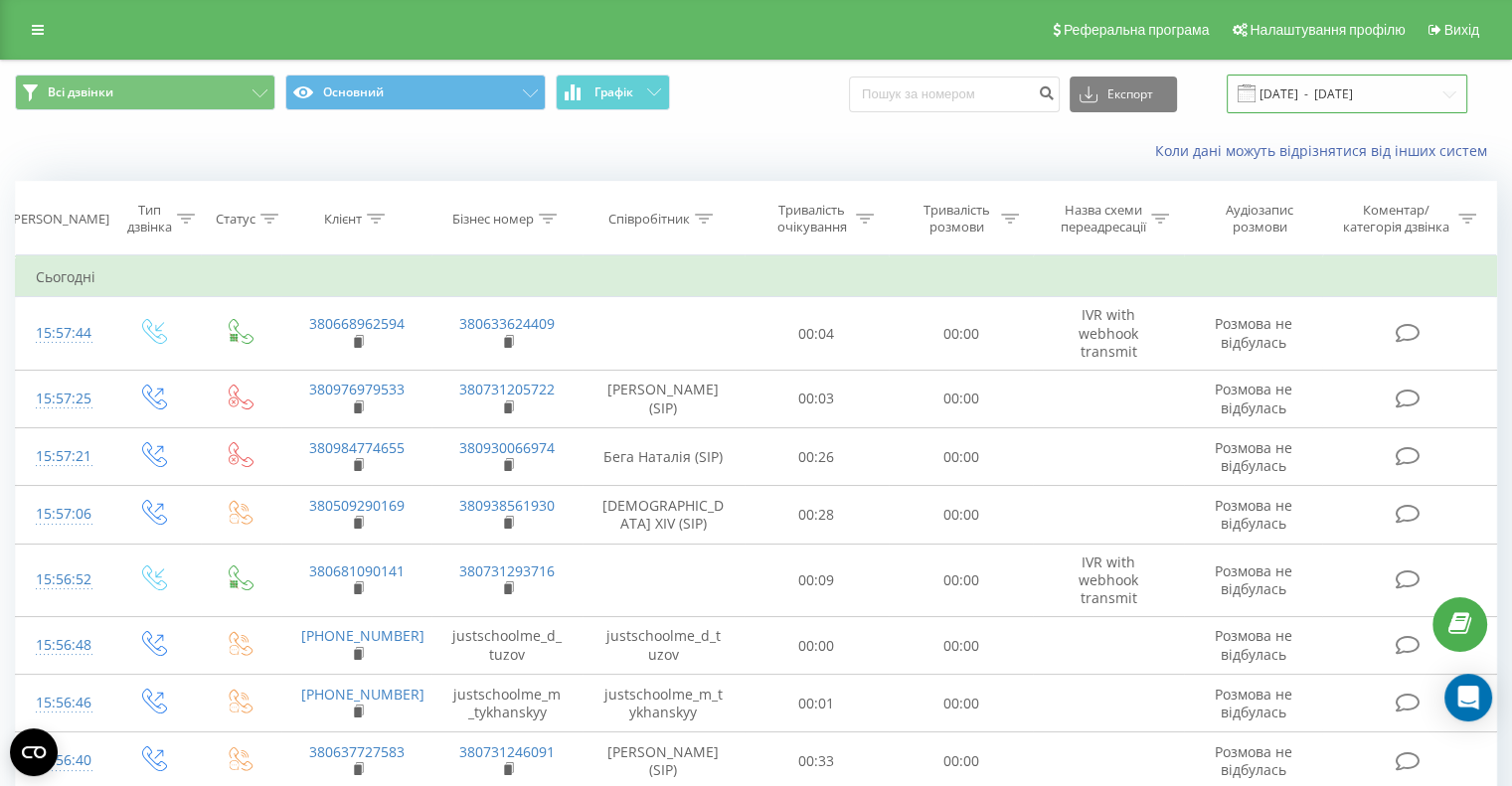 click on "[DATE]  -  [DATE]" at bounding box center [1347, 93] 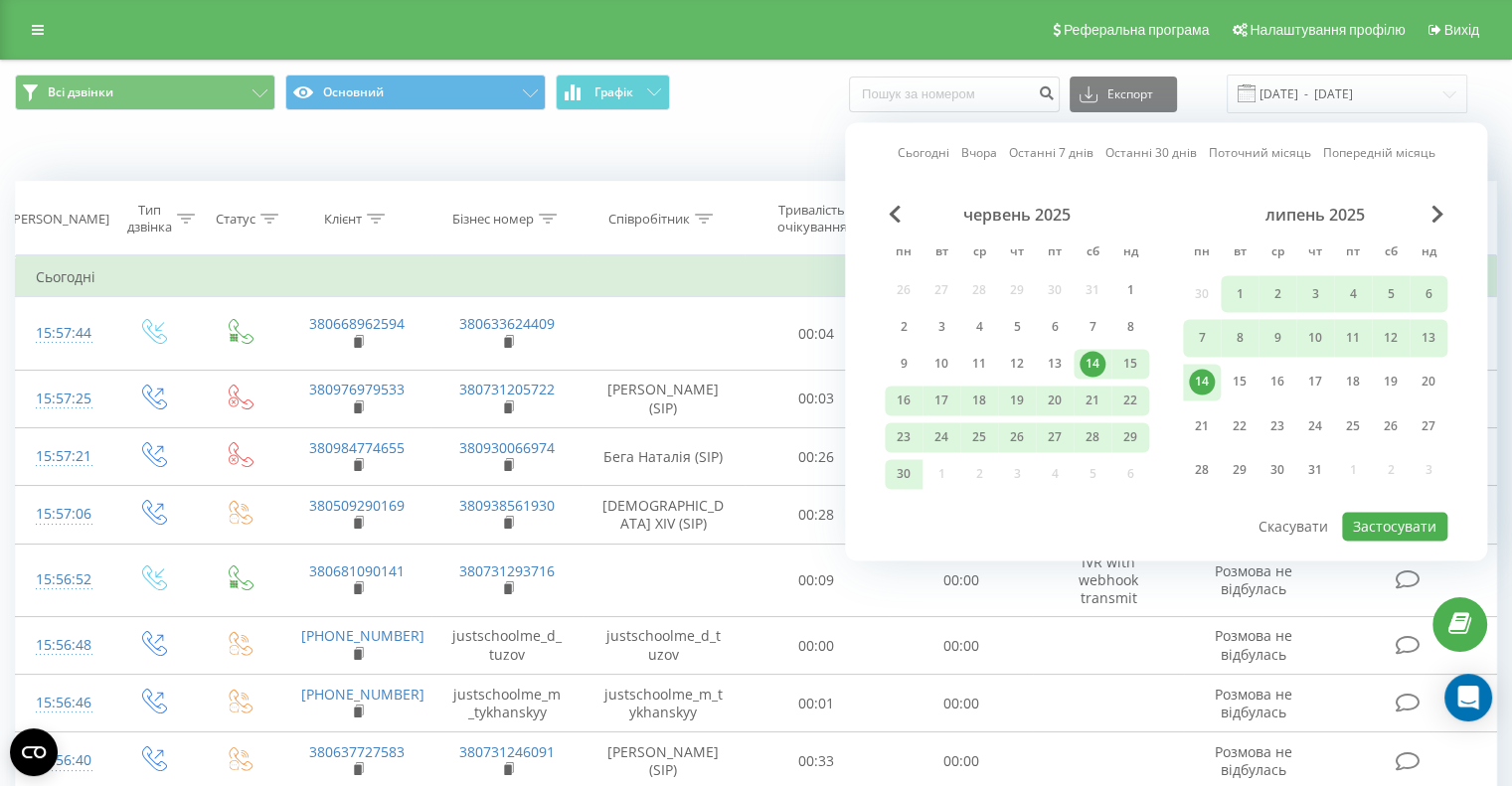 click on "Коли дані можуть відрізнятися вiд інших систем" at bounding box center [756, 151] 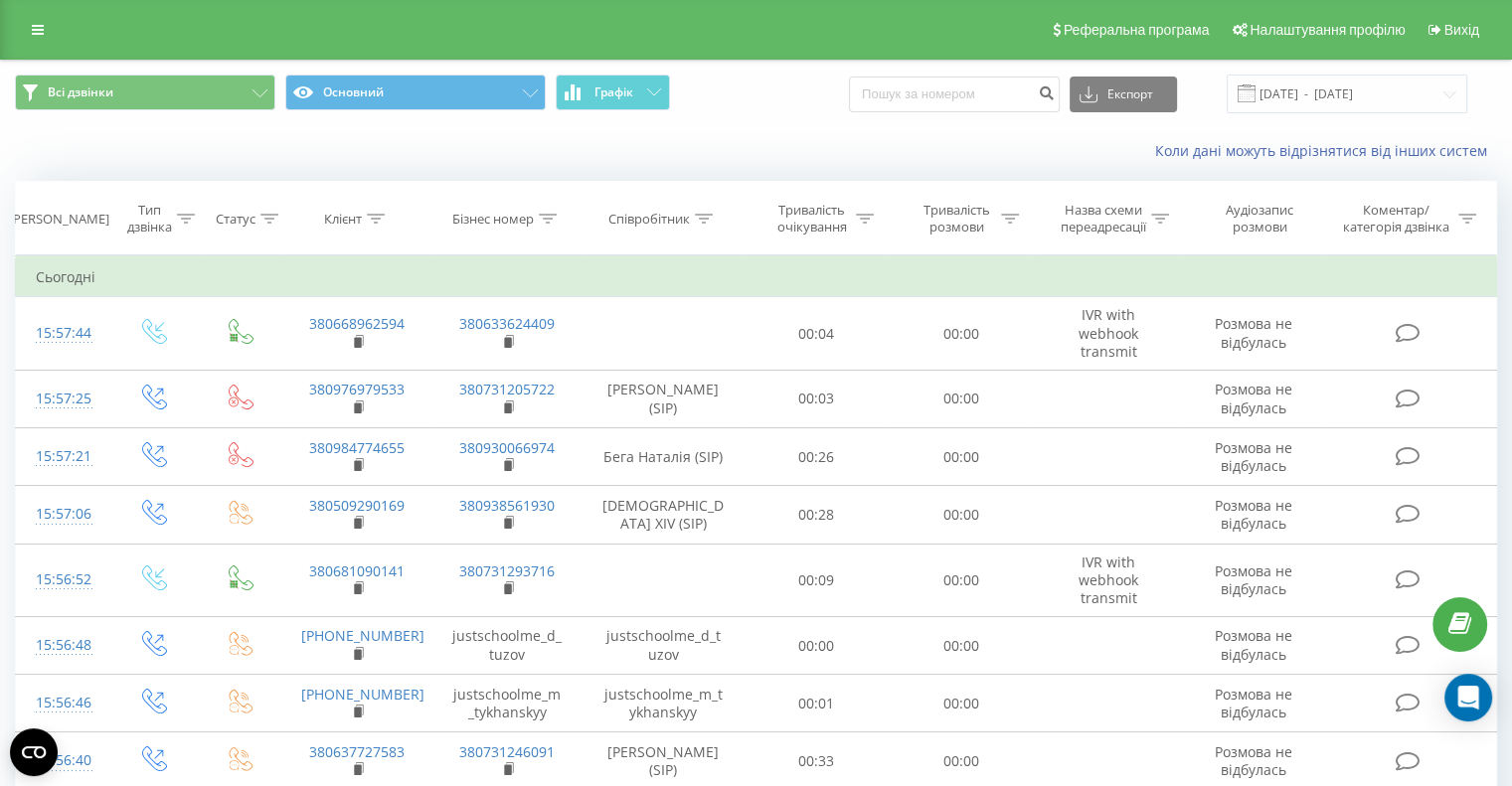 click at bounding box center [704, 219] 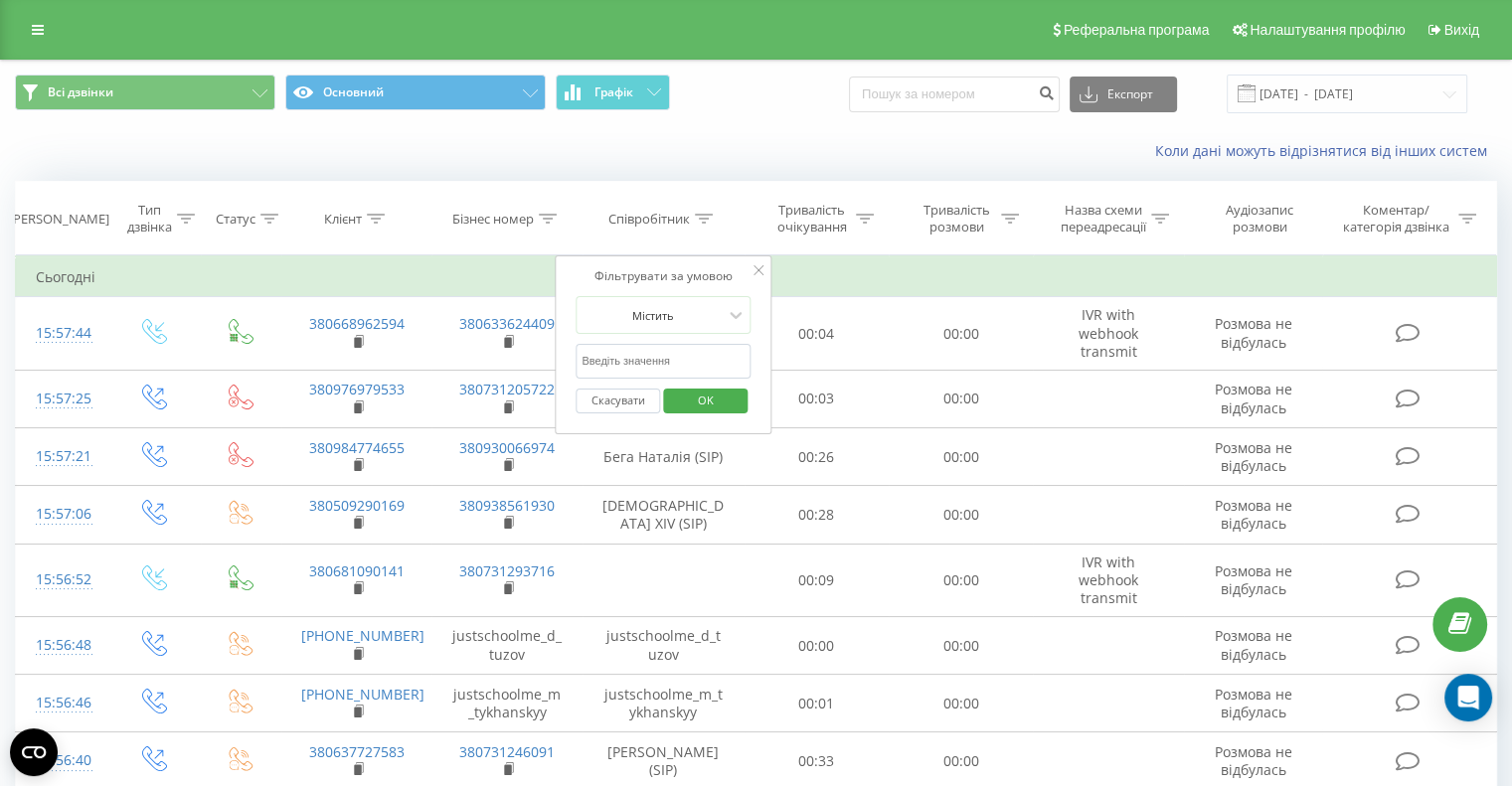 click at bounding box center (663, 361) 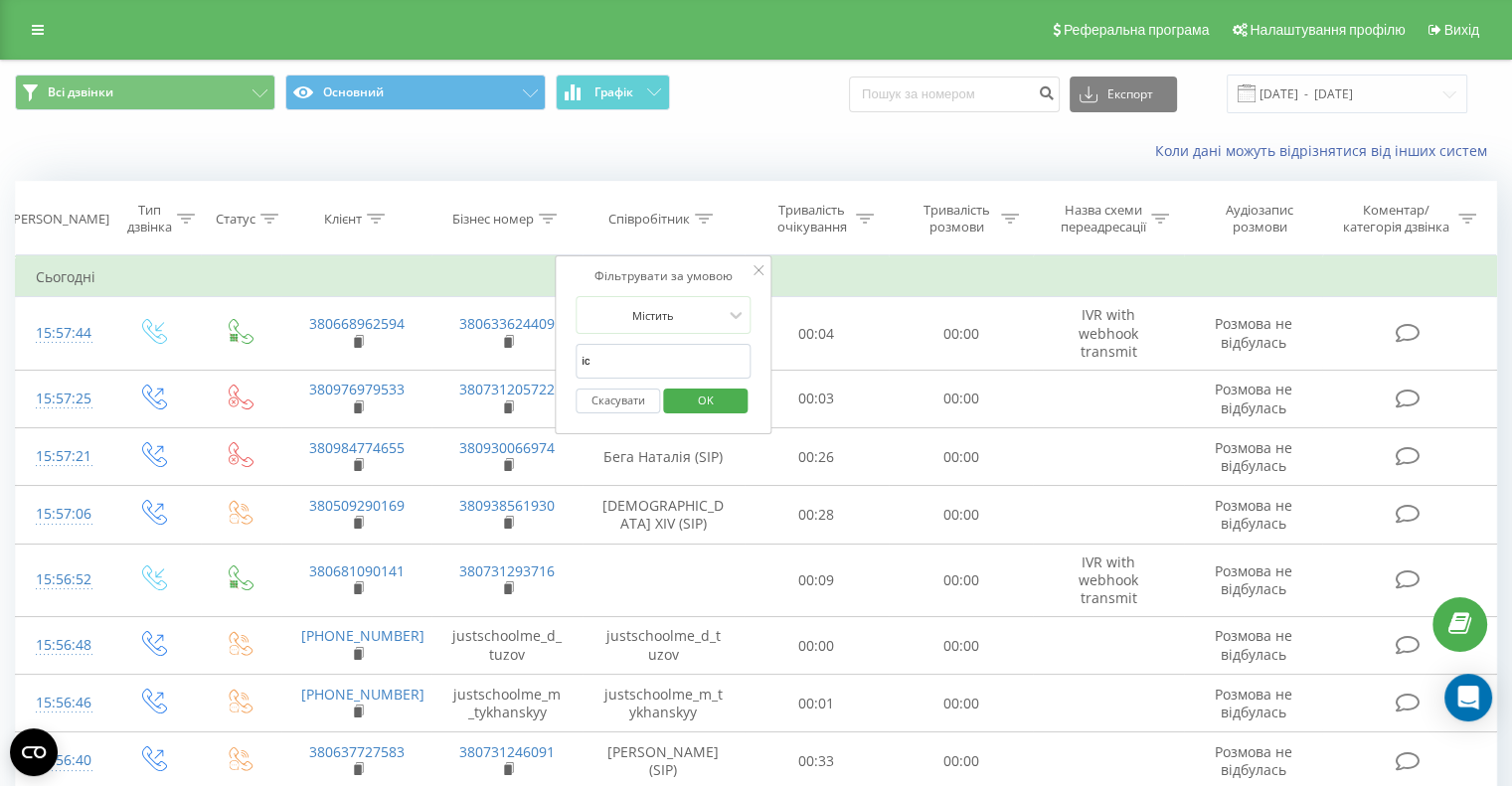 type on "Ісамова" 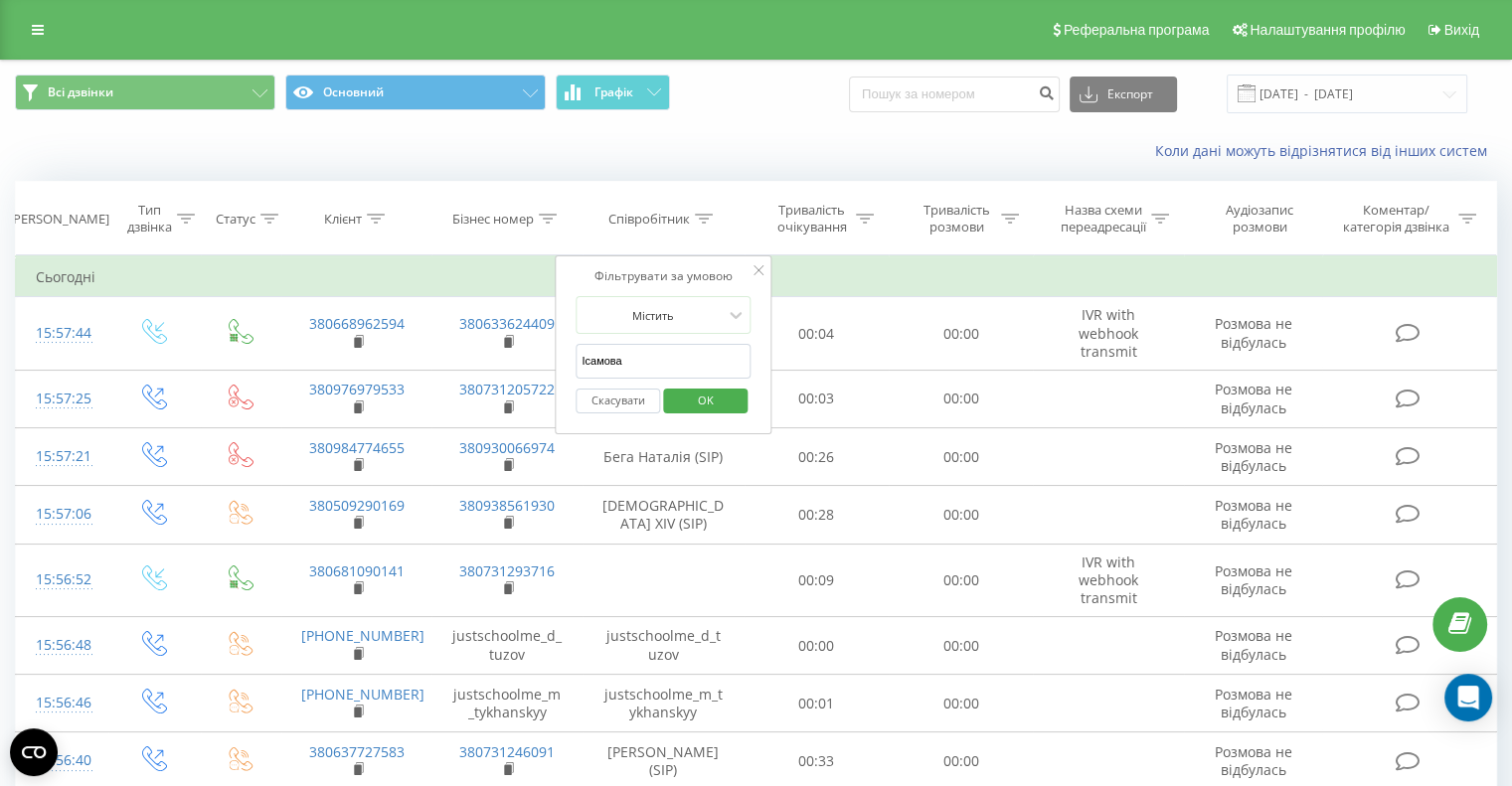 click on "OK" at bounding box center [706, 399] 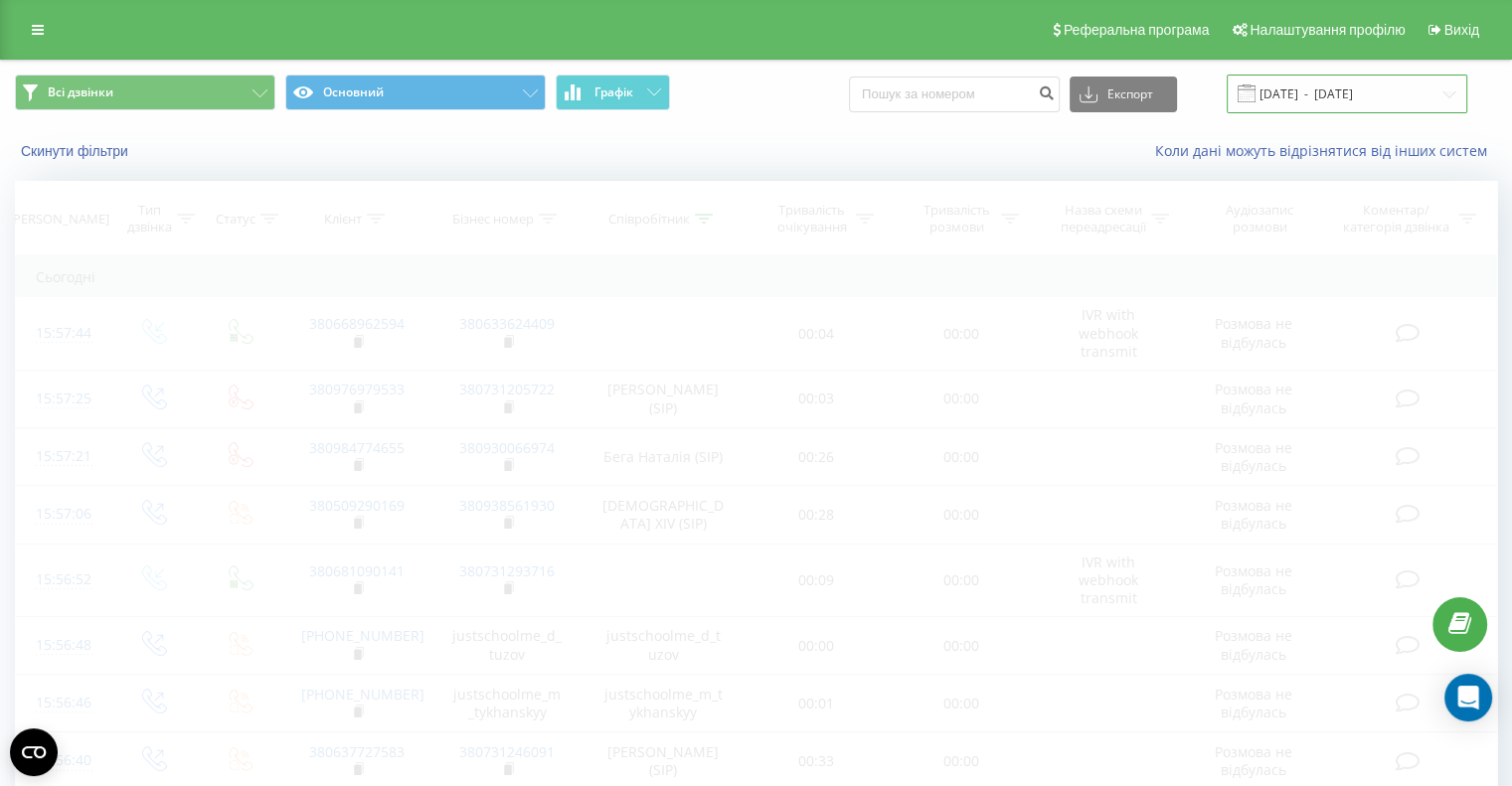 click on "[DATE]  -  [DATE]" at bounding box center [1347, 93] 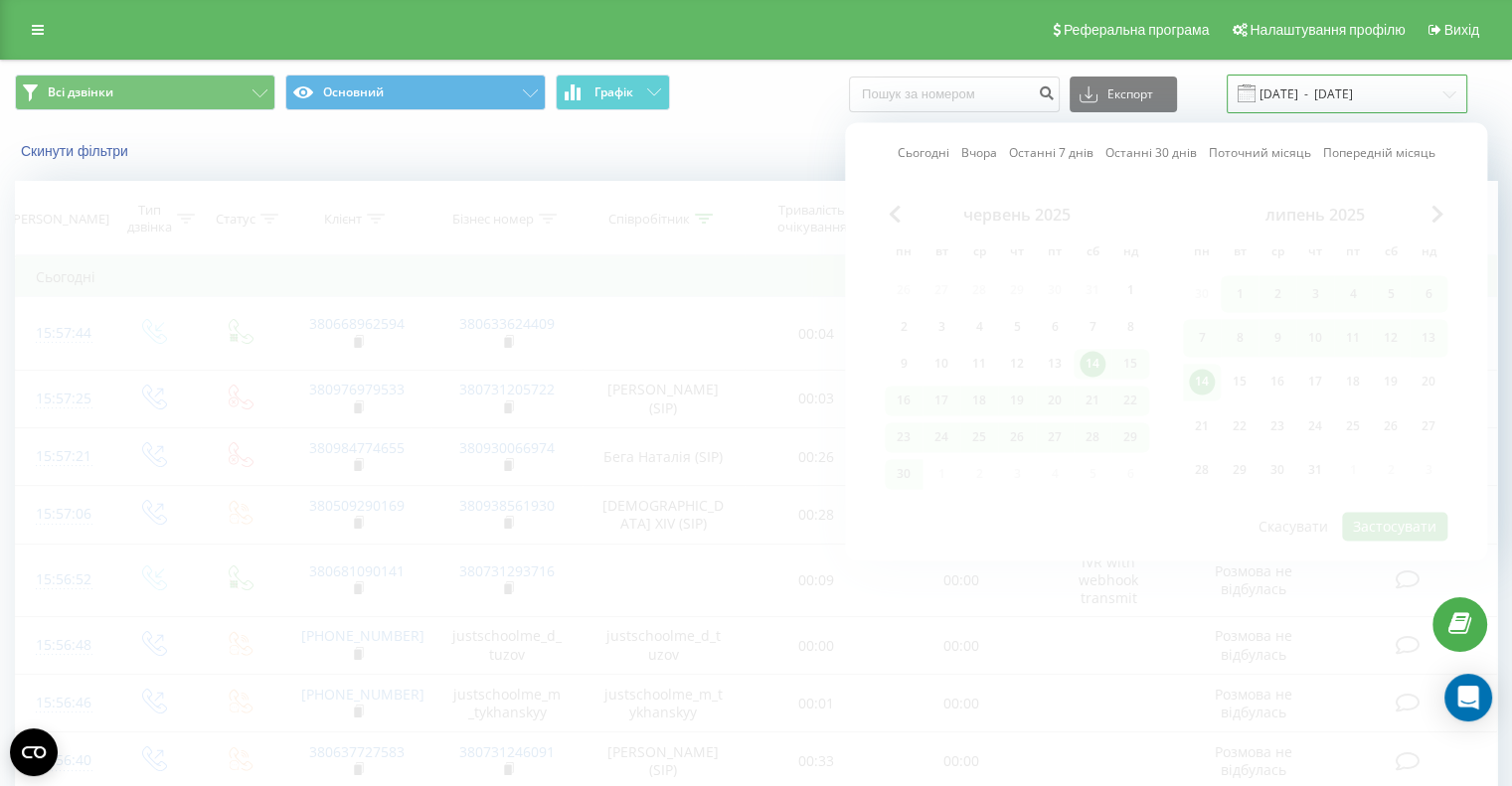 click on "[DATE]  -  [DATE]" at bounding box center (1347, 93) 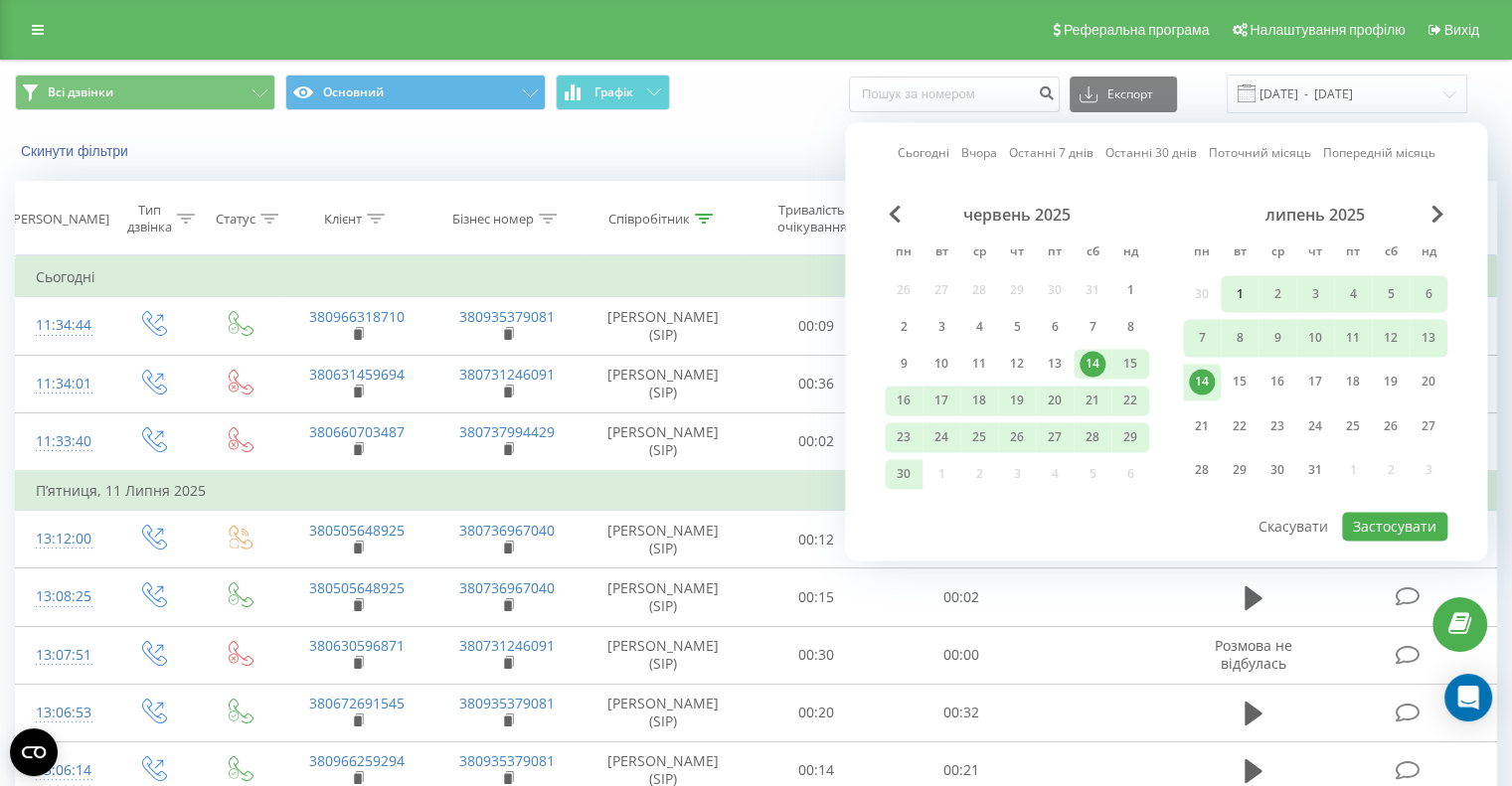 click on "1" at bounding box center [1240, 294] 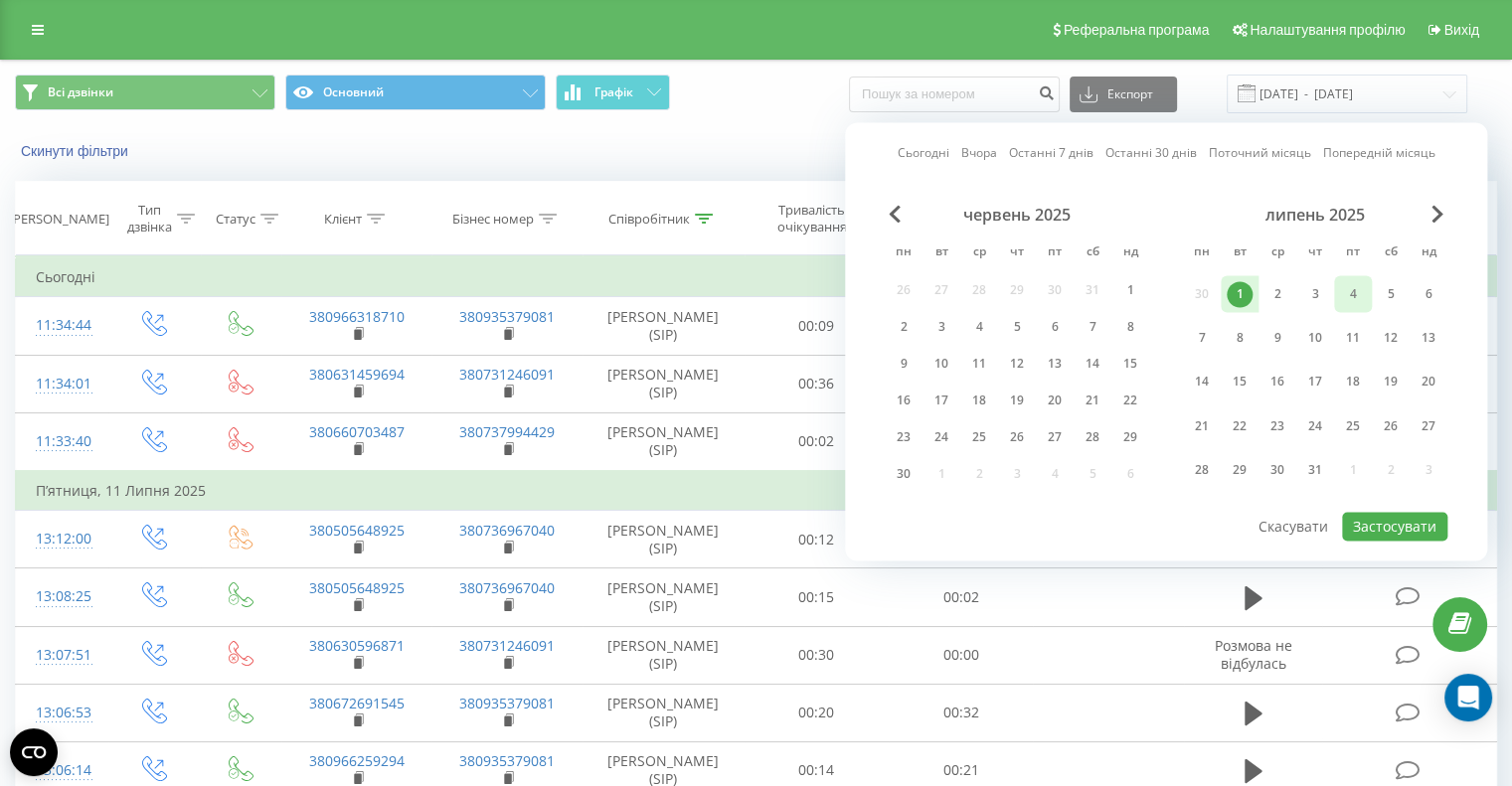 click on "4" at bounding box center (1353, 293) 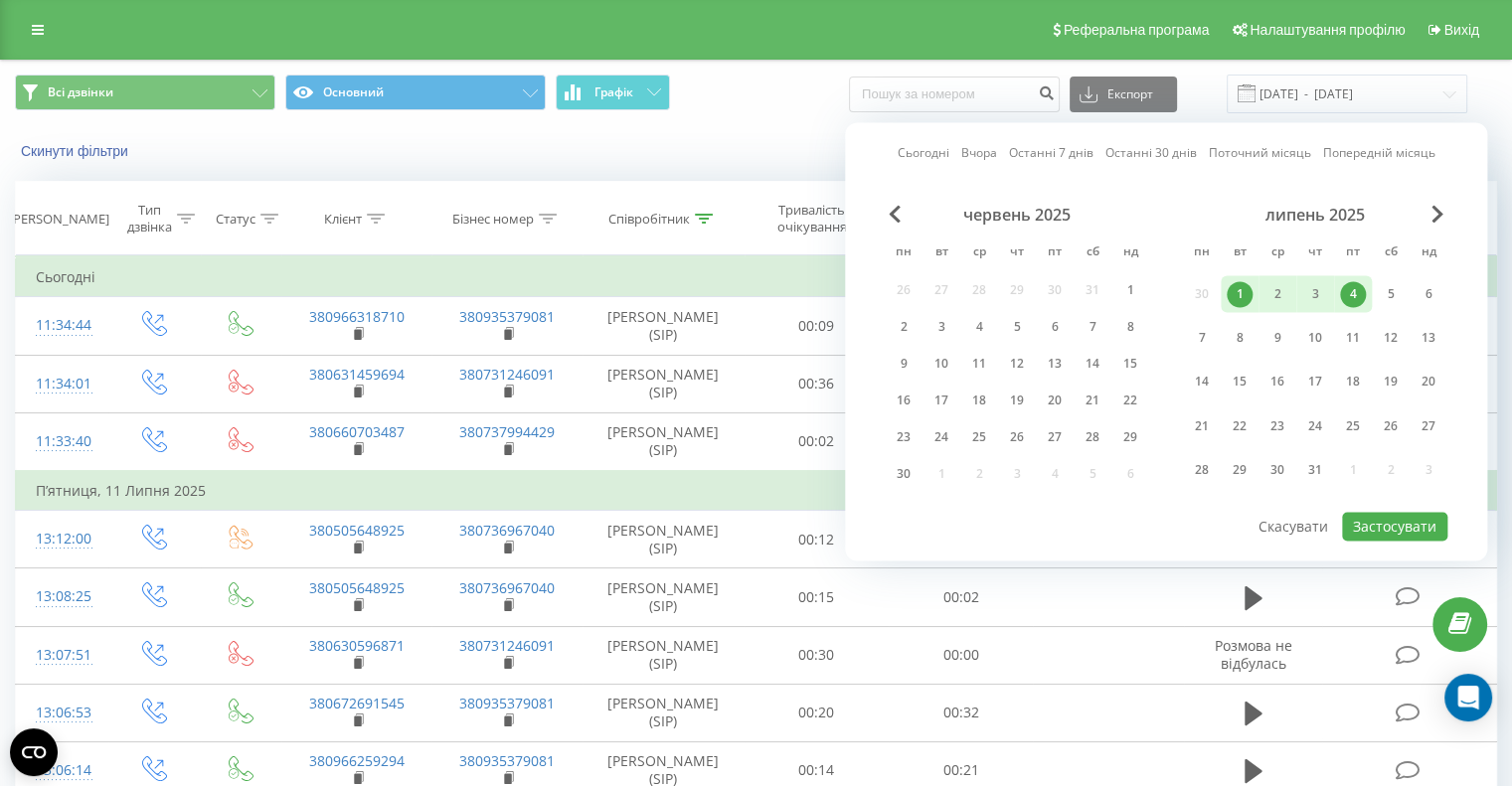 click on "червень 2025 пн вт ср чт пт сб нд 26 27 28 29 30 31 1 2 3 4 5 6 7 8 9 10 11 12 13 14 15 16 17 18 19 20 21 22 23 24 25 26 27 28 29 30 1 2 3 4 5 6 липень 2025 пн вт ср чт пт сб нд 30 1 2 3 4 5 6 7 8 9 10 11 12 13 14 15 16 17 18 19 20 21 22 23 24 25 26 27 28 29 30 31 1 2 3" at bounding box center [1166, 357] 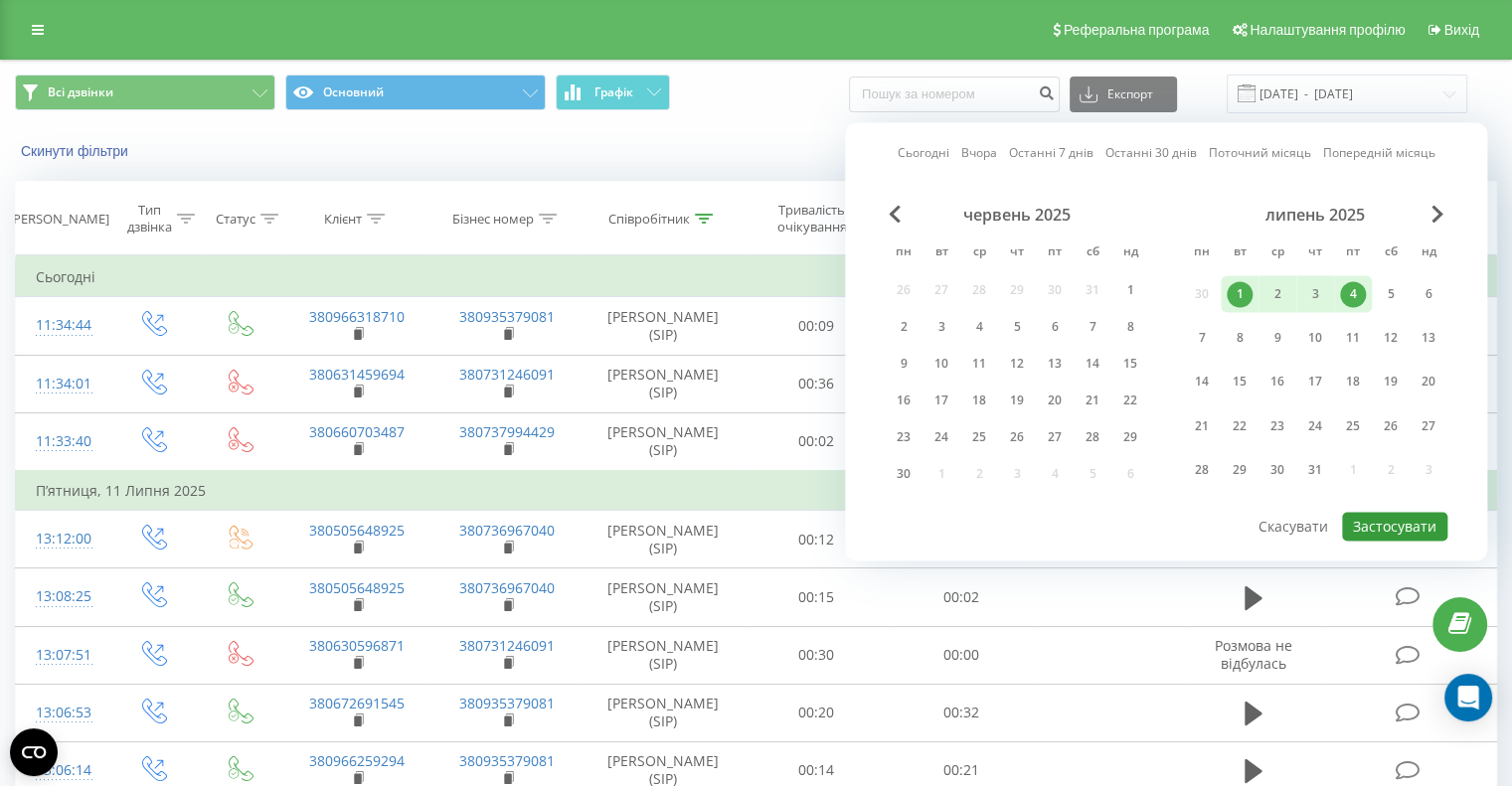 click on "Застосувати" at bounding box center (1395, 526) 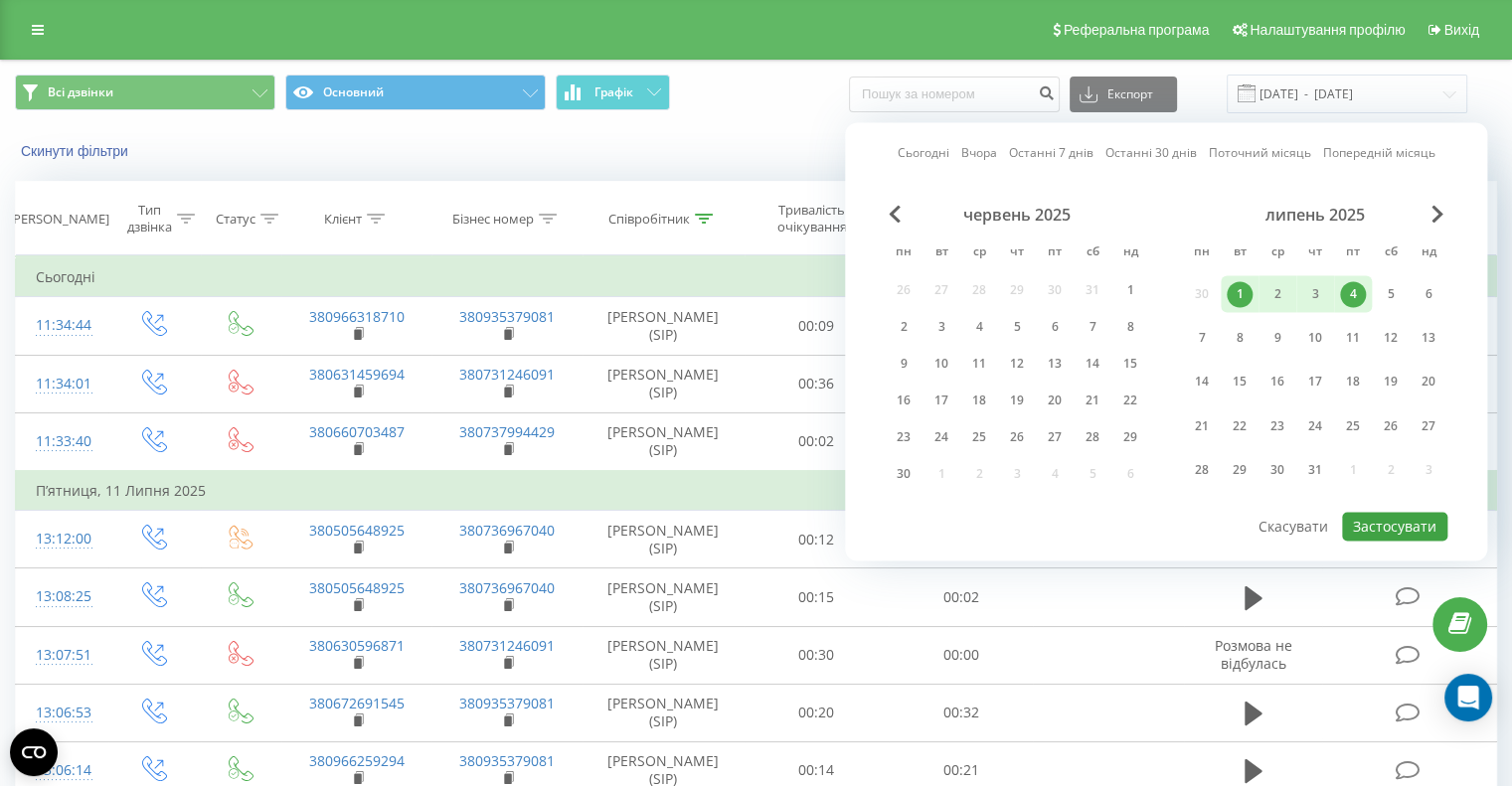 type on "[DATE]  -  [DATE]" 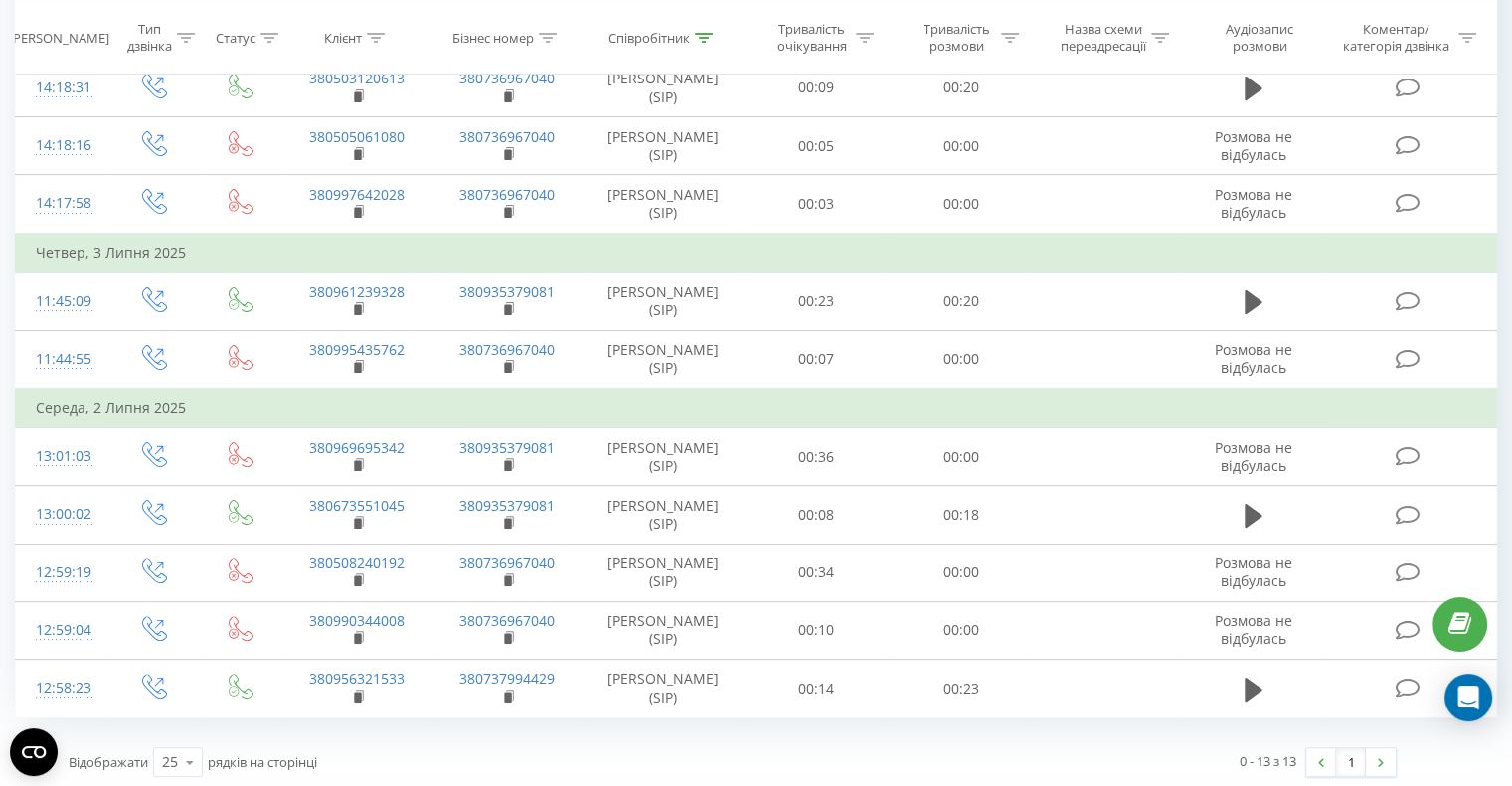scroll, scrollTop: 412, scrollLeft: 0, axis: vertical 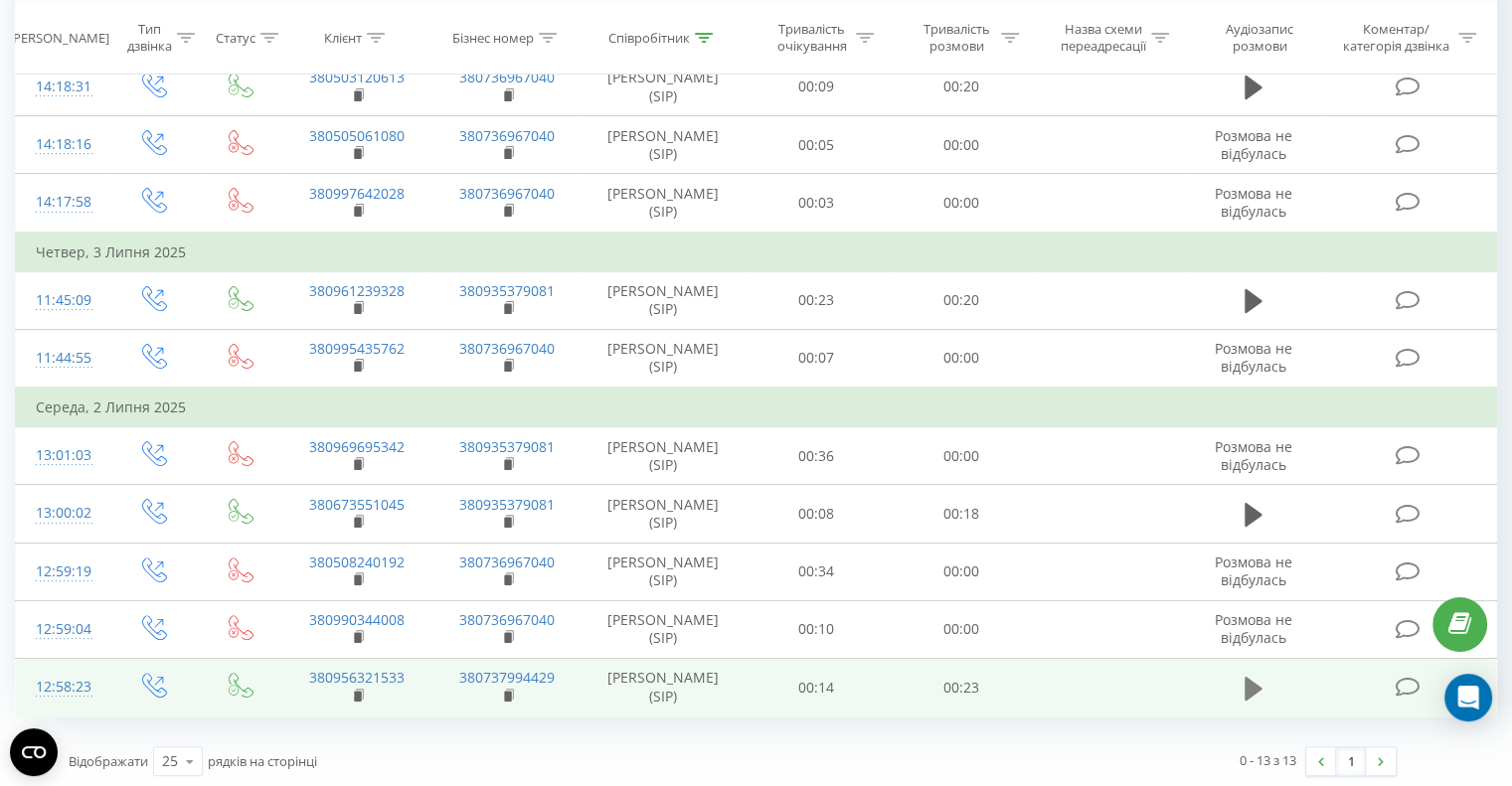 click 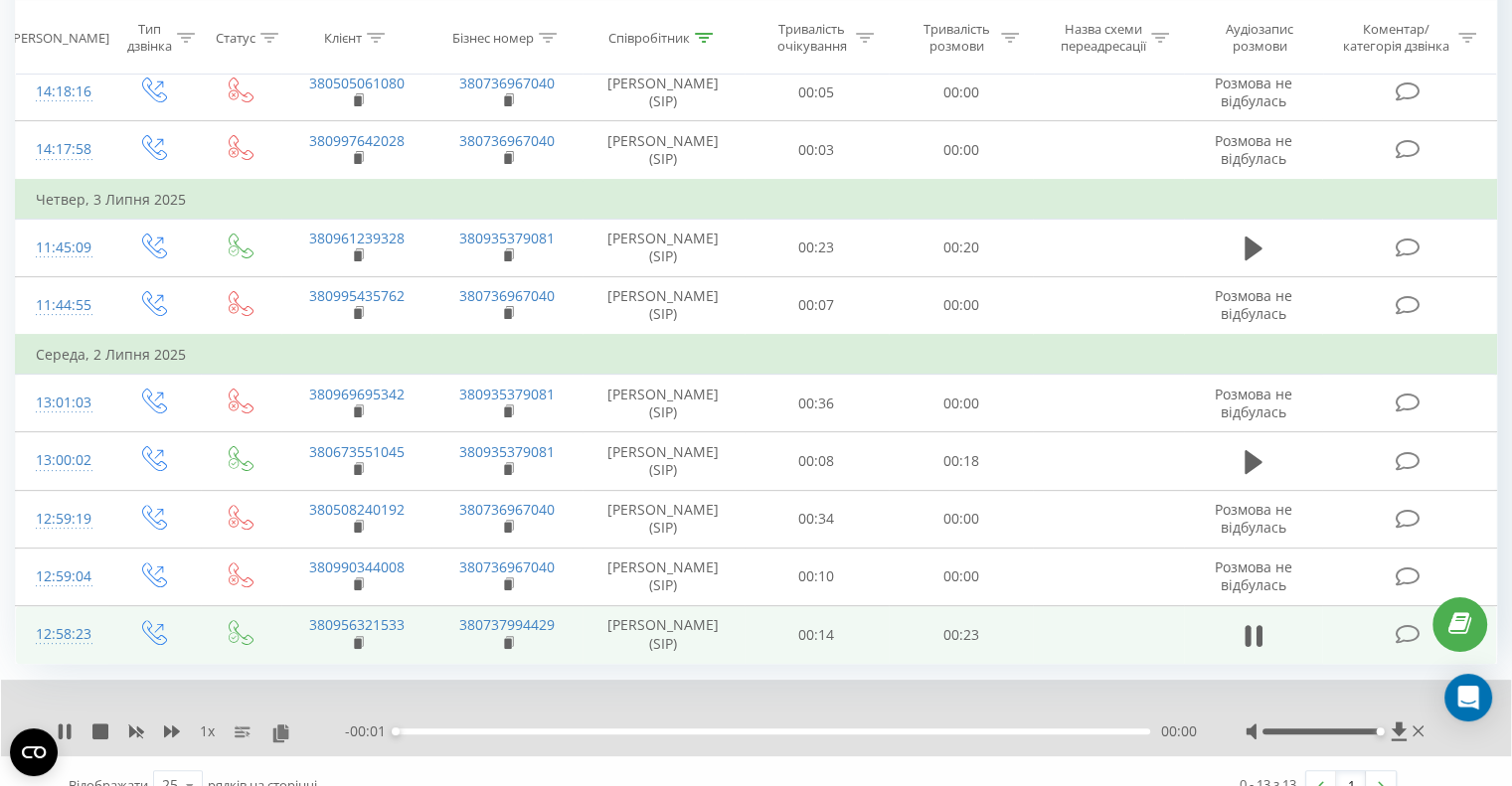 scroll, scrollTop: 489, scrollLeft: 0, axis: vertical 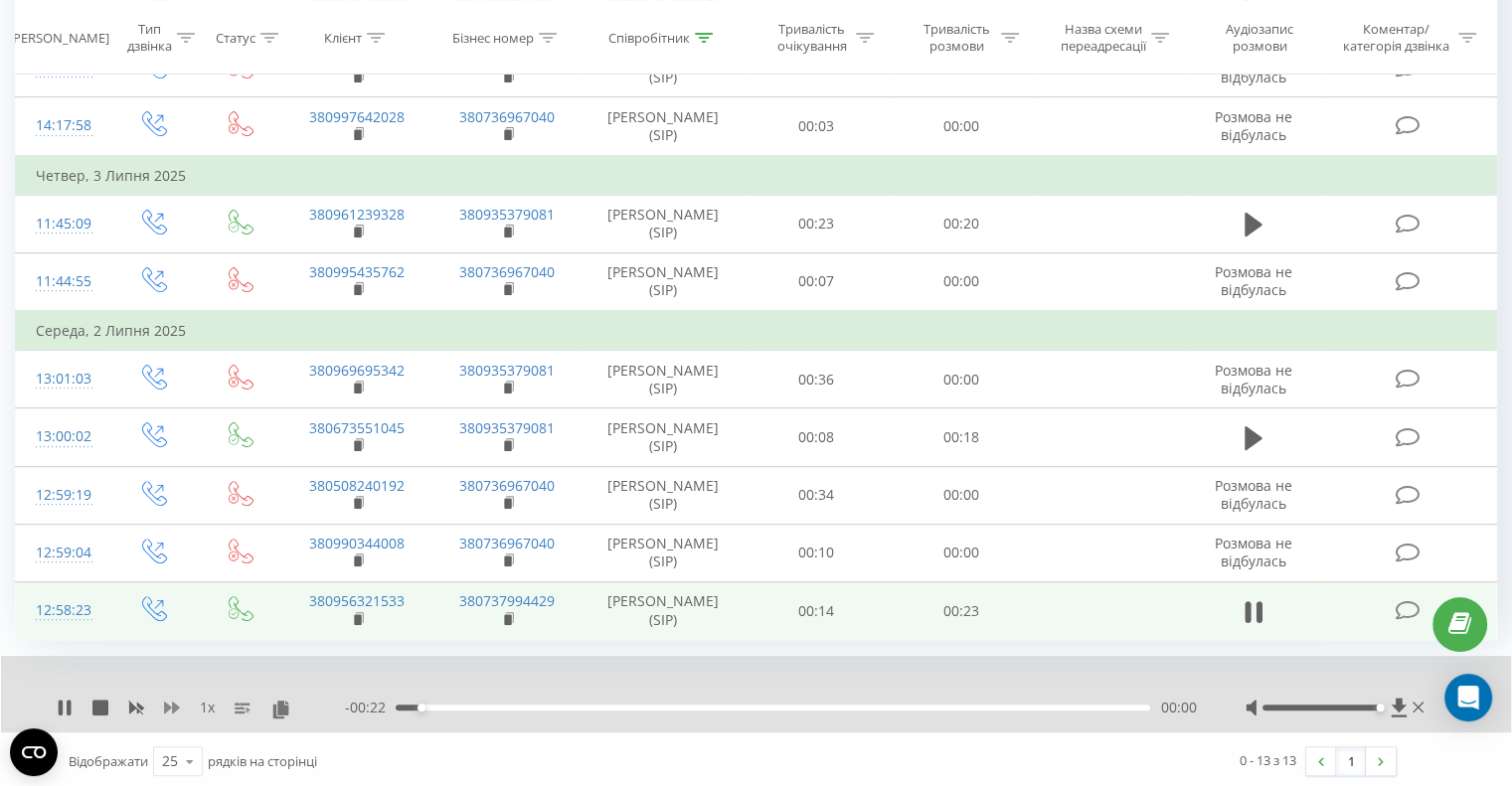 click 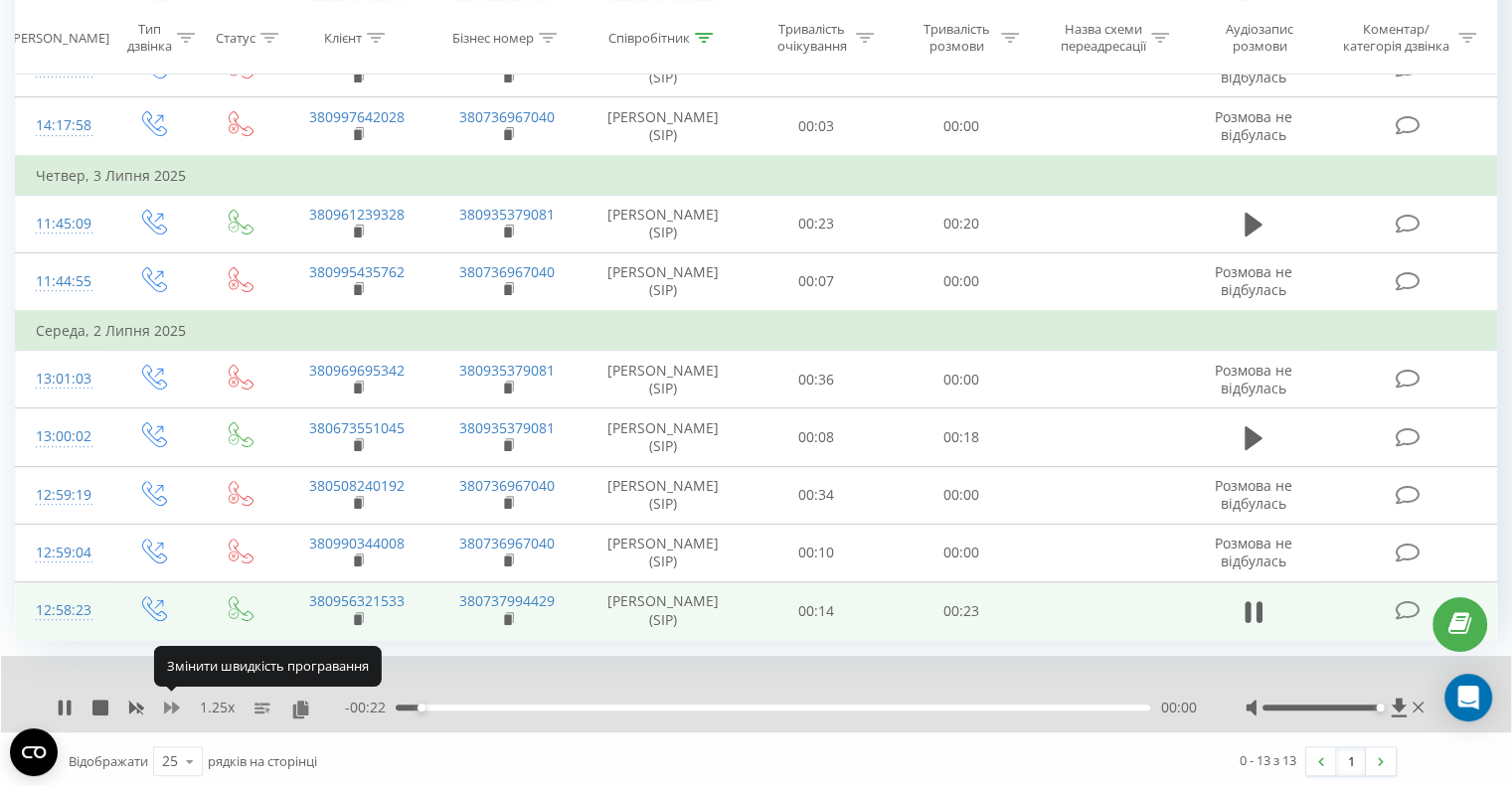 click 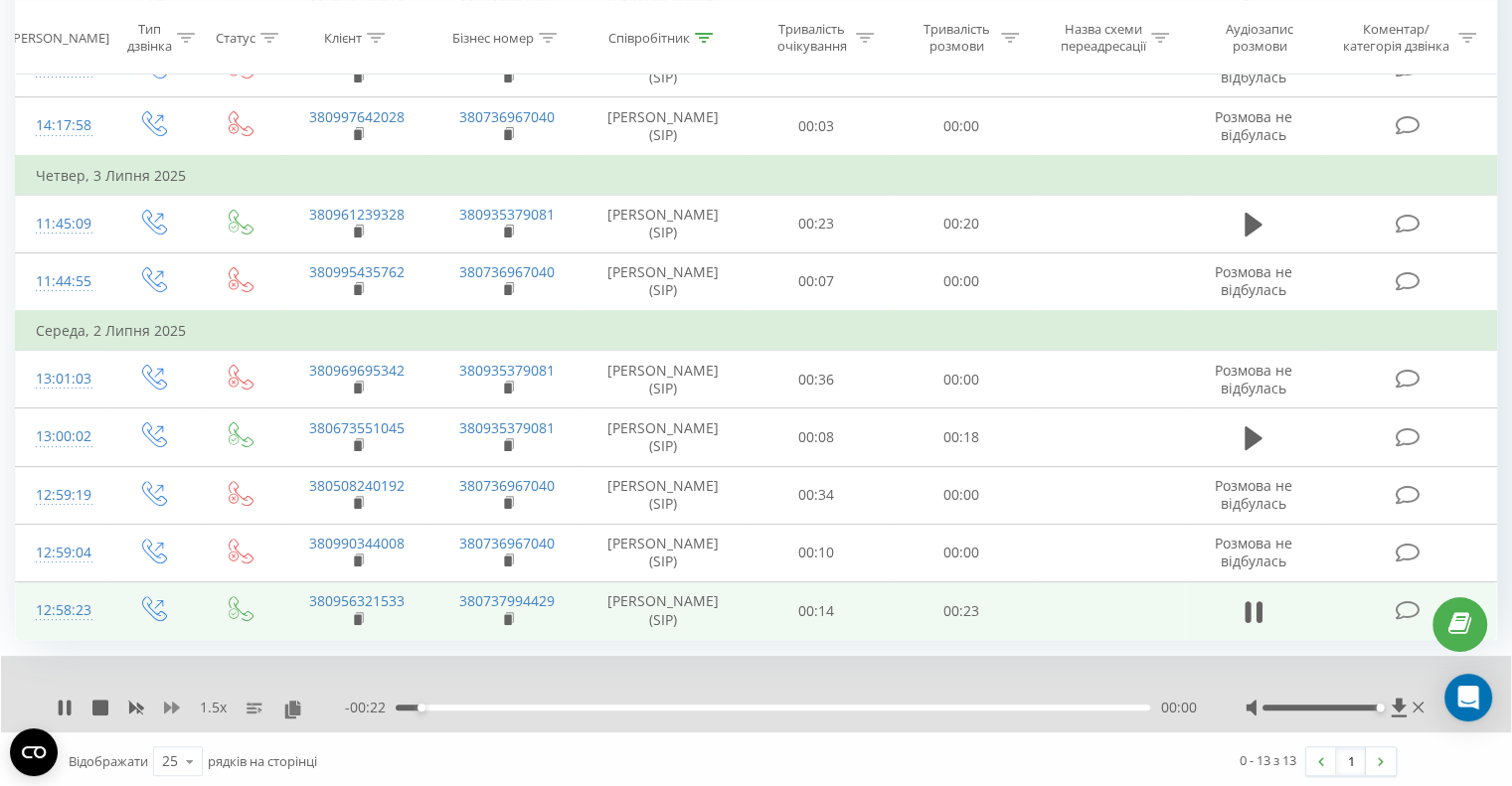 click 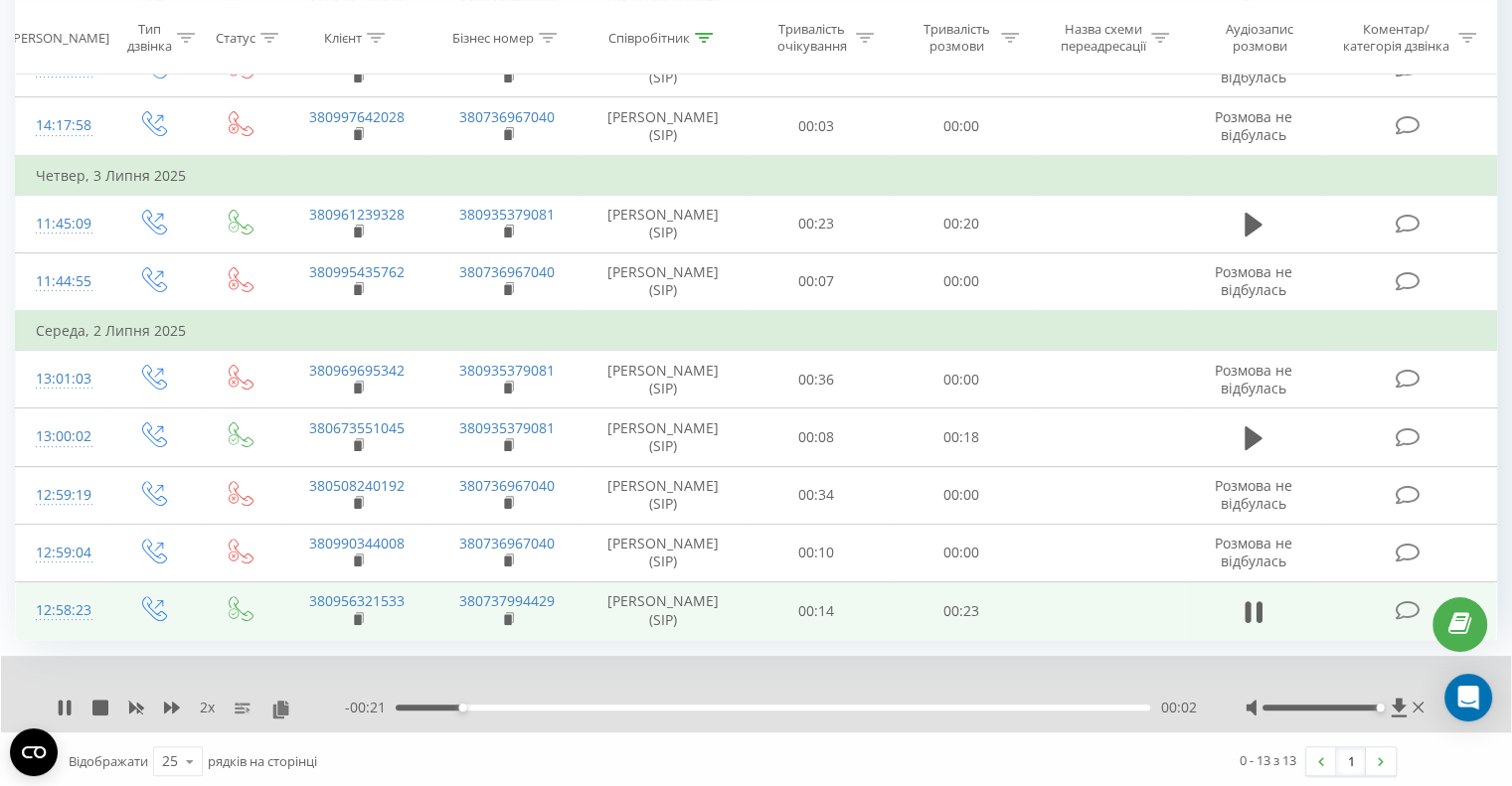 click on "2 x" at bounding box center (201, 707) 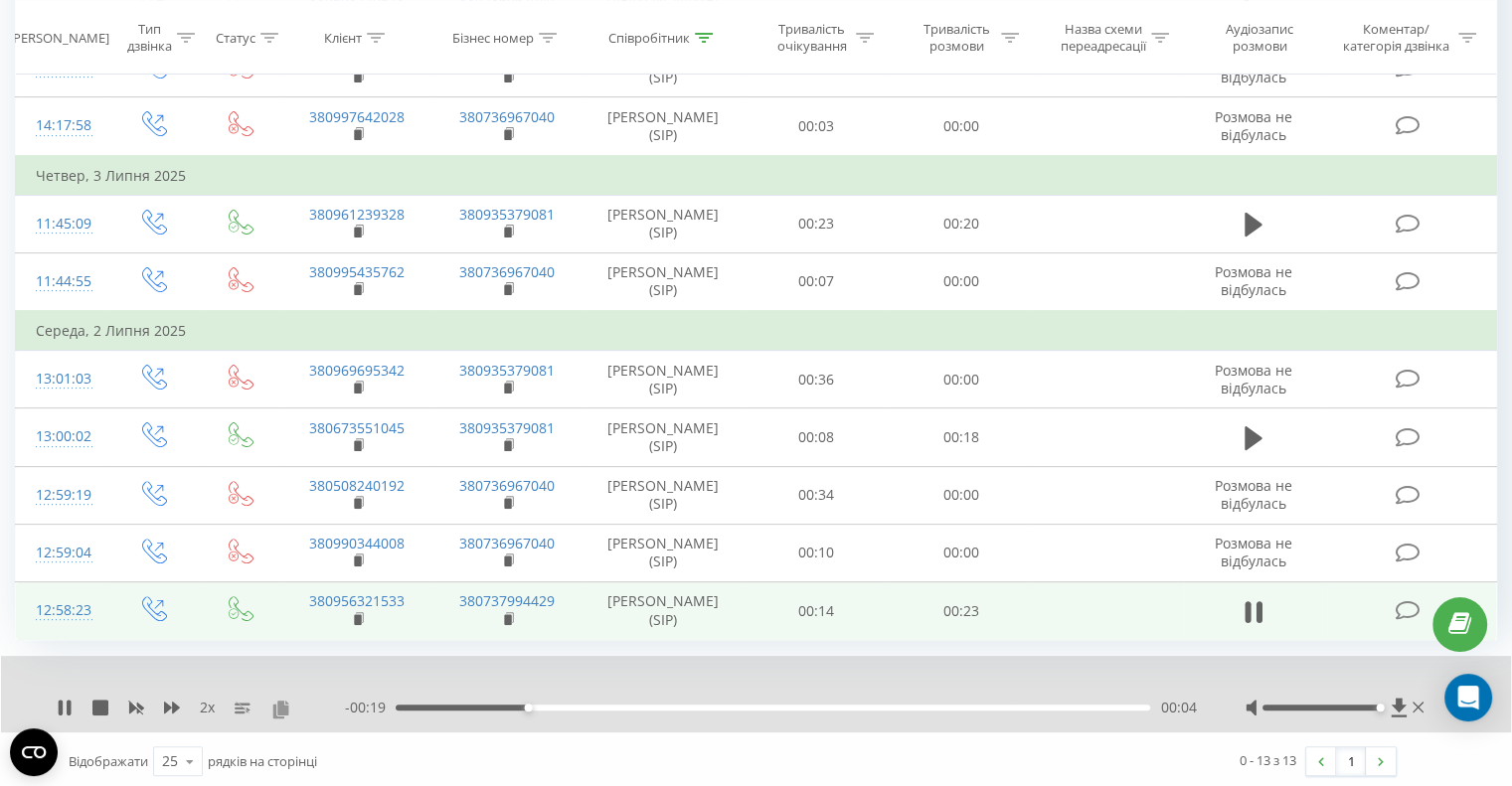 click at bounding box center (280, 708) 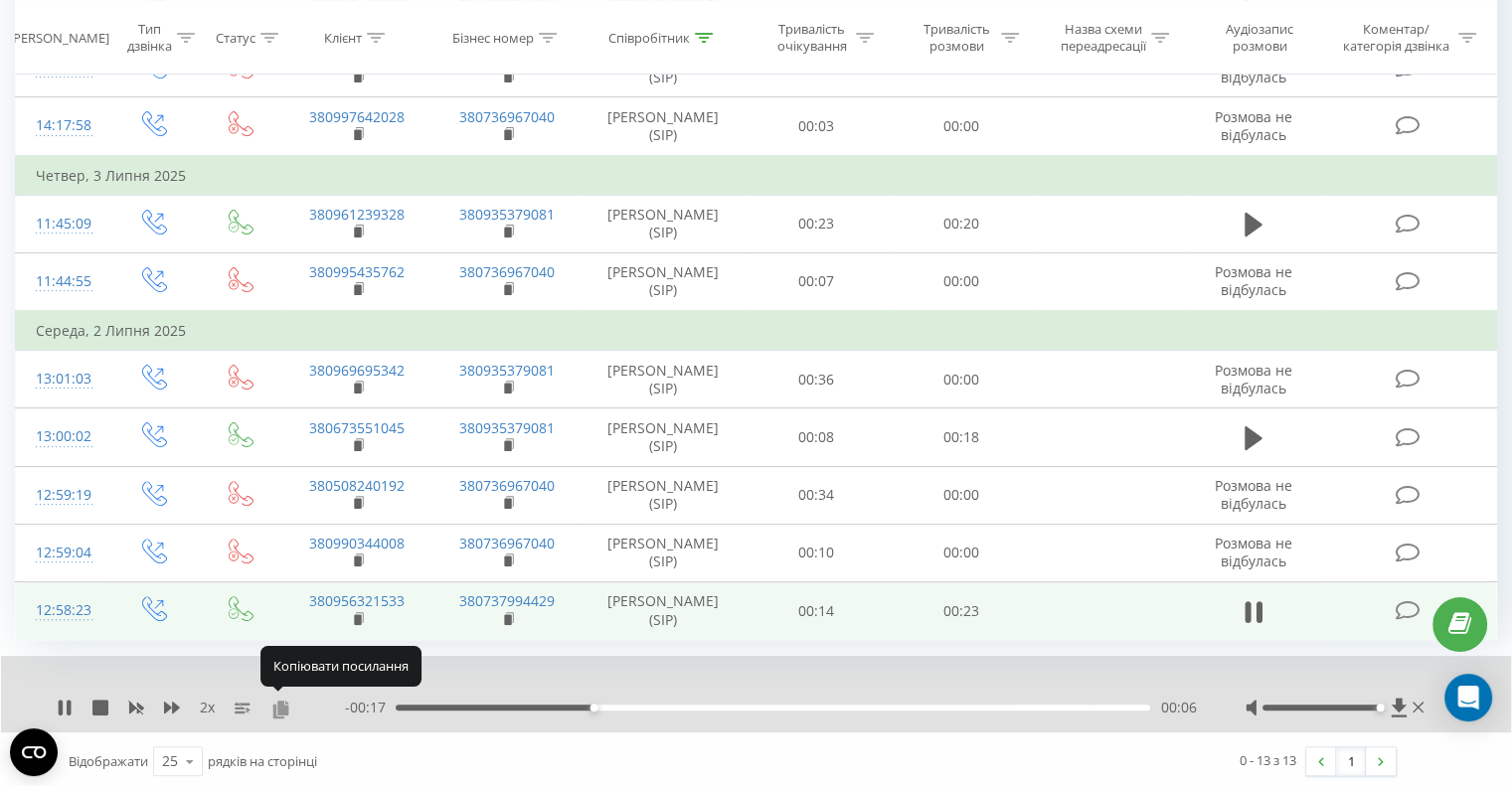 click at bounding box center (280, 708) 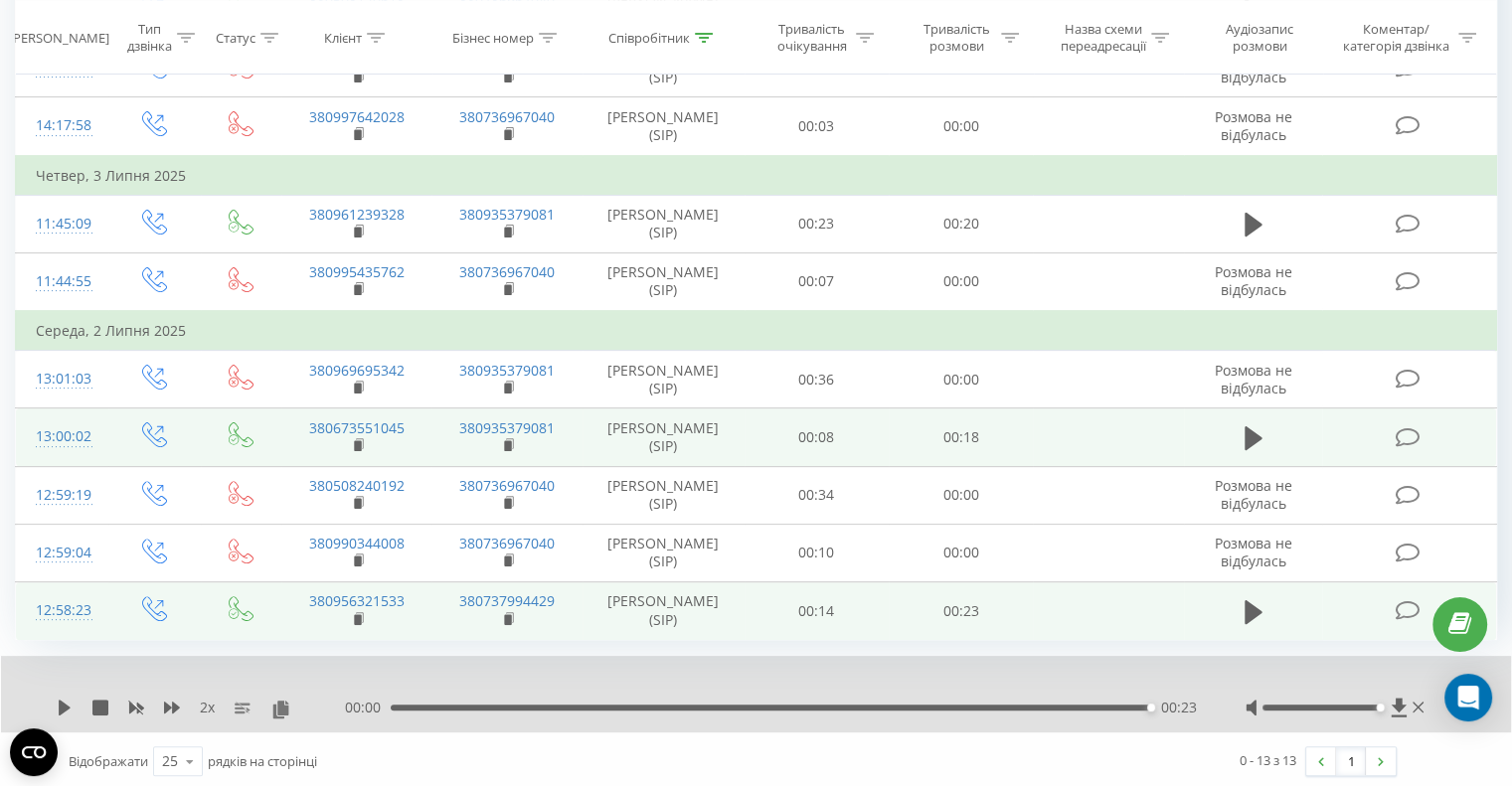 scroll, scrollTop: 0, scrollLeft: 0, axis: both 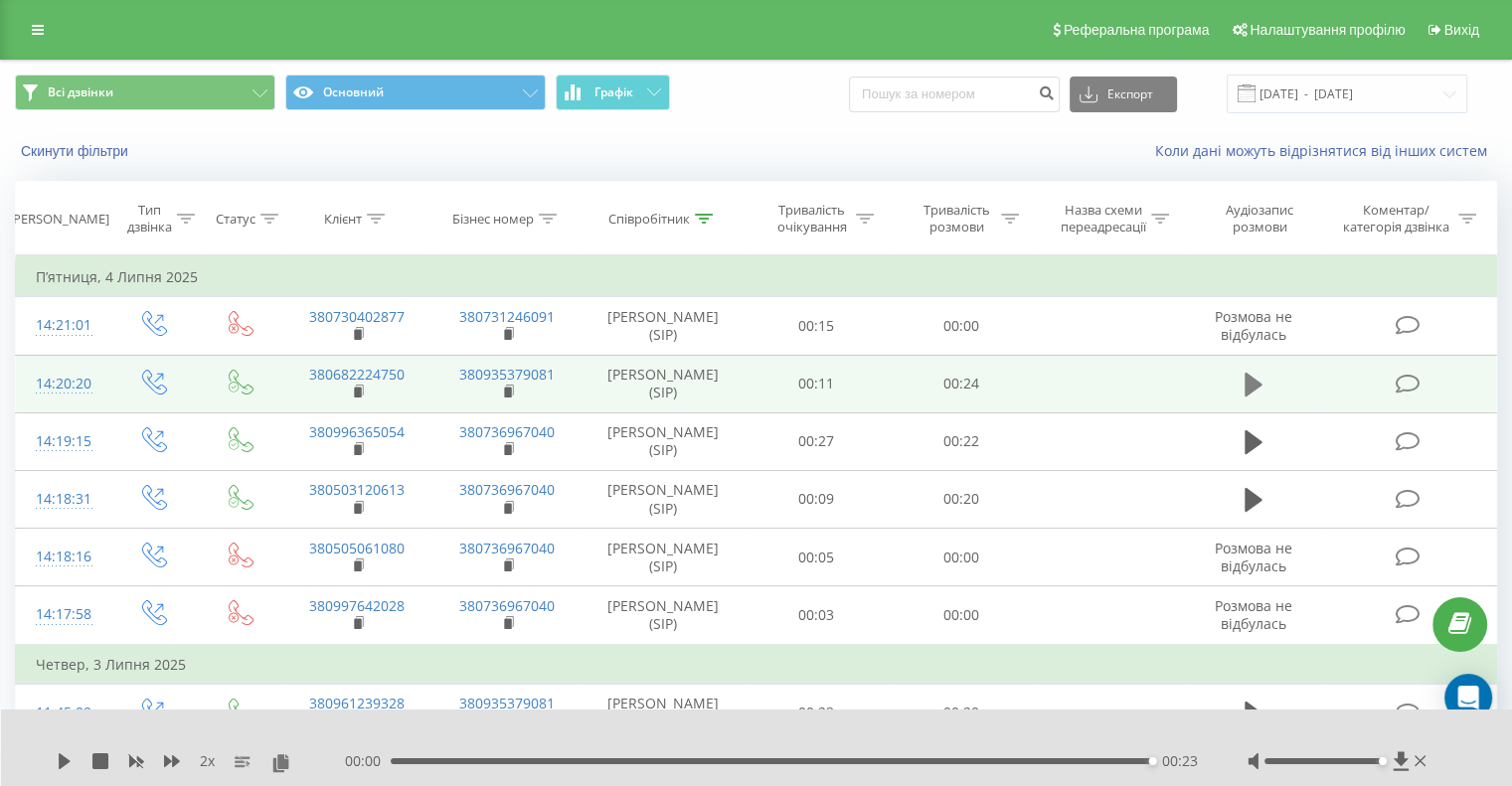 click 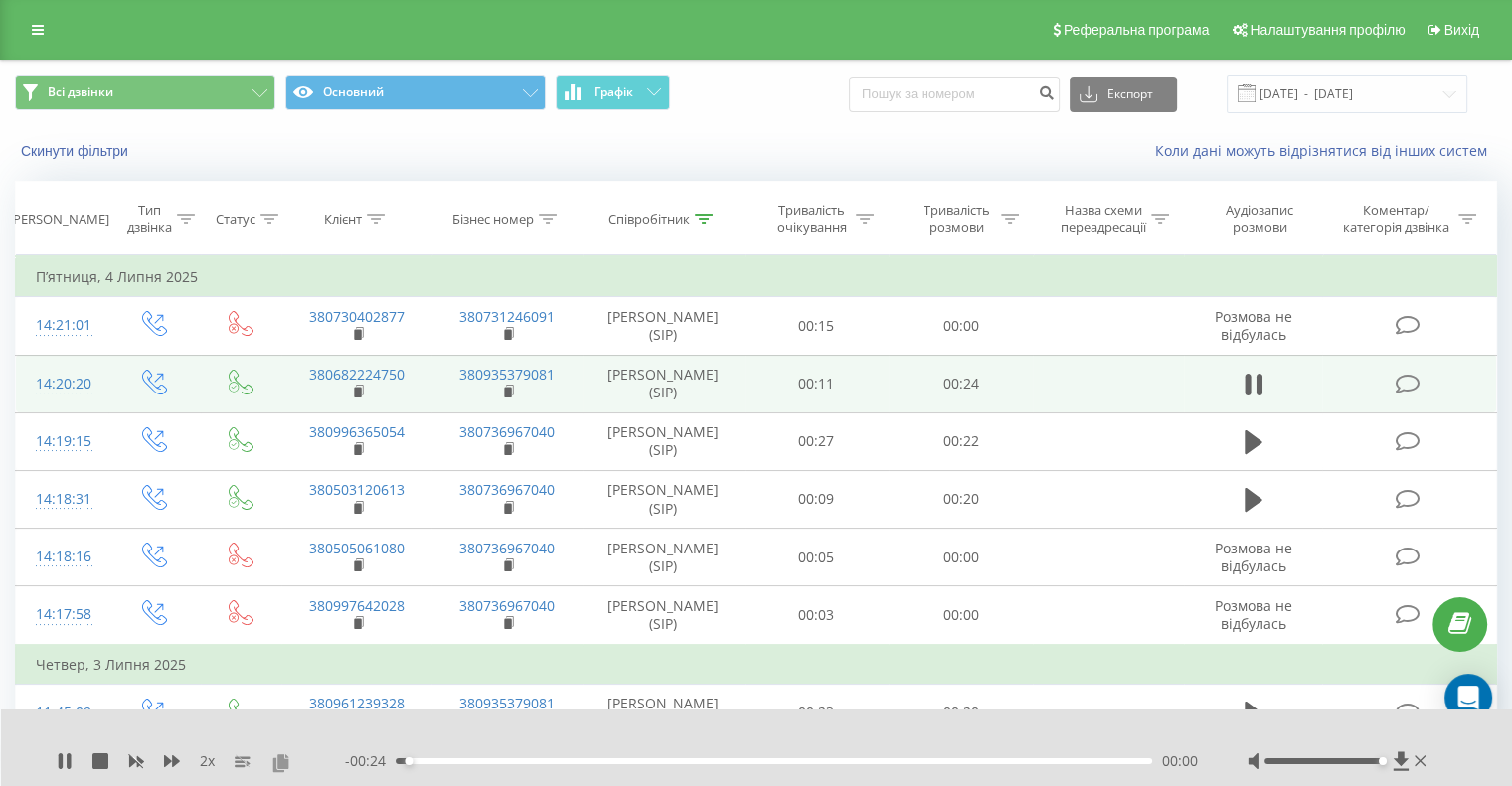 click at bounding box center [280, 762] 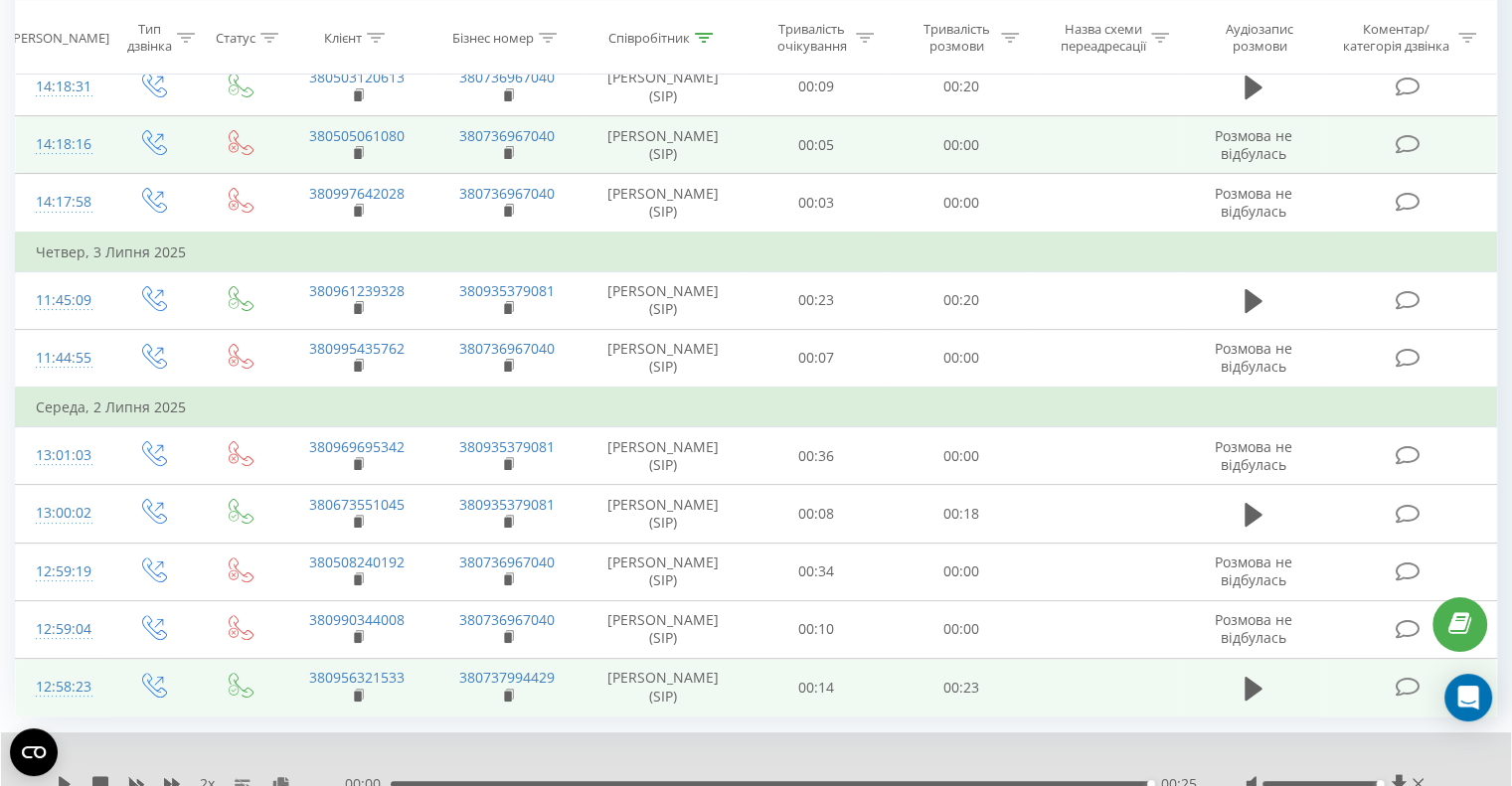 scroll, scrollTop: 489, scrollLeft: 0, axis: vertical 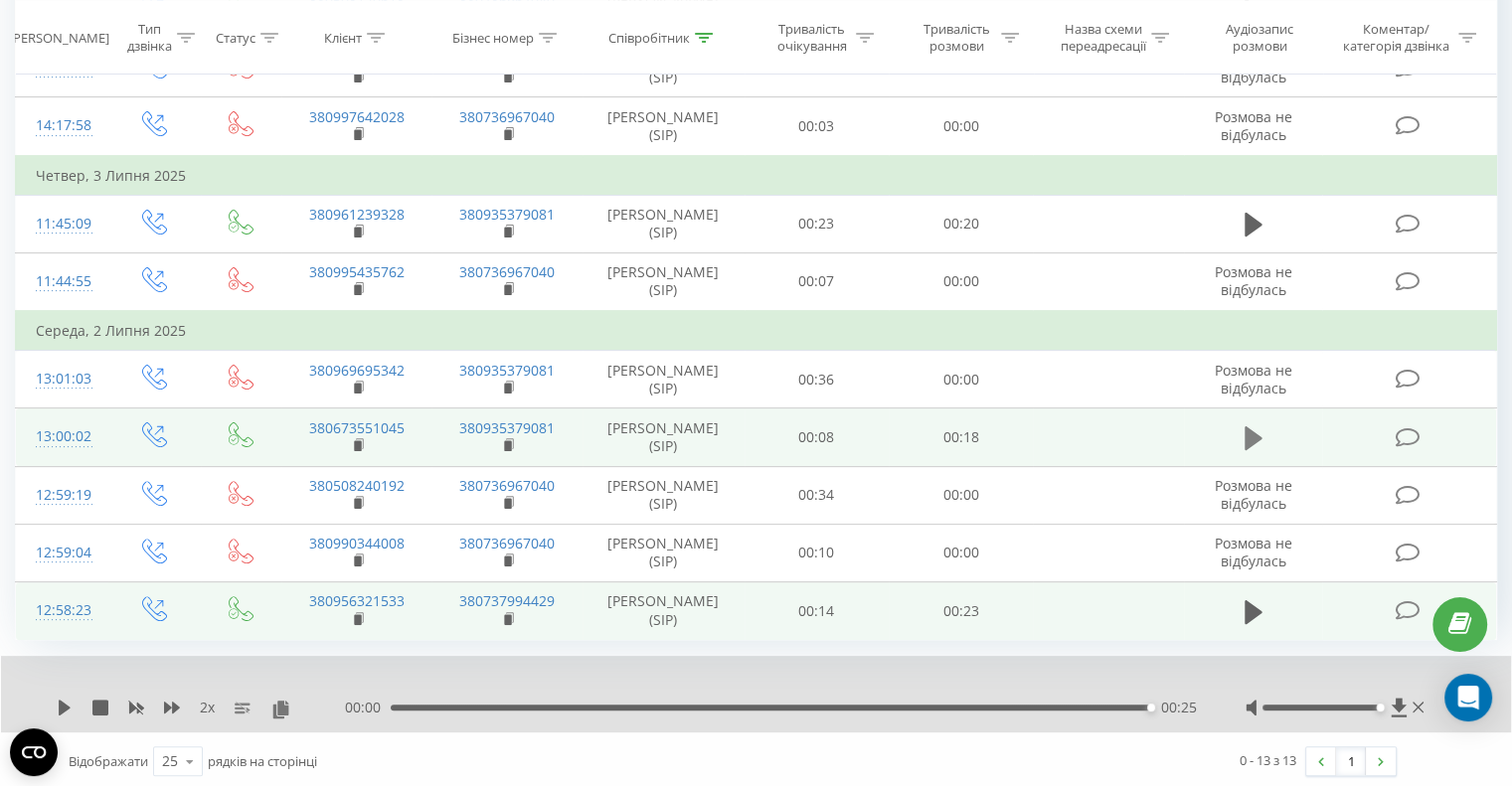 click 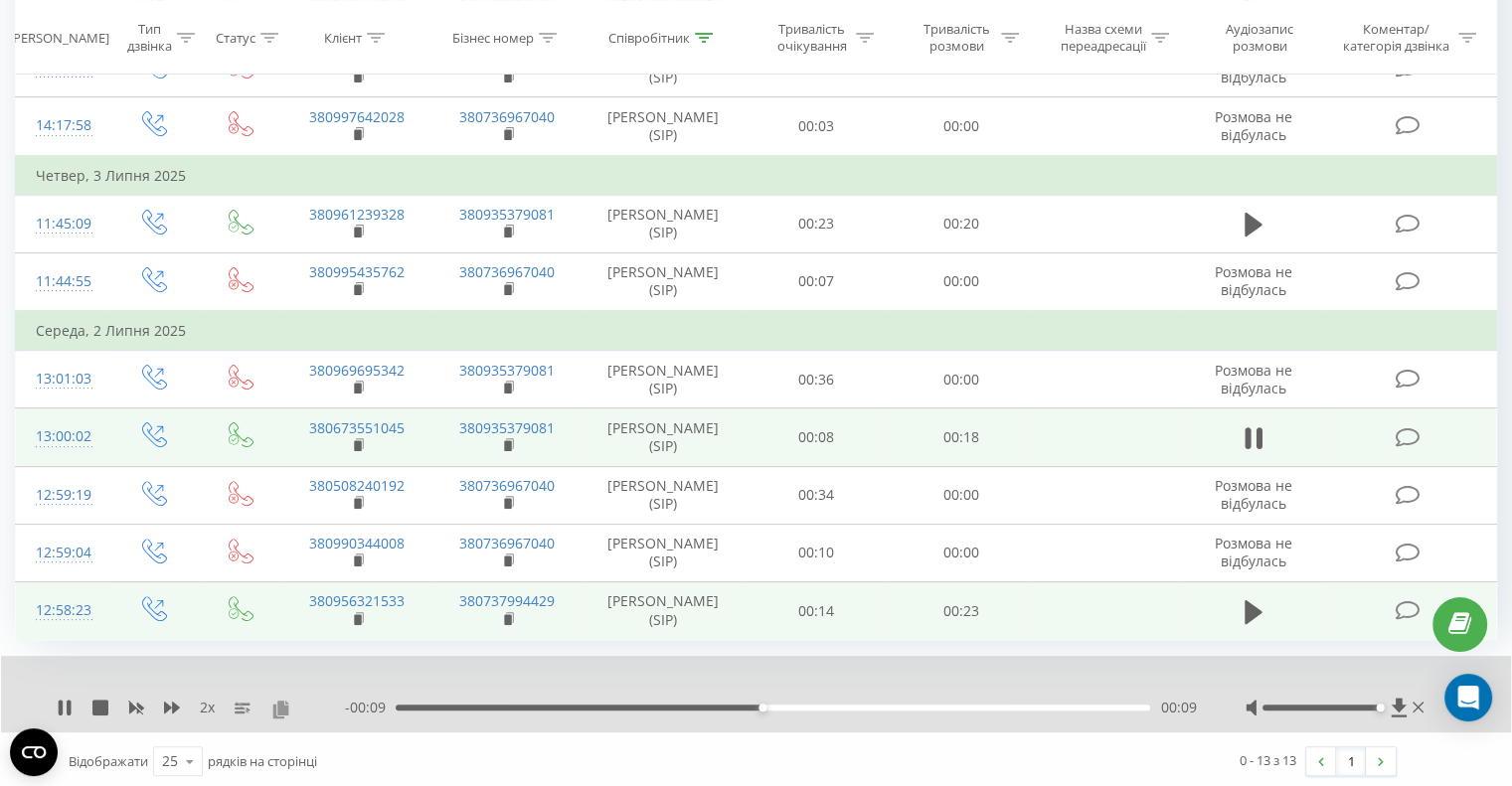 click at bounding box center (280, 708) 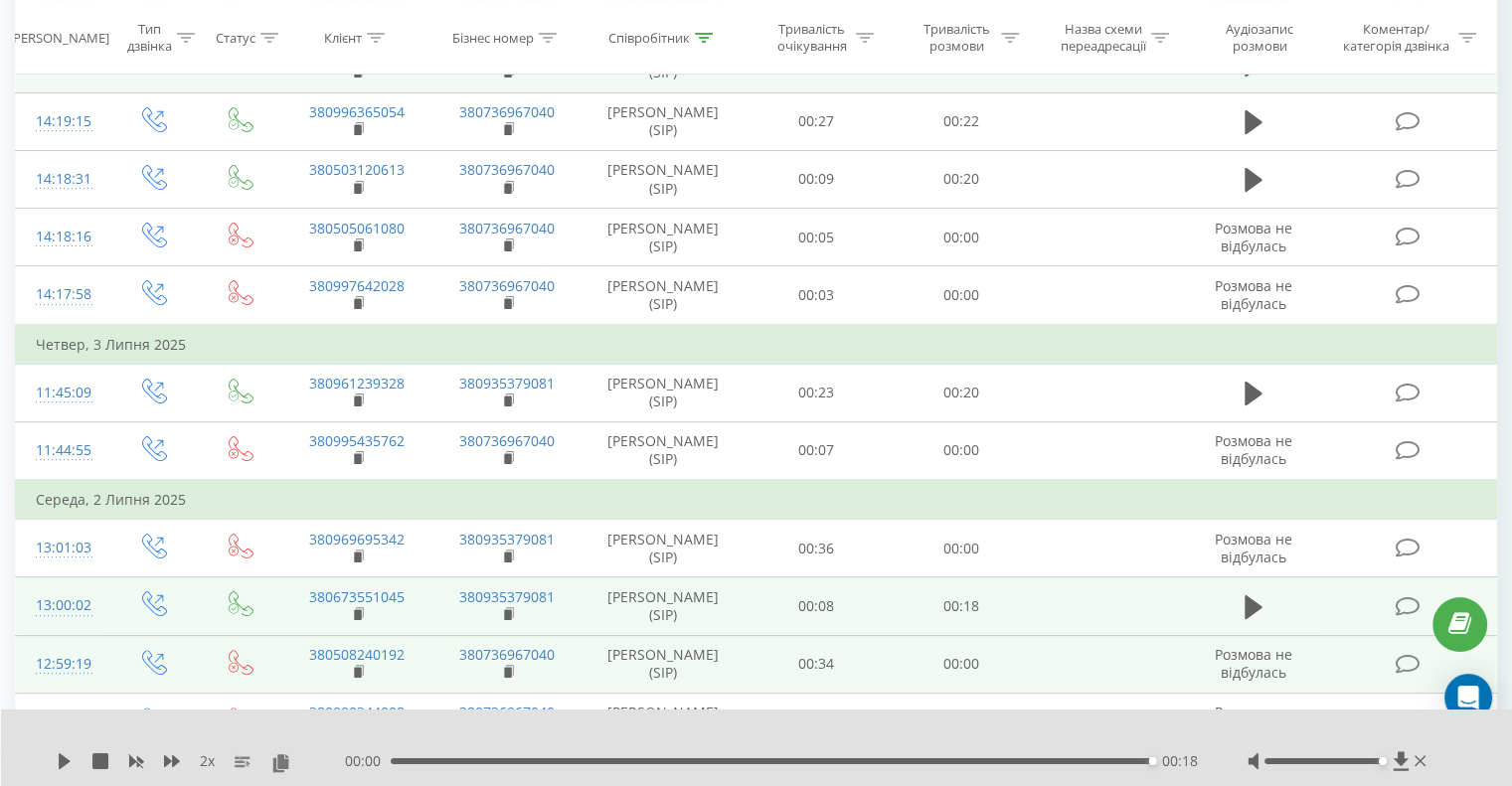 scroll, scrollTop: 290, scrollLeft: 0, axis: vertical 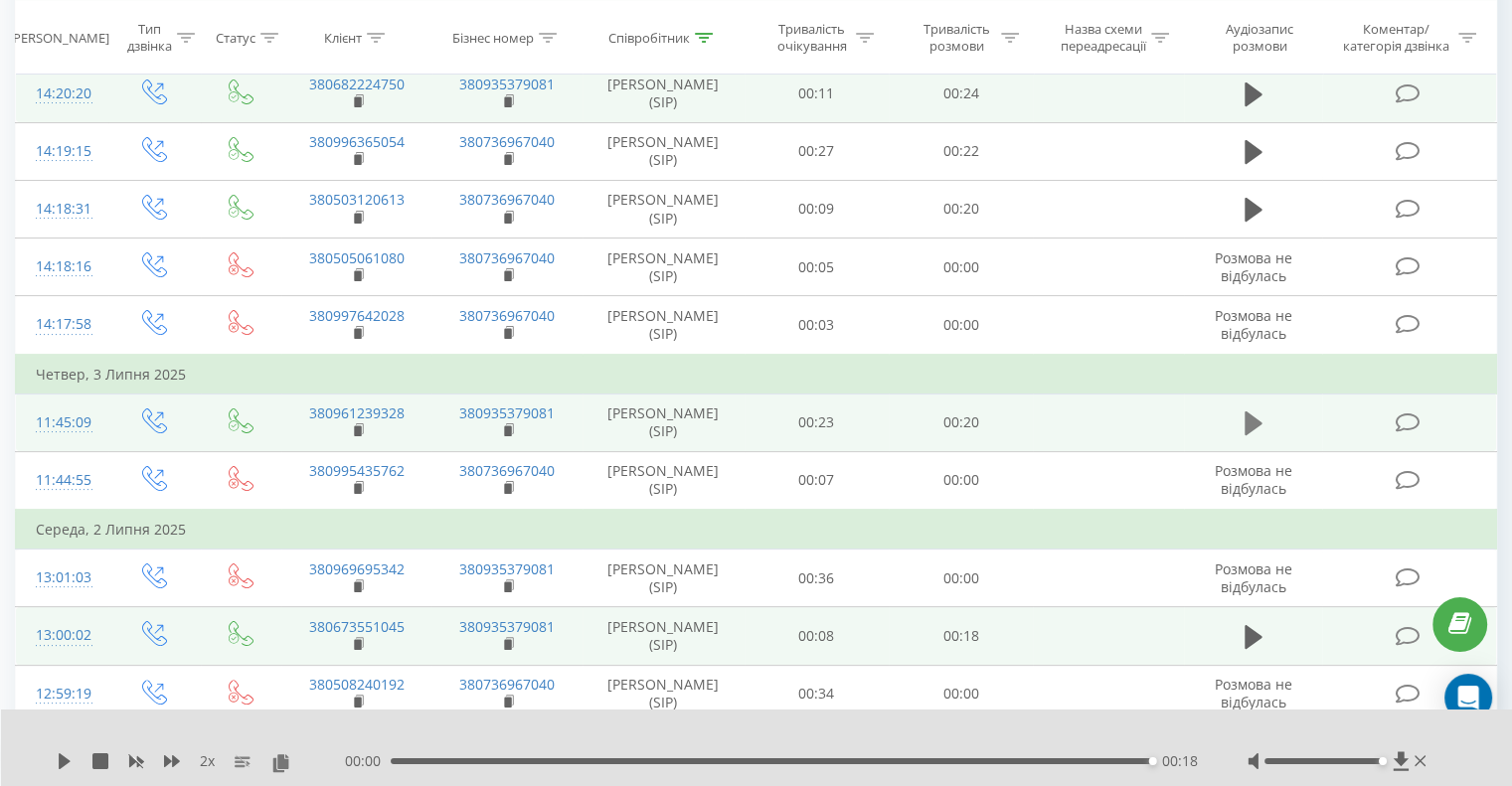 click 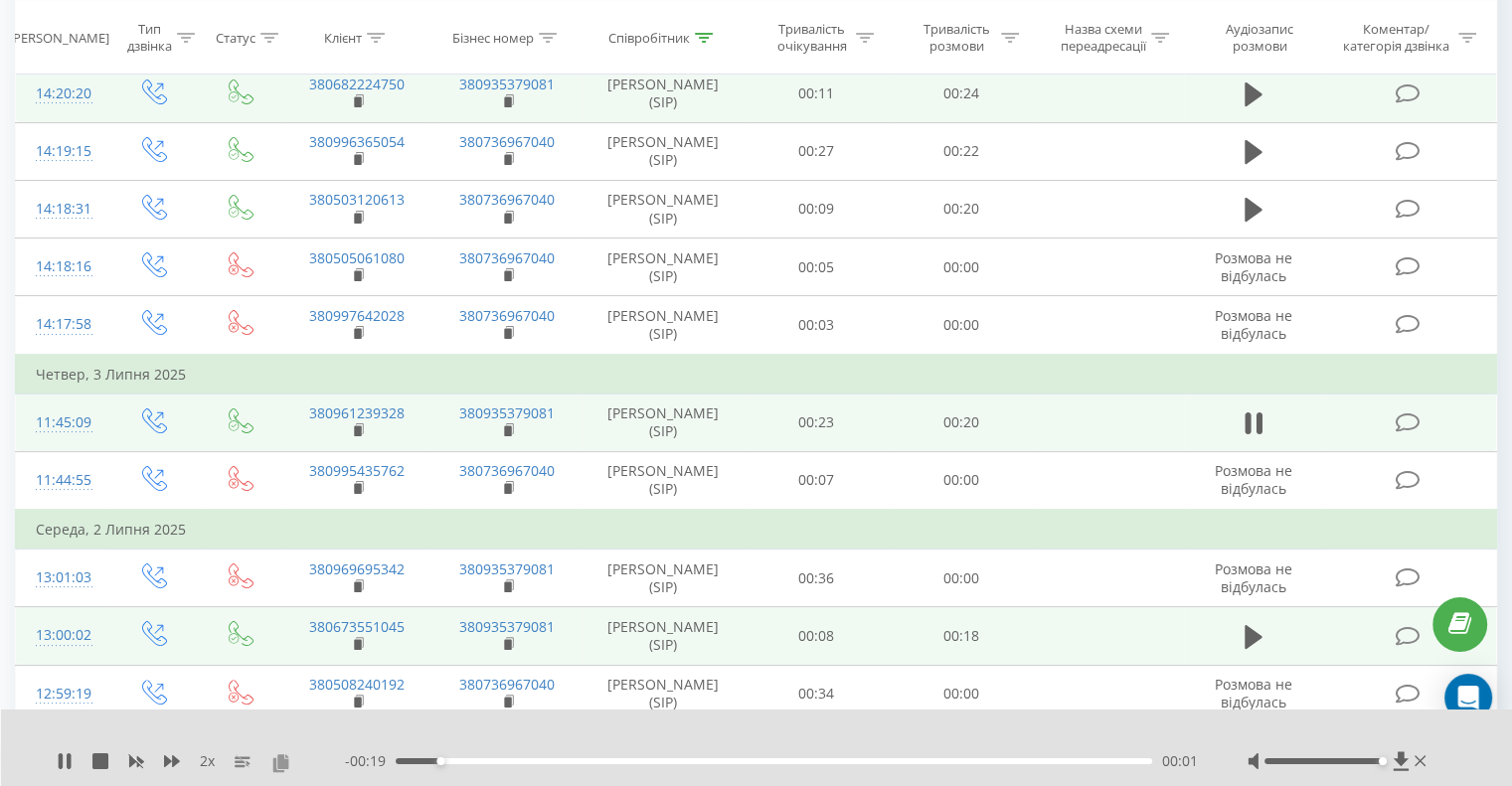 click at bounding box center [280, 762] 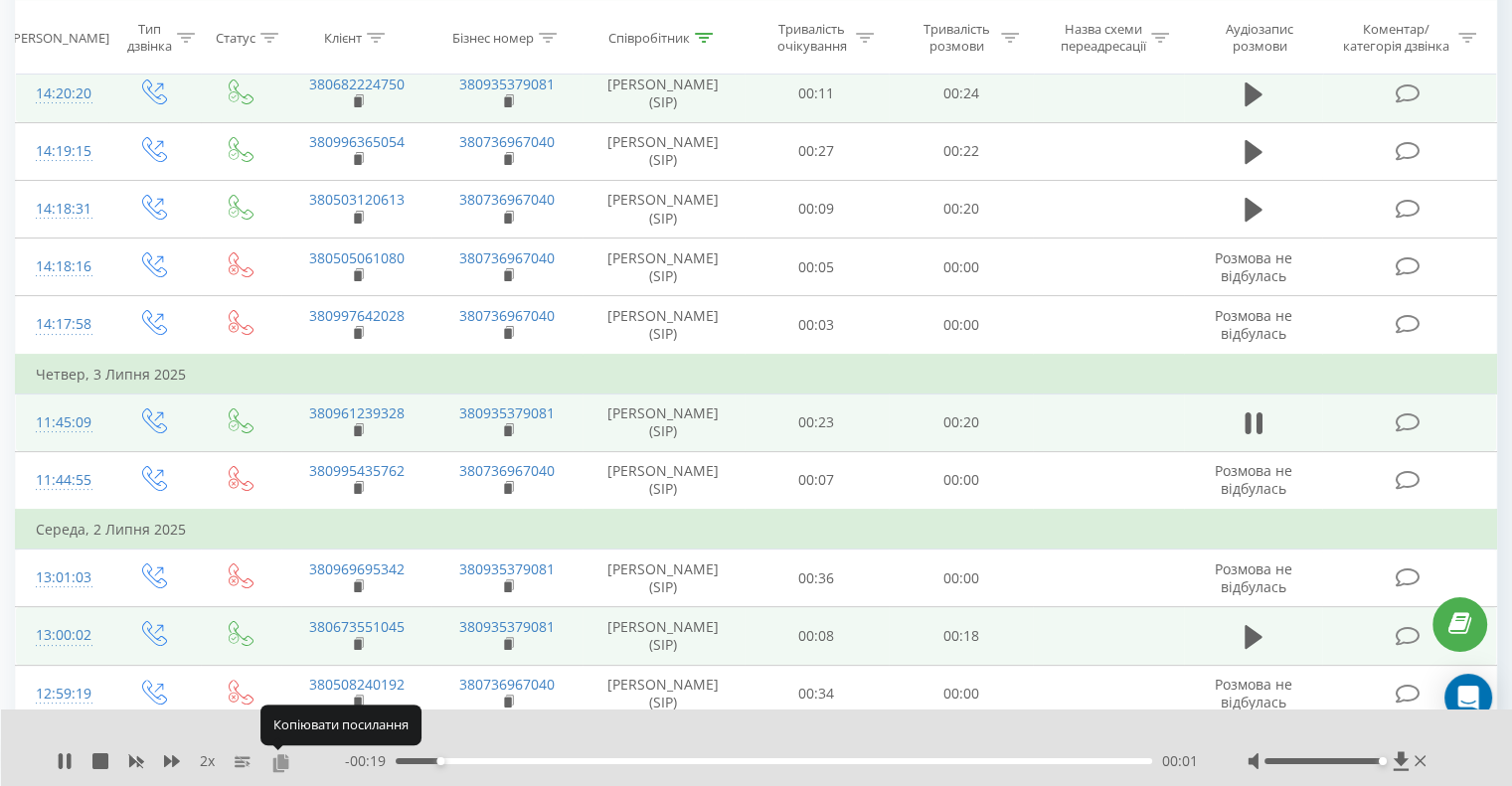 click at bounding box center [280, 762] 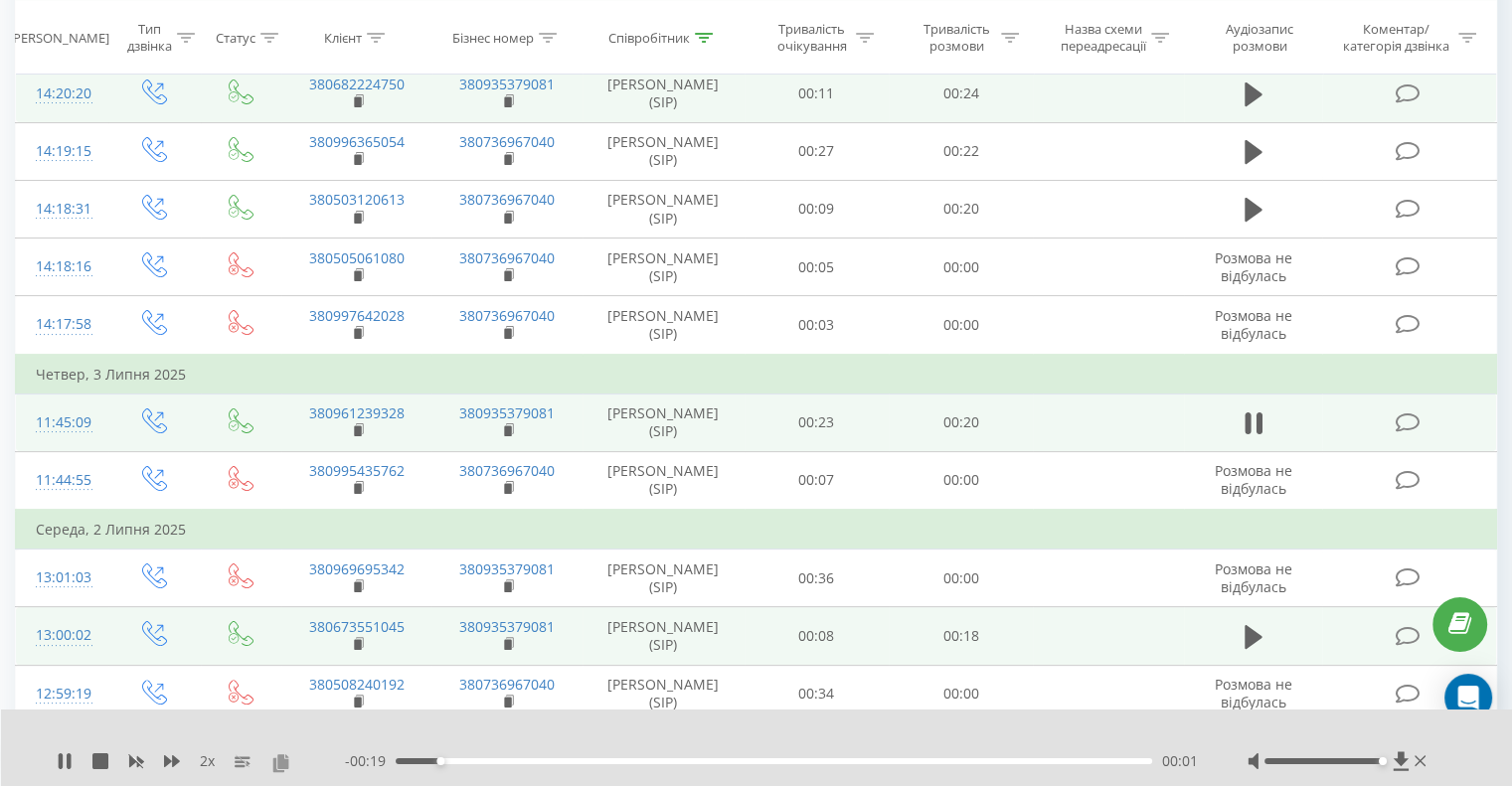 click at bounding box center [280, 762] 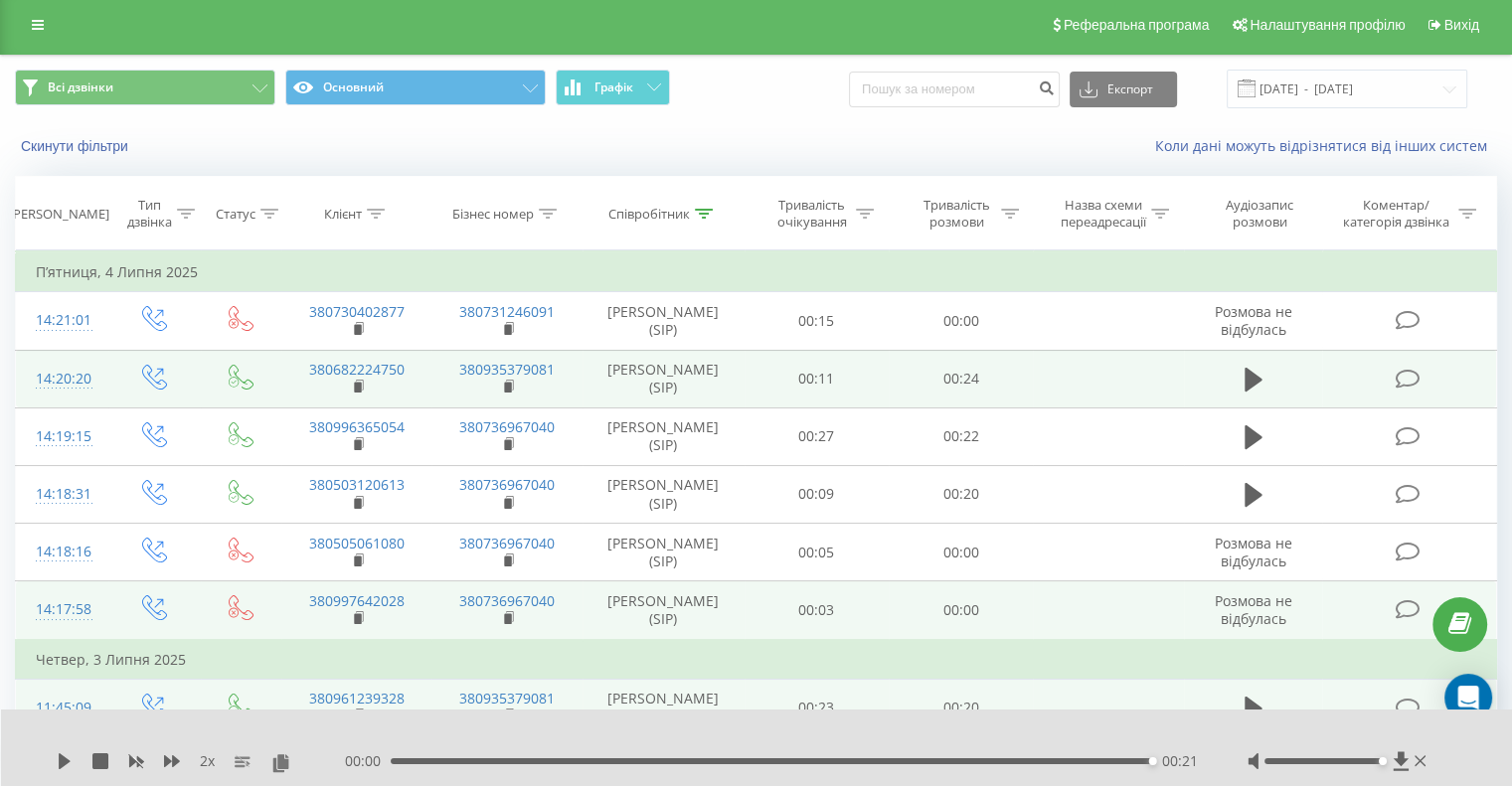 scroll, scrollTop: 0, scrollLeft: 0, axis: both 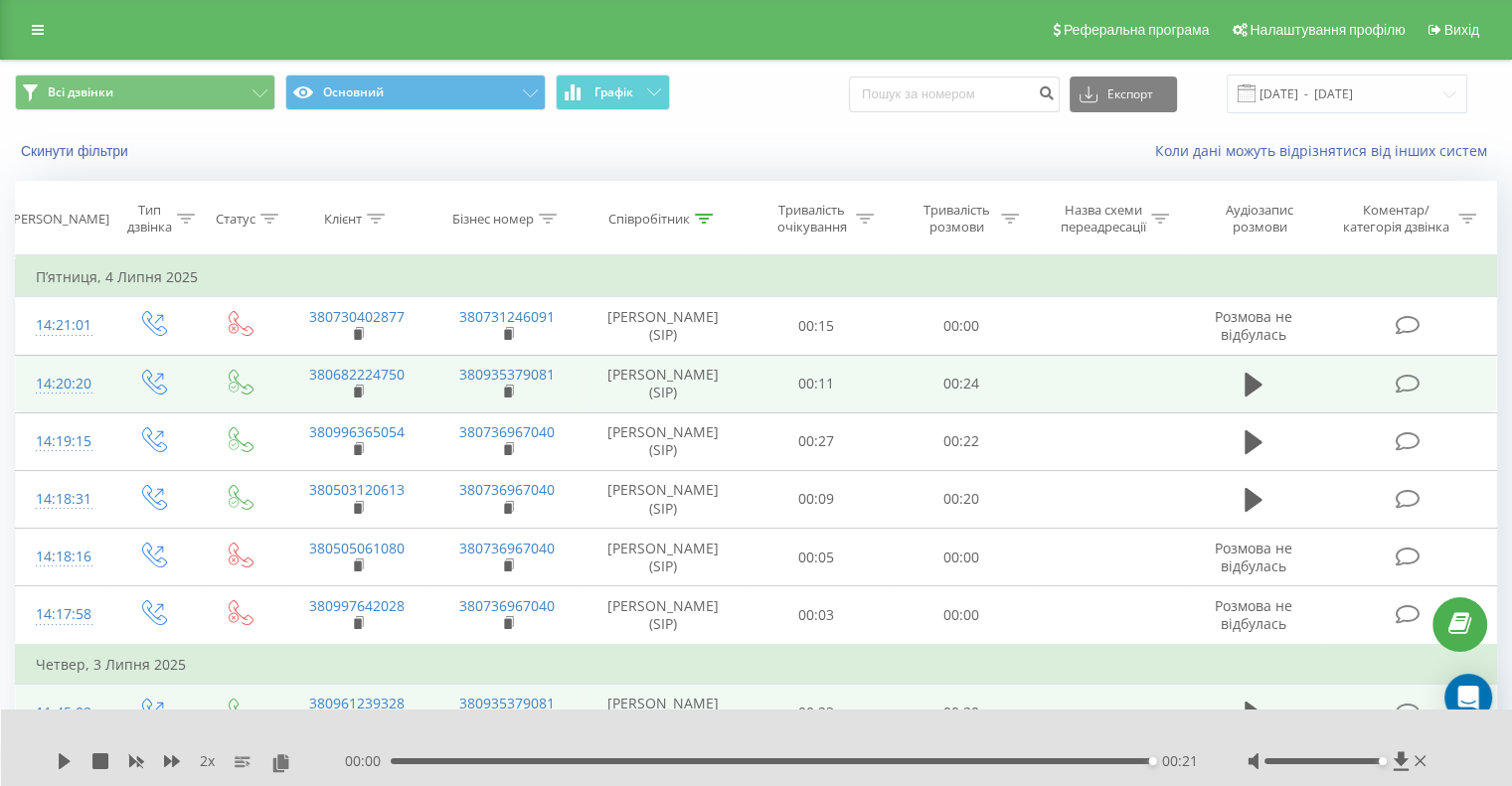 click 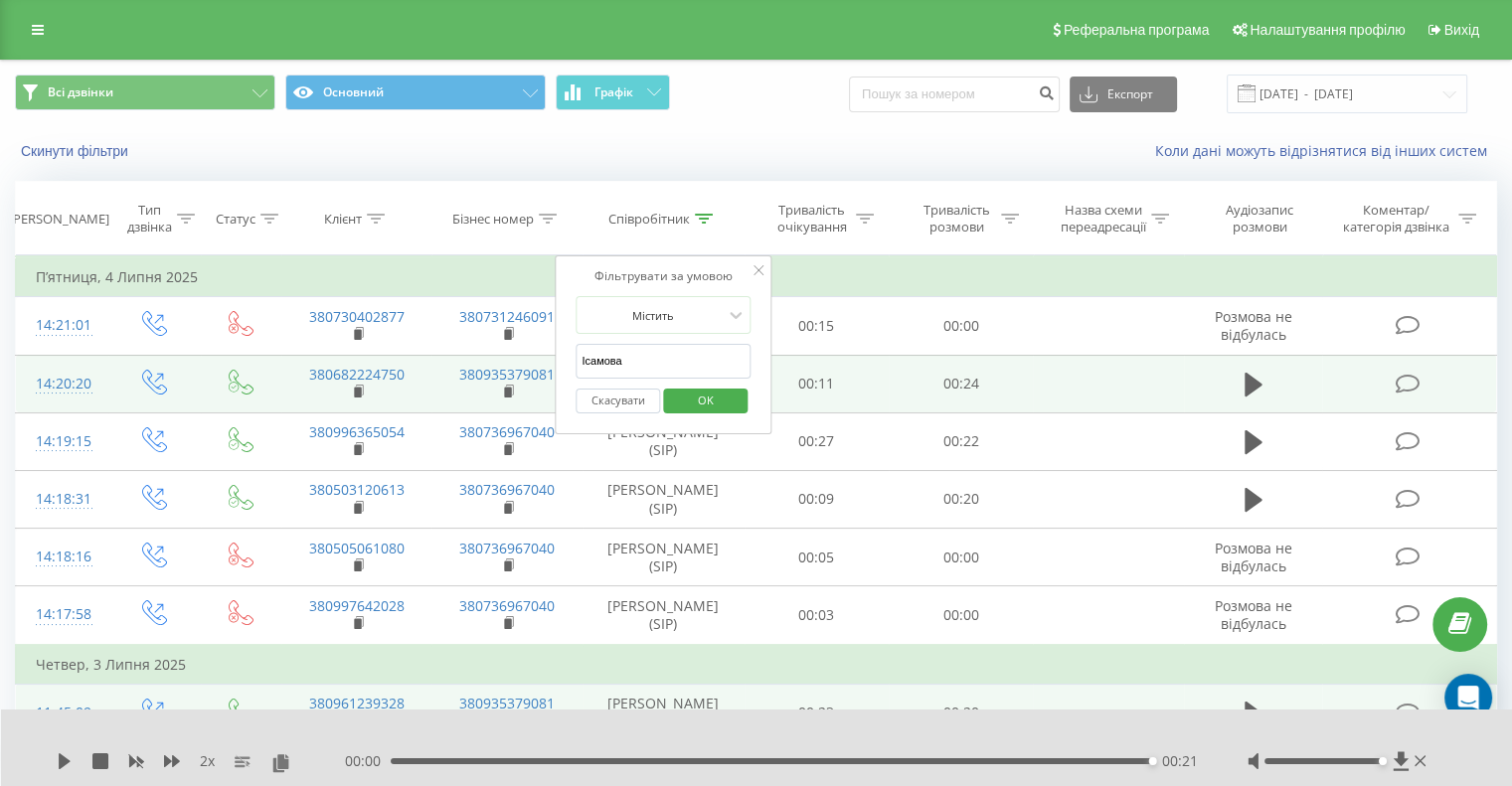 drag, startPoint x: 652, startPoint y: 359, endPoint x: 573, endPoint y: 352, distance: 79.30952 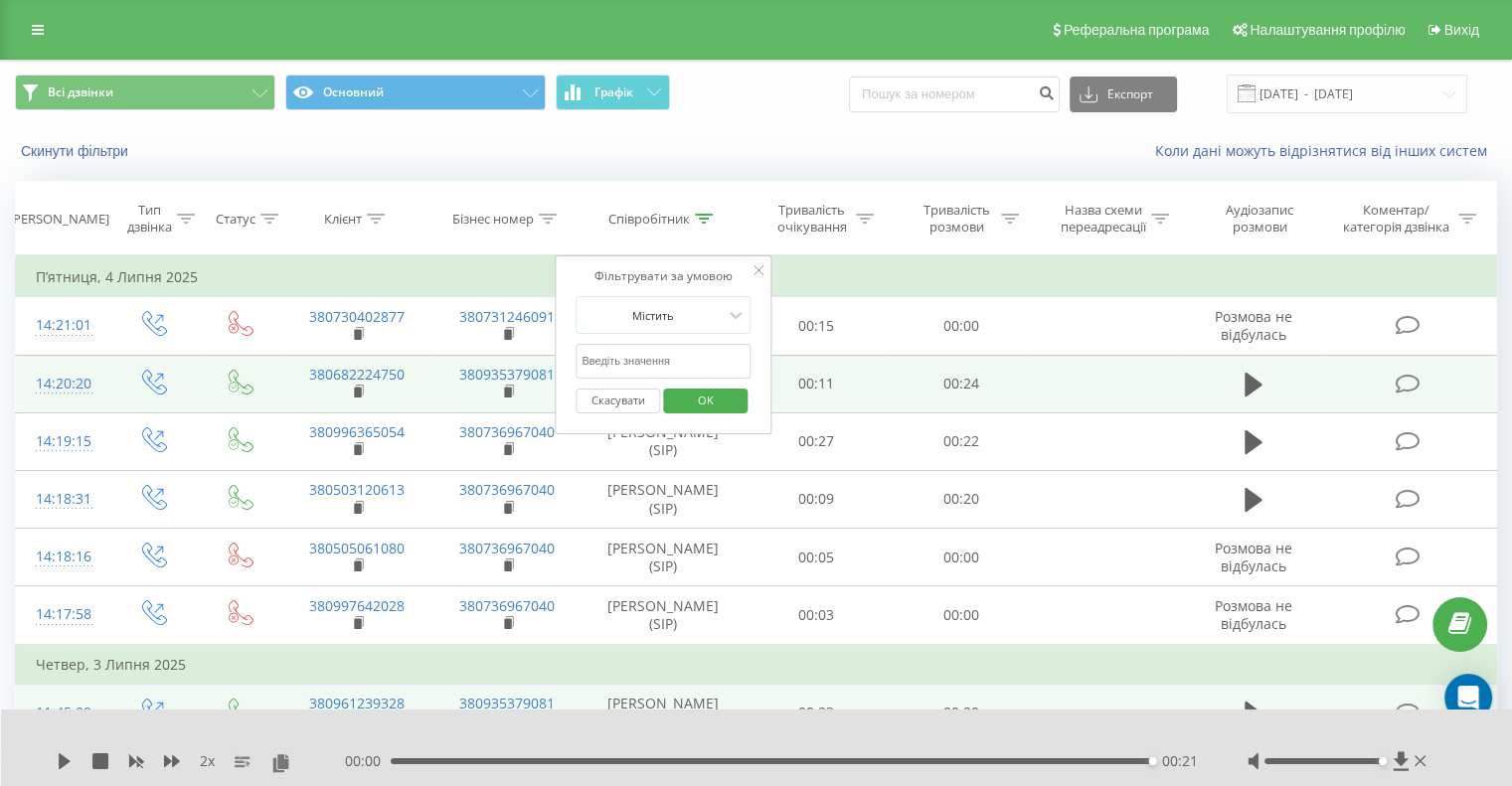 type on "є" 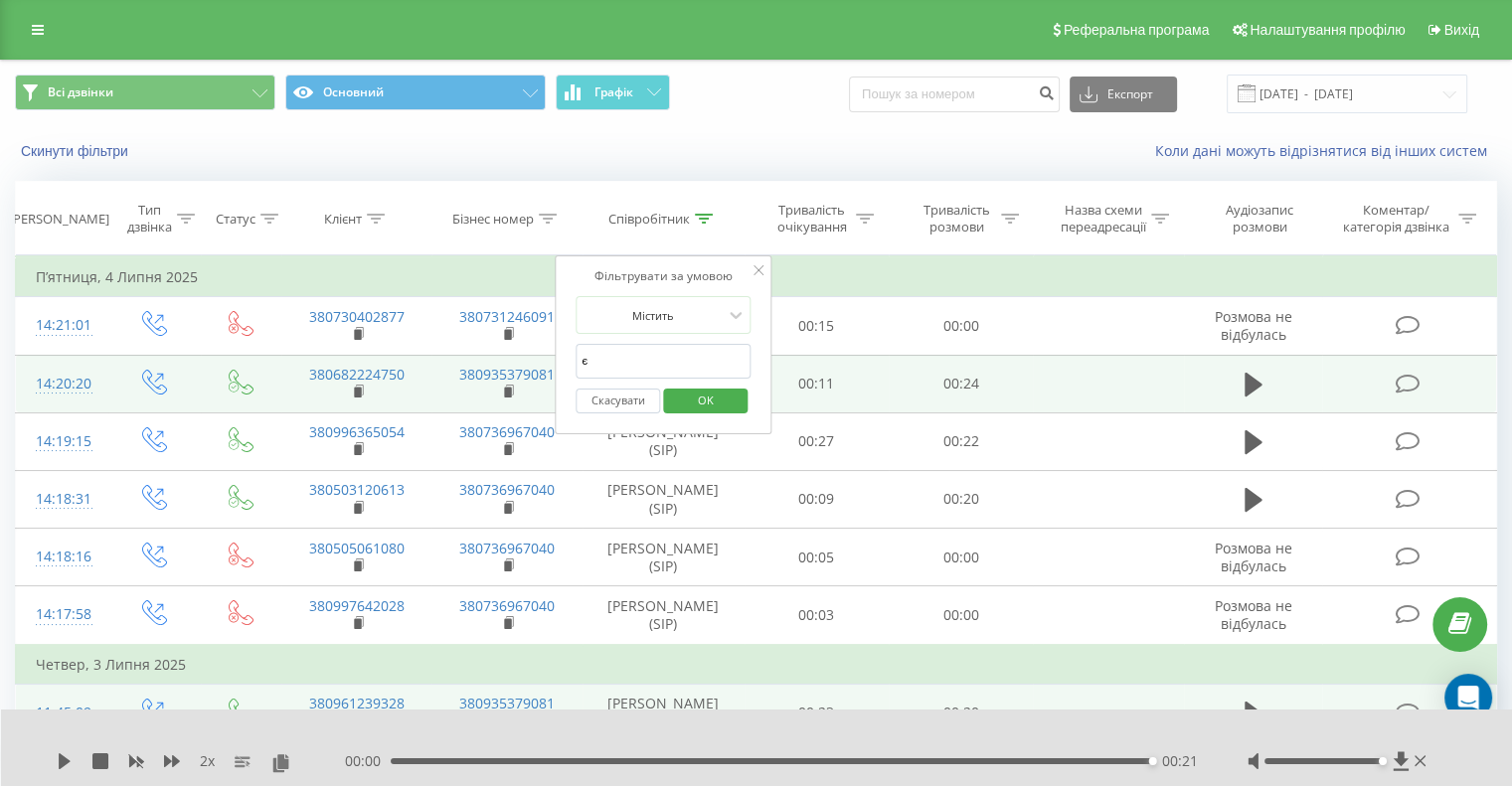 click on "є" at bounding box center [663, 361] 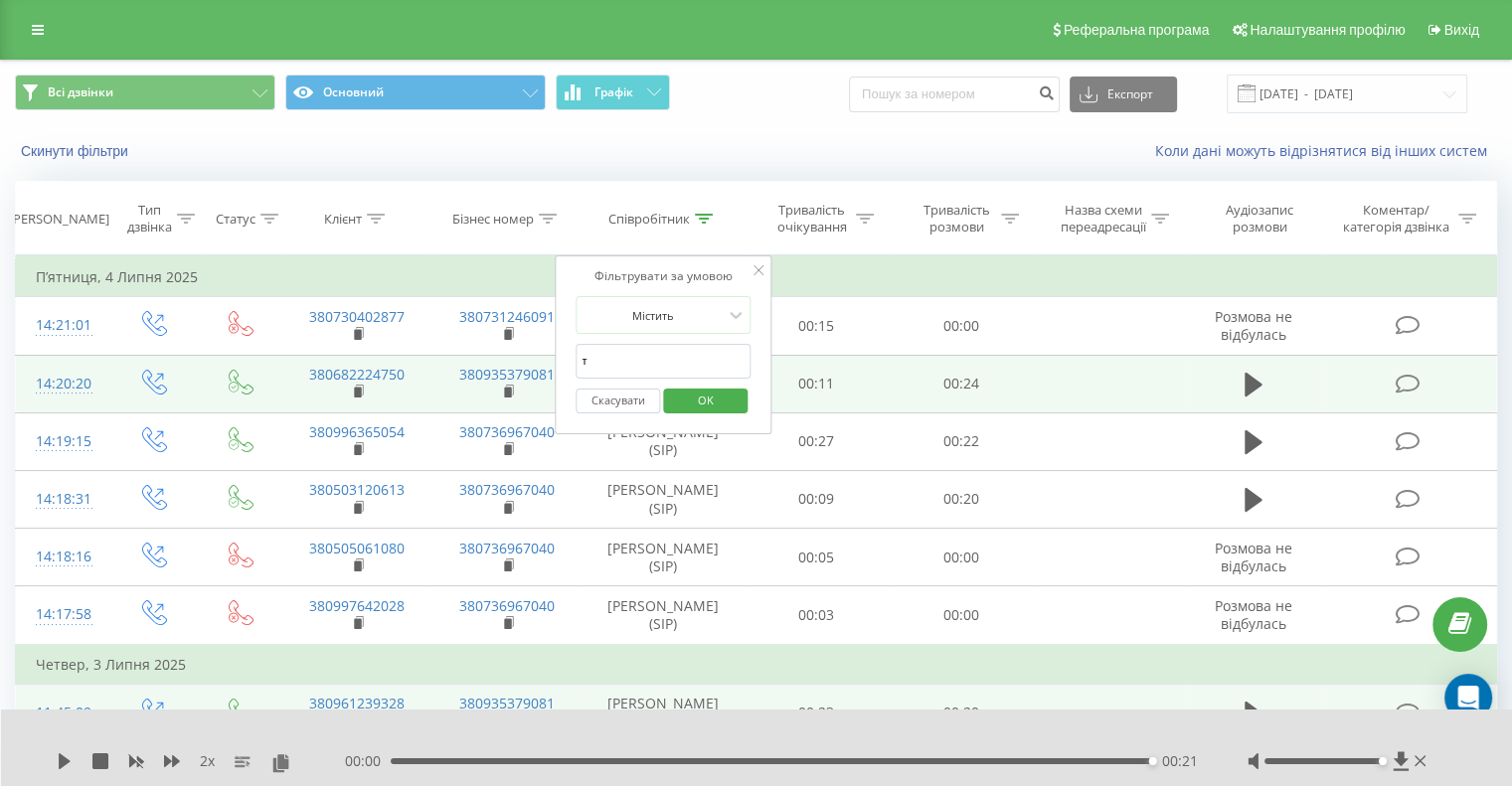 type on "Танцюра" 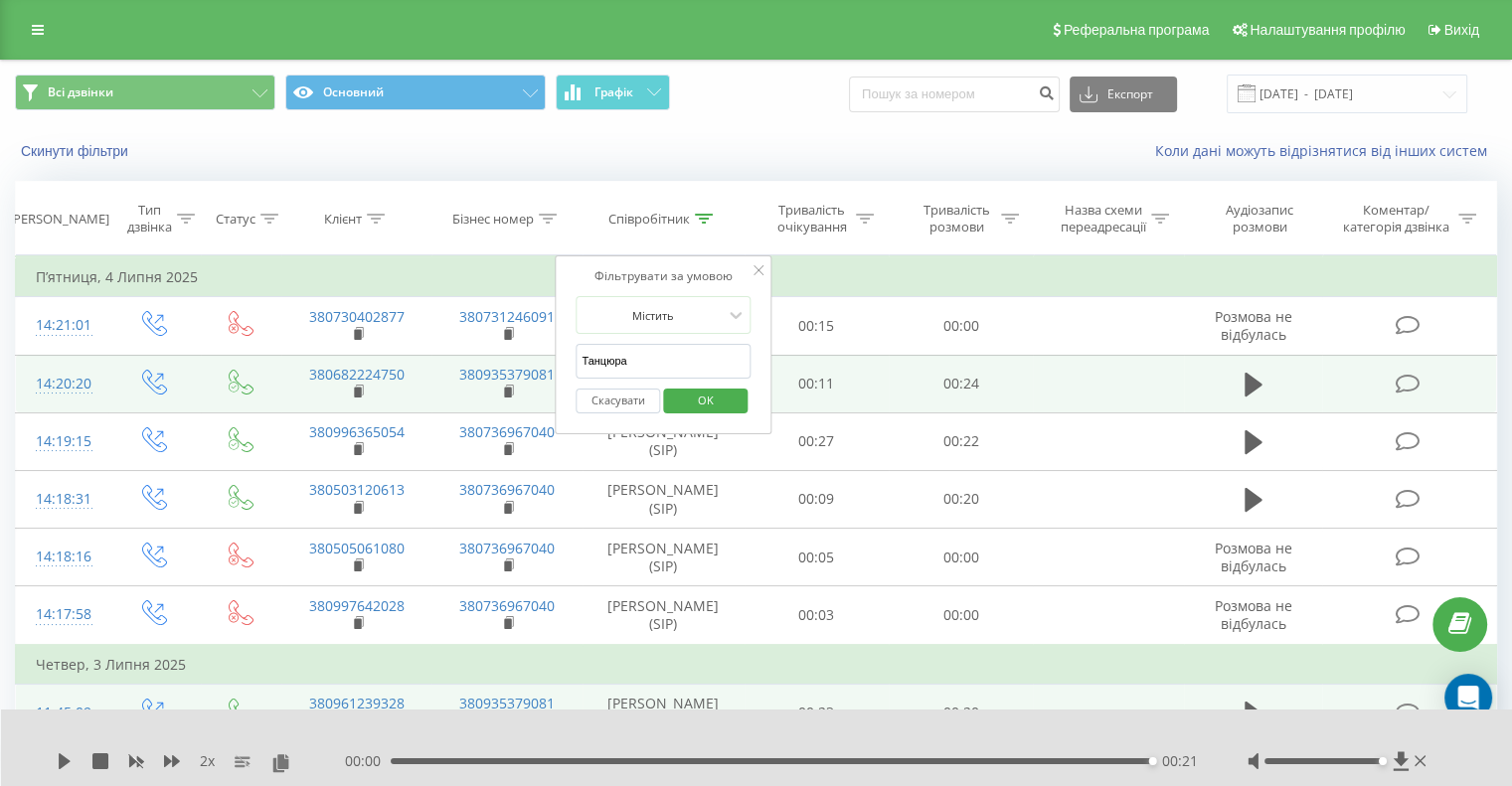 click on "OK" at bounding box center [706, 399] 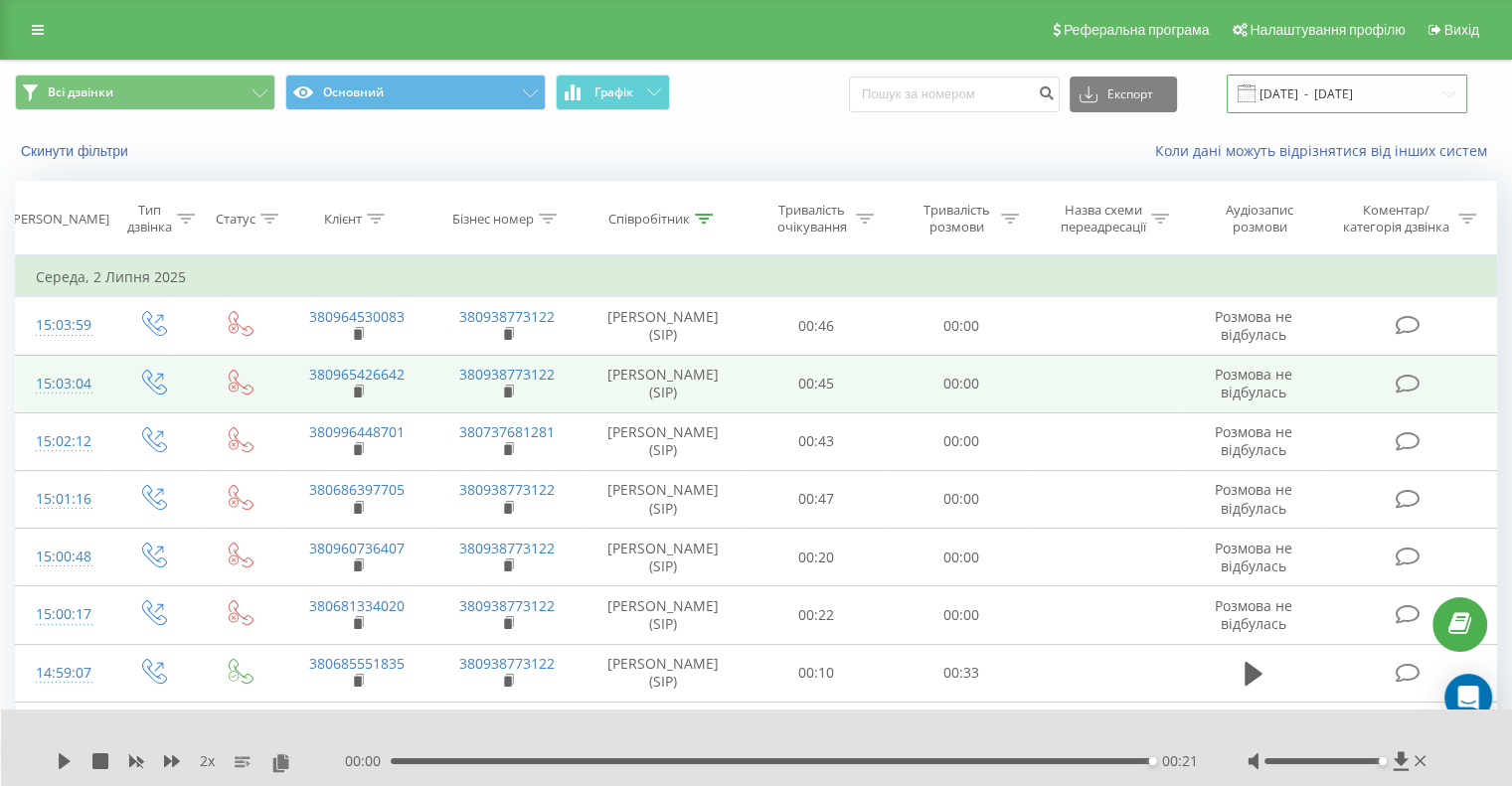 click on "[DATE]  -  [DATE]" at bounding box center (1347, 93) 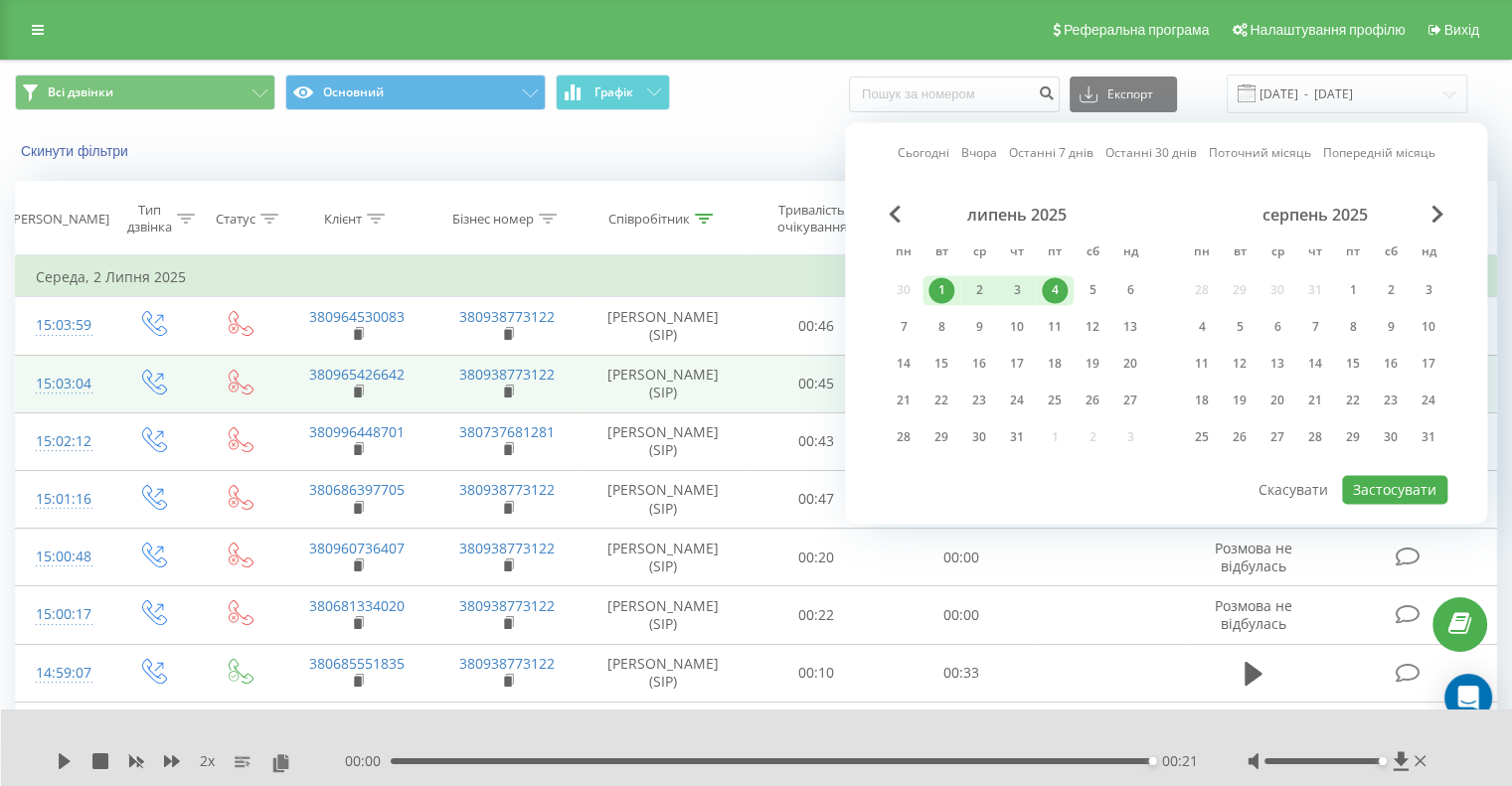 click on "1" at bounding box center (941, 290) 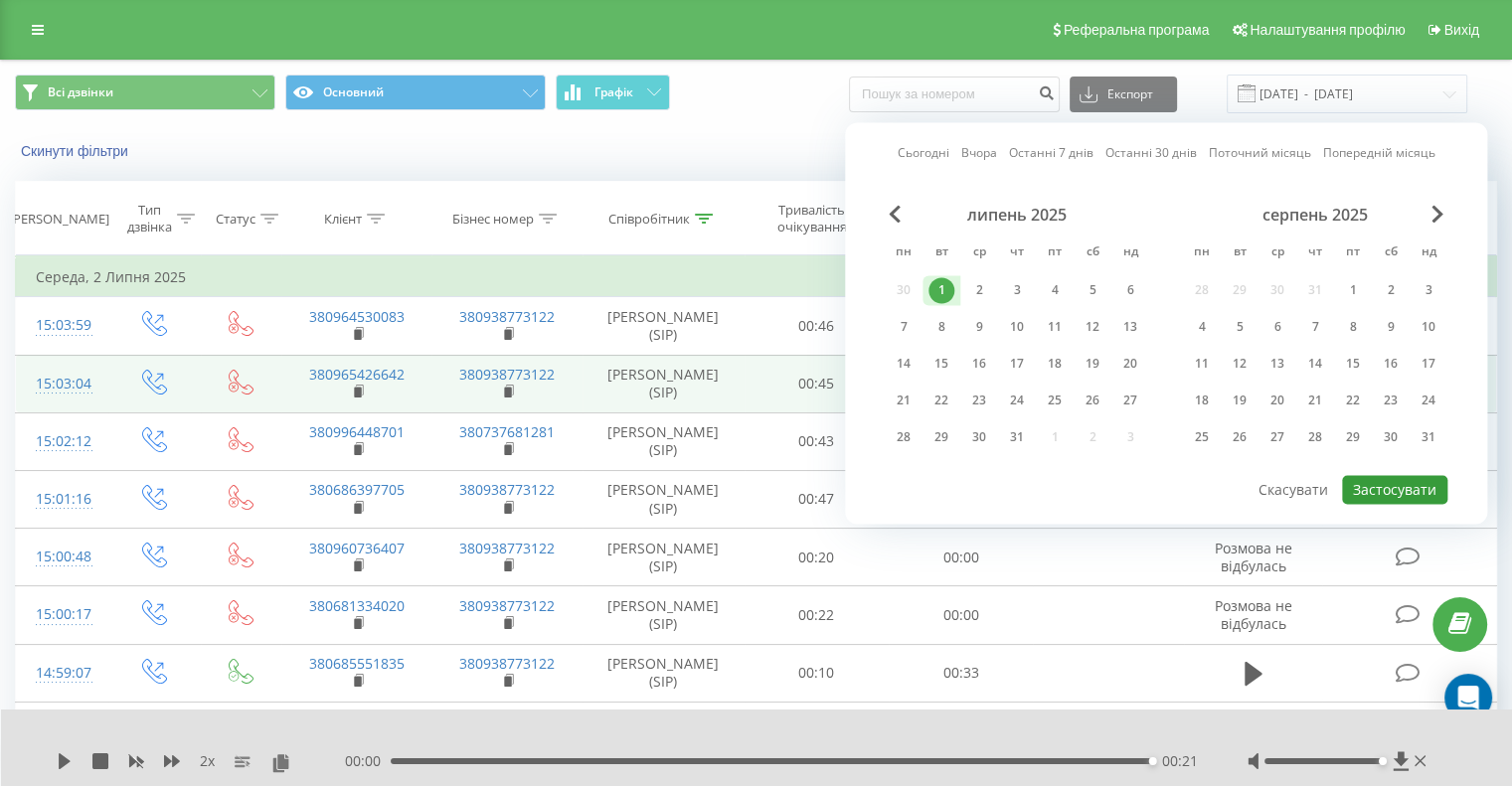 click on "Застосувати" at bounding box center [1395, 489] 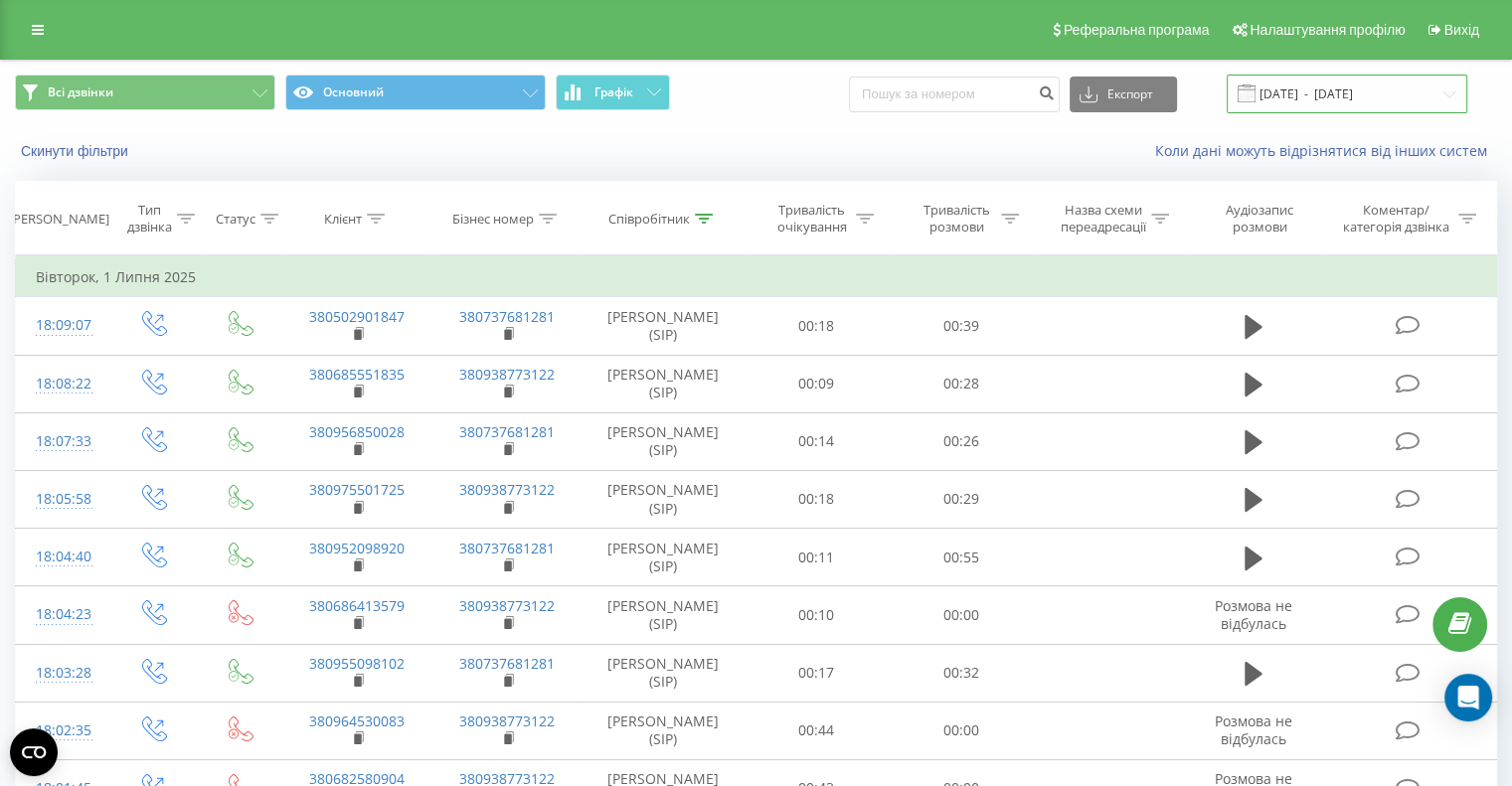 click on "[DATE]  -  [DATE]" at bounding box center (1347, 93) 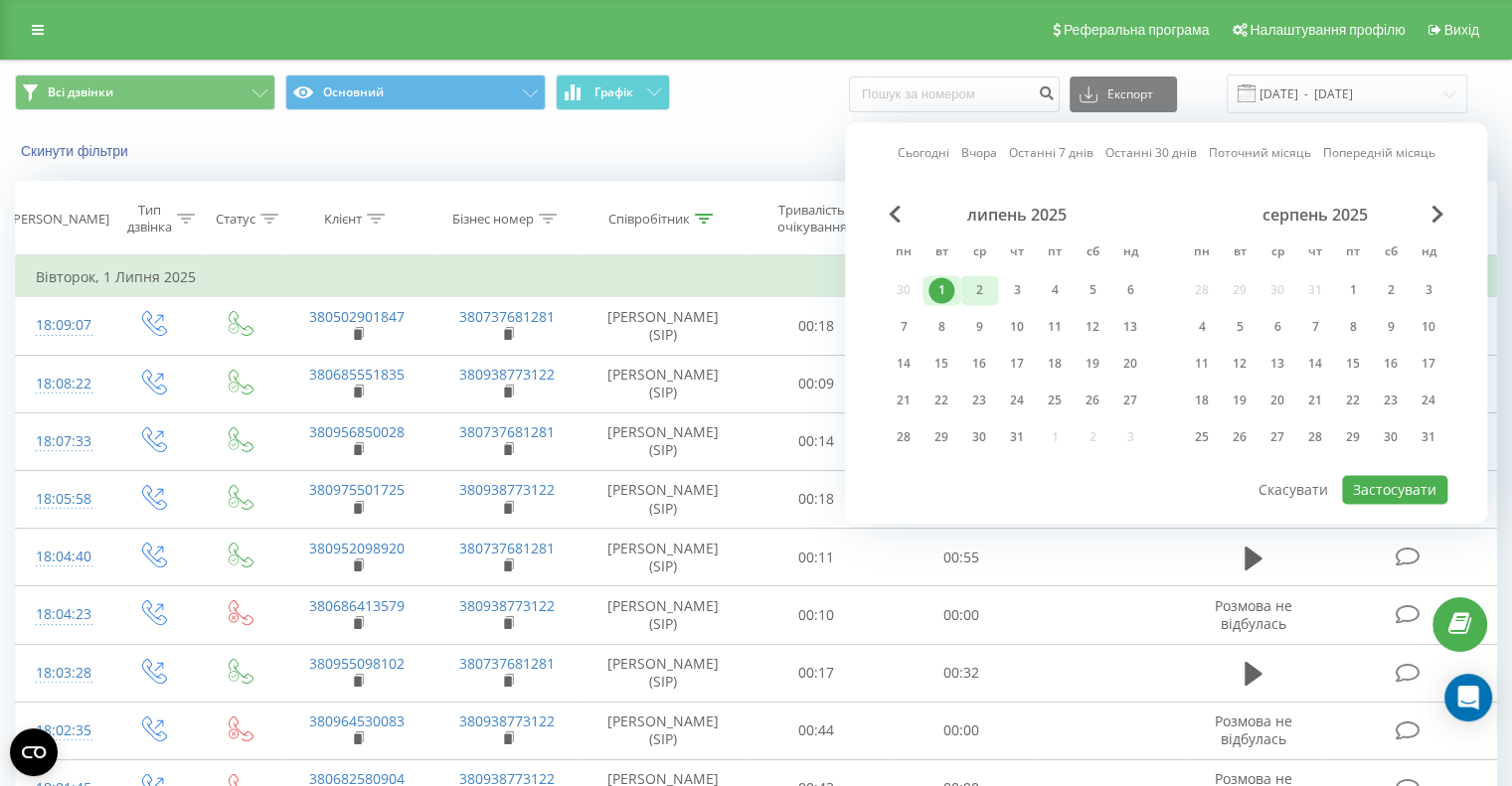 click on "2" at bounding box center (979, 290) 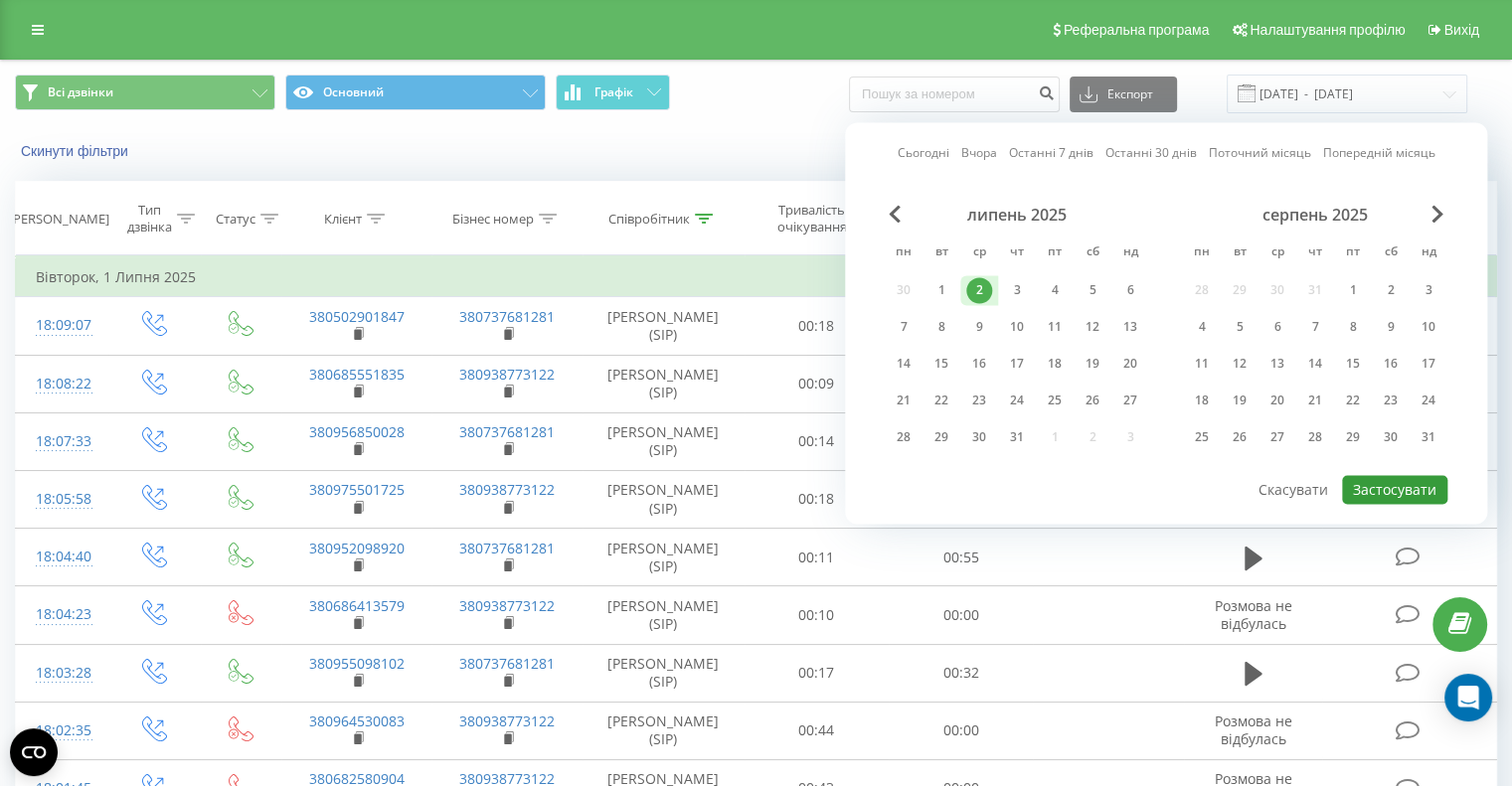 click on "Застосувати" at bounding box center (1395, 489) 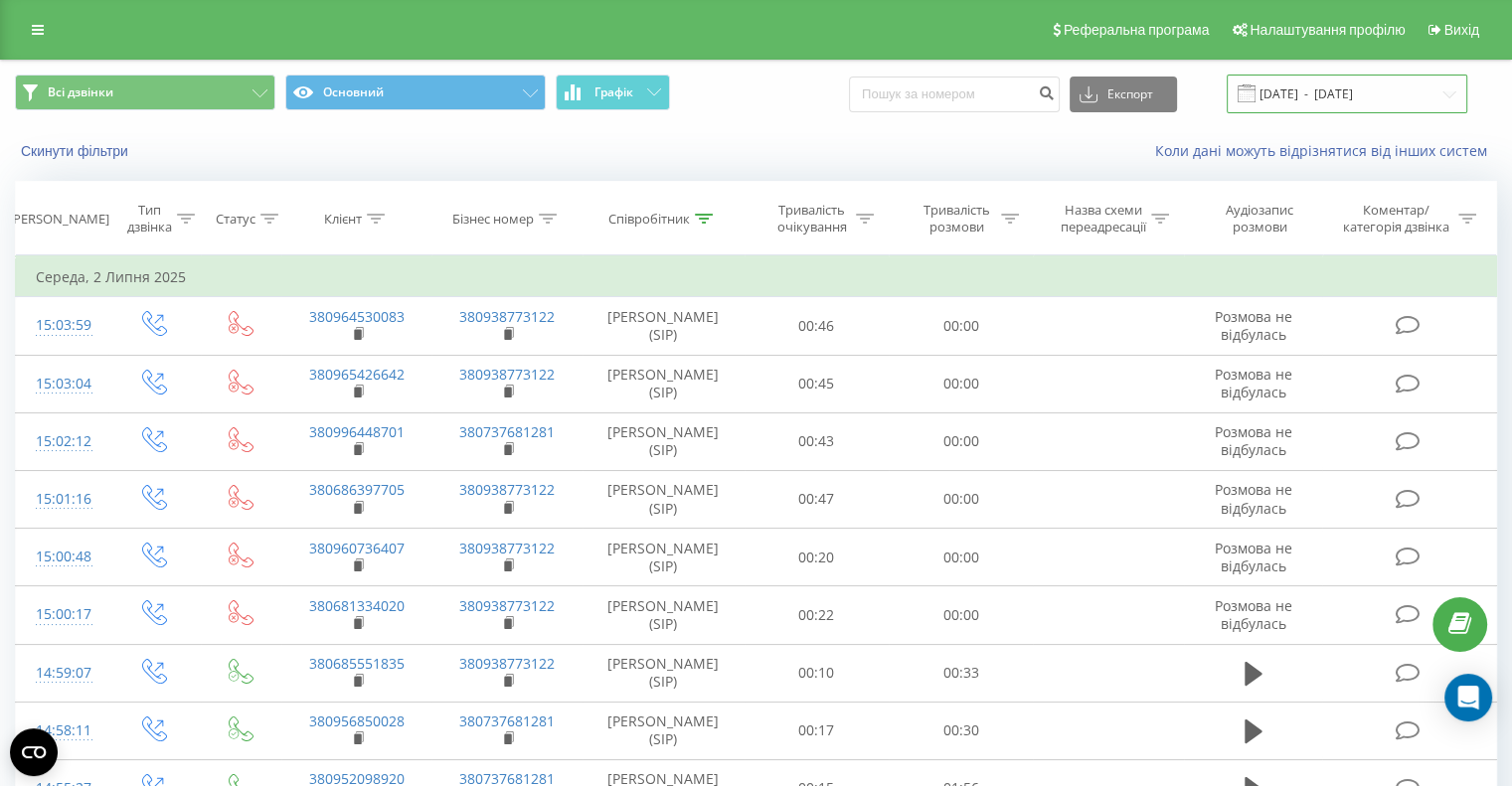 click on "[DATE]  -  [DATE]" at bounding box center [1347, 93] 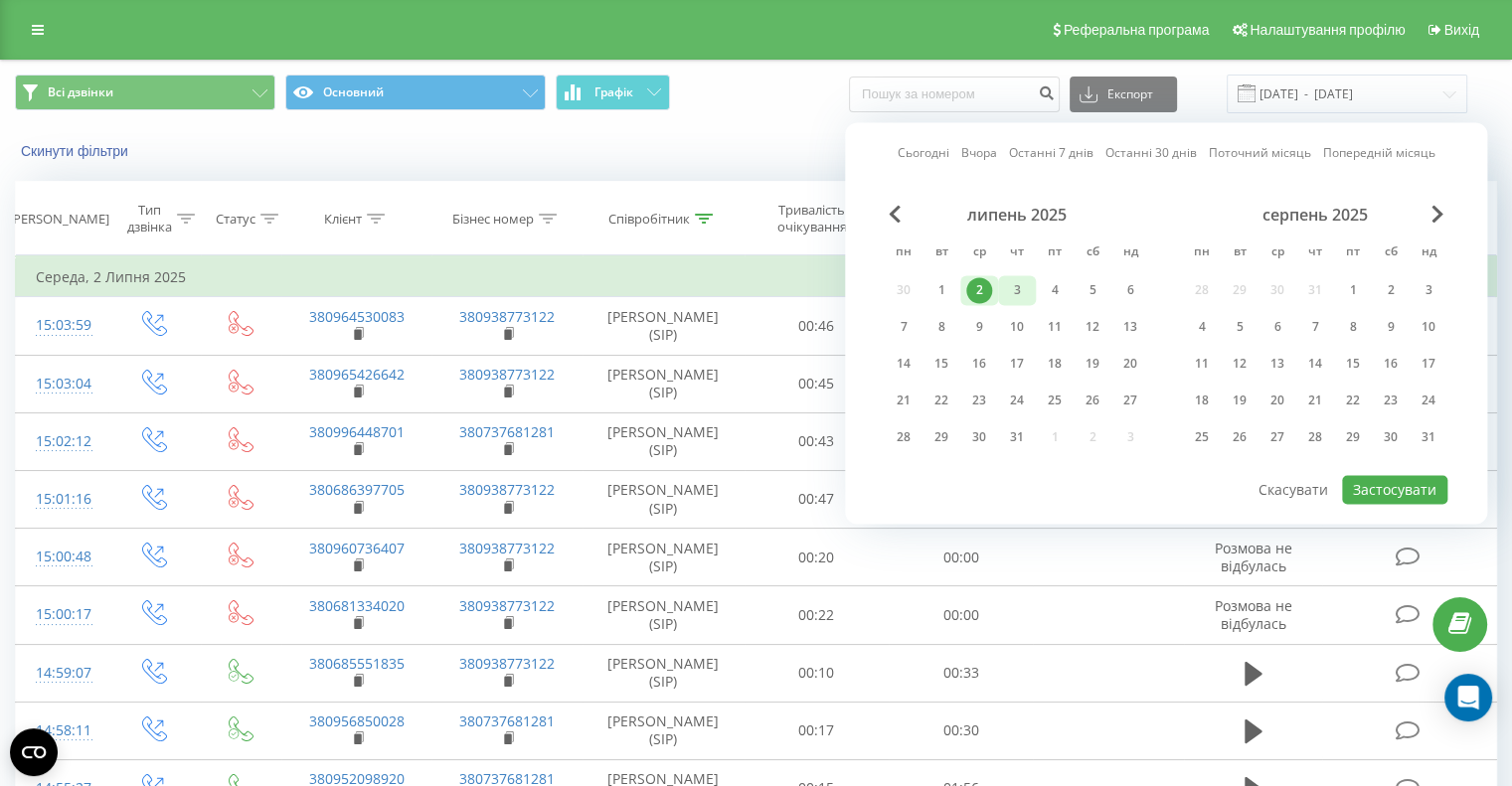 click on "4" at bounding box center [1055, 290] 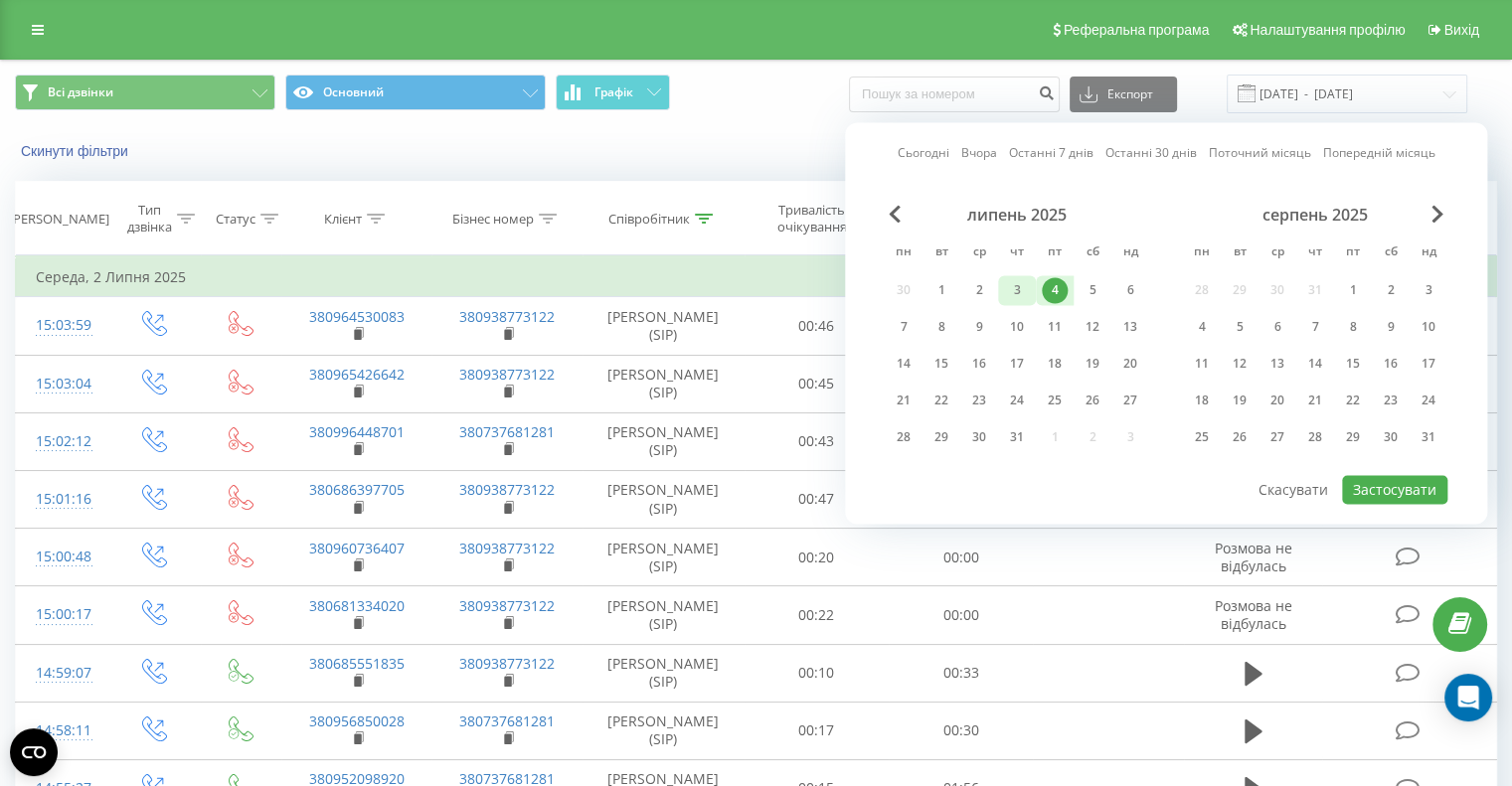 click on "3" at bounding box center (1017, 290) 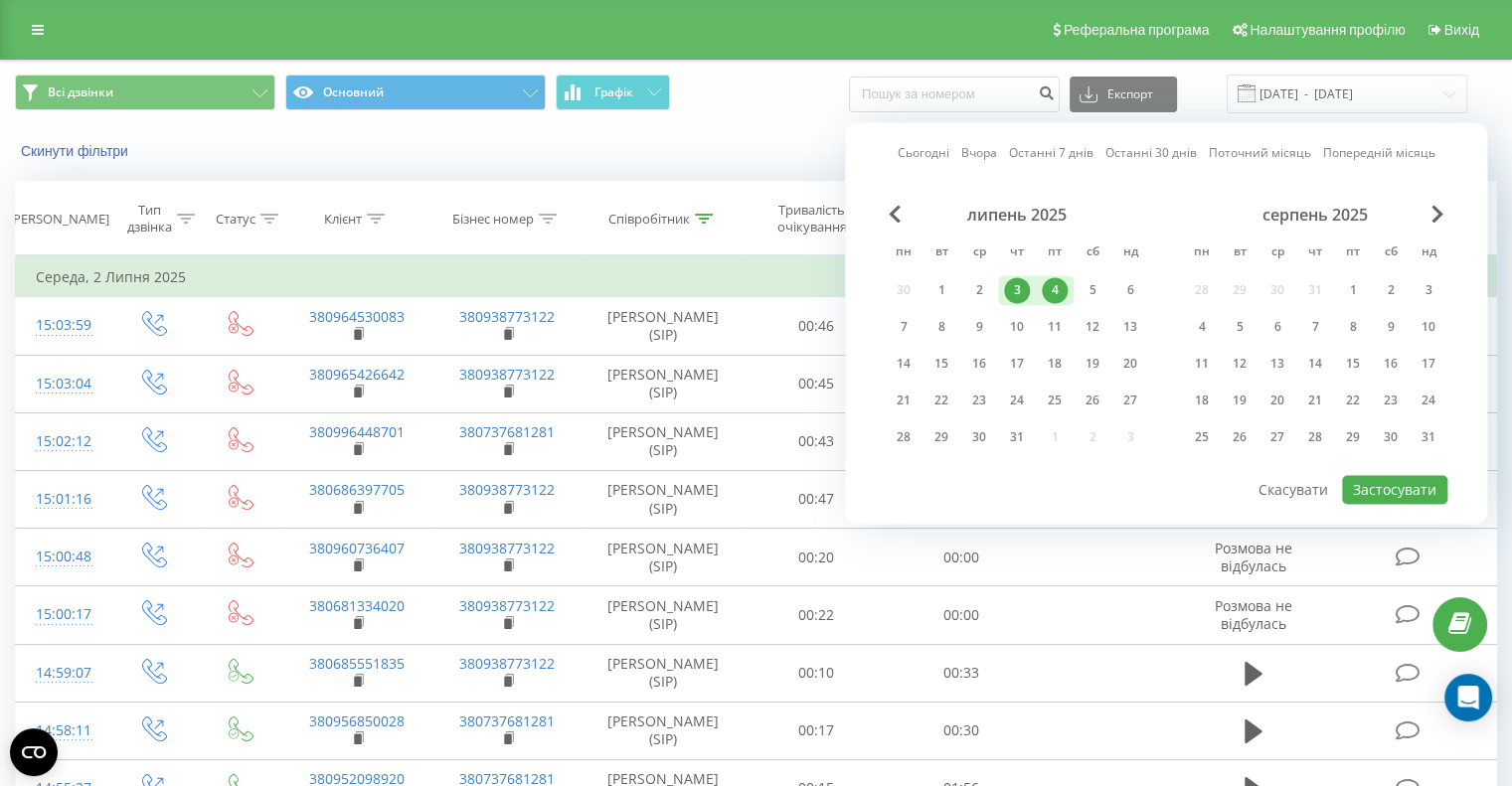 click on "3" at bounding box center [1017, 290] 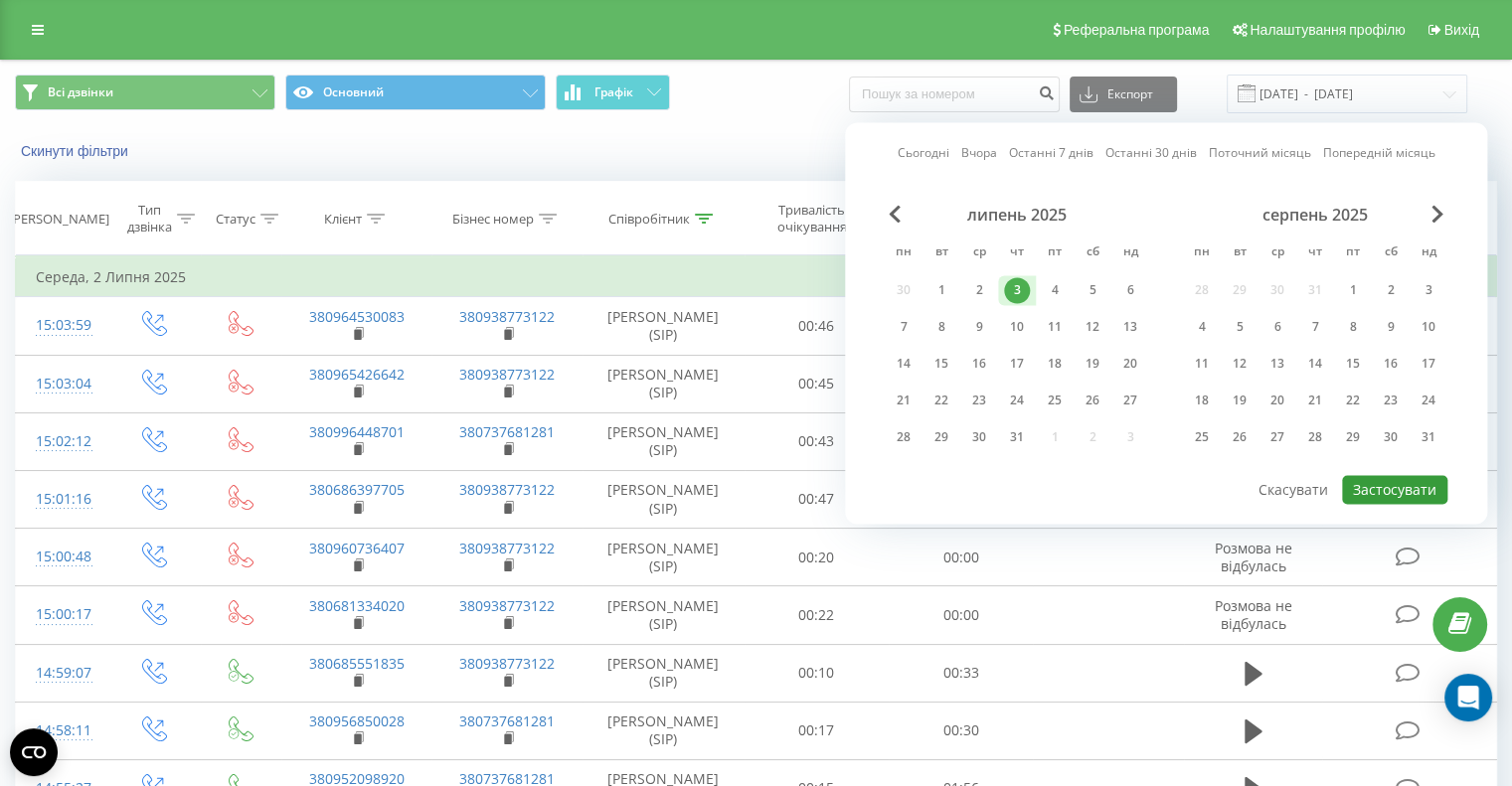 click on "Застосувати" at bounding box center (1395, 489) 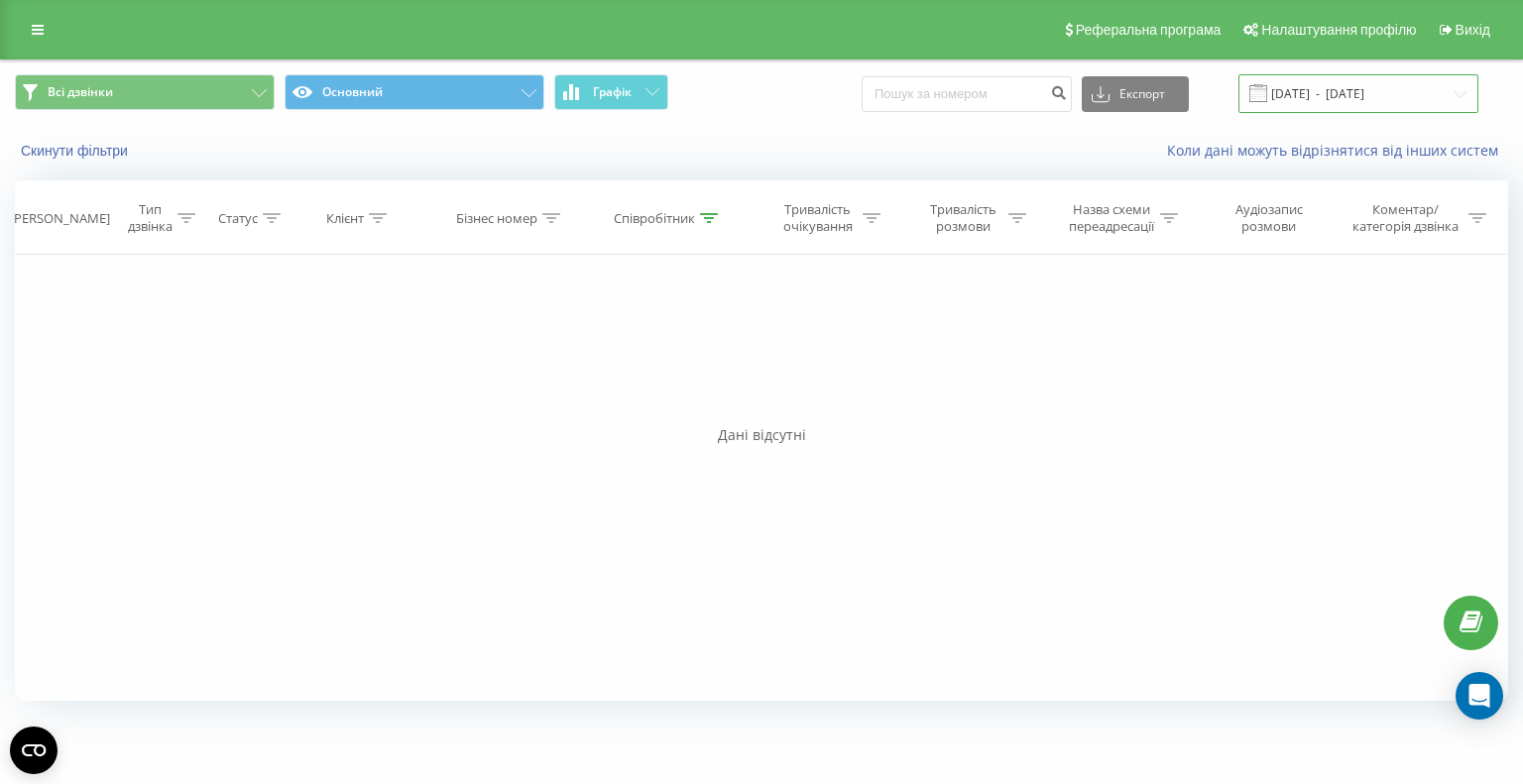 click on "[DATE]  -  [DATE]" at bounding box center [1358, 93] 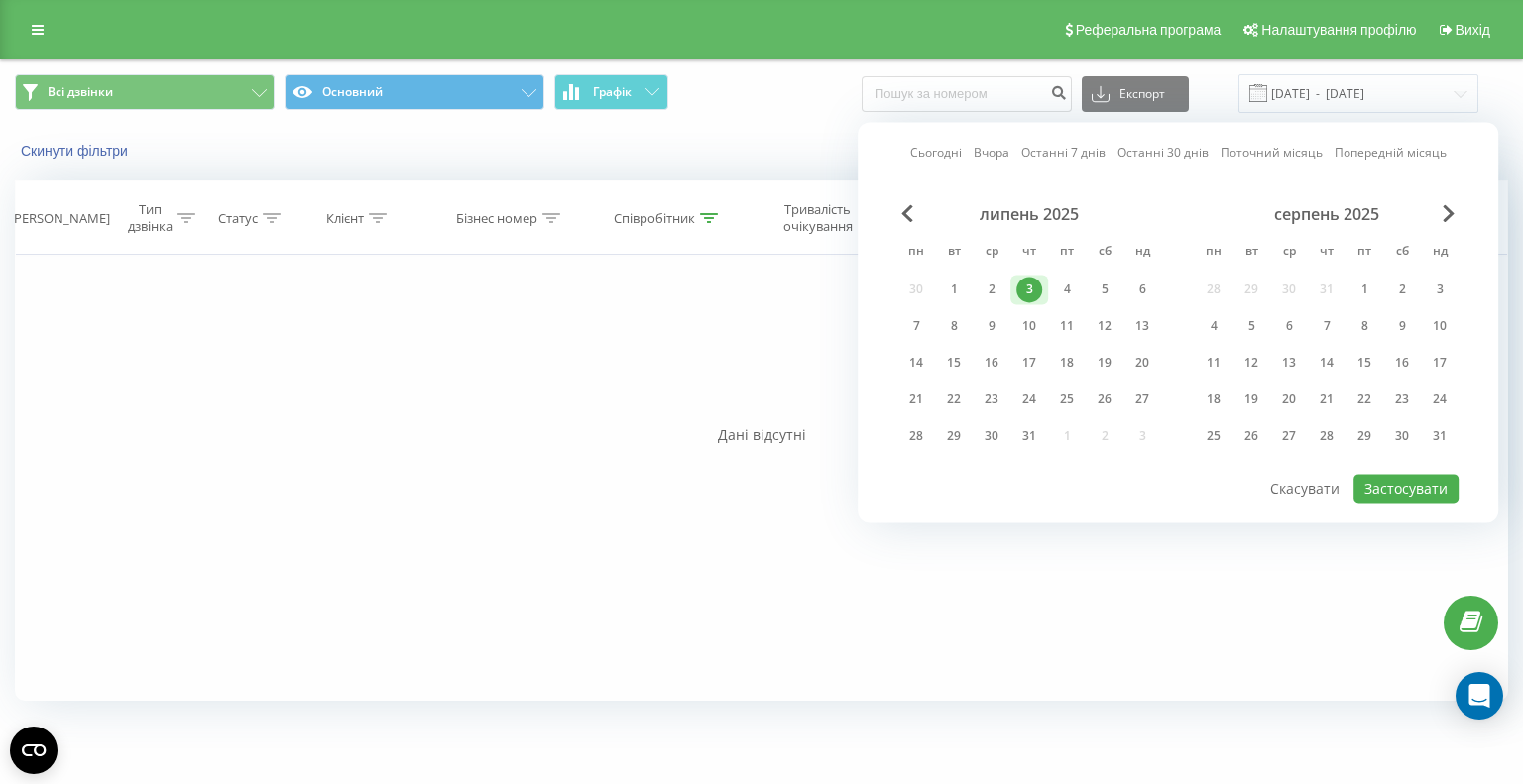 click on "Фільтрувати за умовою Дорівнює Введіть значення Скасувати OK Фільтрувати за умовою Дорівнює Введіть значення Скасувати OK Фільтрувати за умовою Містить Скасувати OK Фільтрувати за умовою Містить Скасувати OK Фільтрувати за умовою Містить Танцюра Скасувати OK Фільтрувати за умовою Дорівнює Скасувати OK Фільтрувати за умовою Дорівнює Скасувати OK Фільтрувати за умовою Містить Скасувати OK Фільтрувати за умовою Дорівнює Введіть значення Скасувати OK" at bounding box center (762, 478) 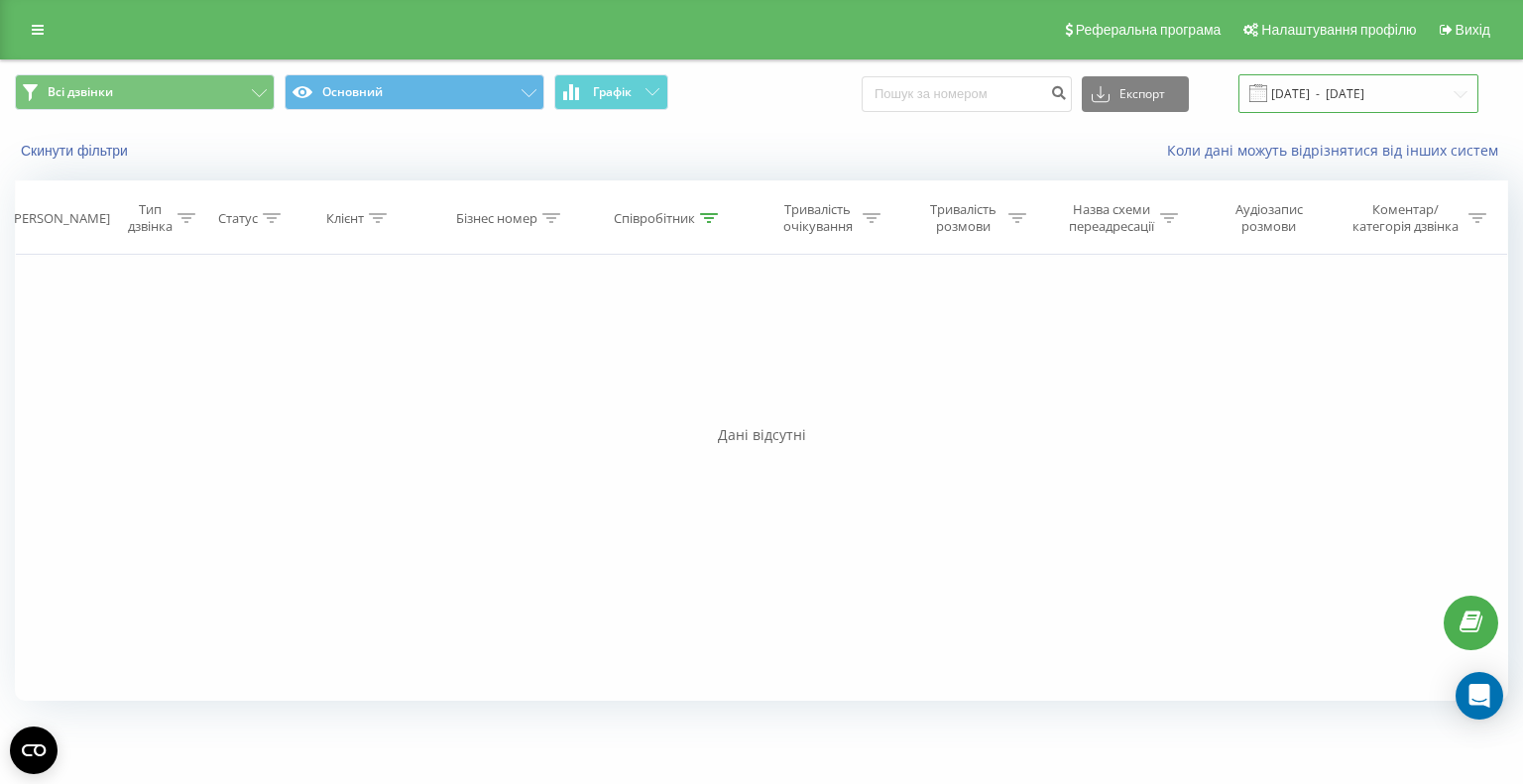 click on "[DATE]  -  [DATE]" at bounding box center [1358, 93] 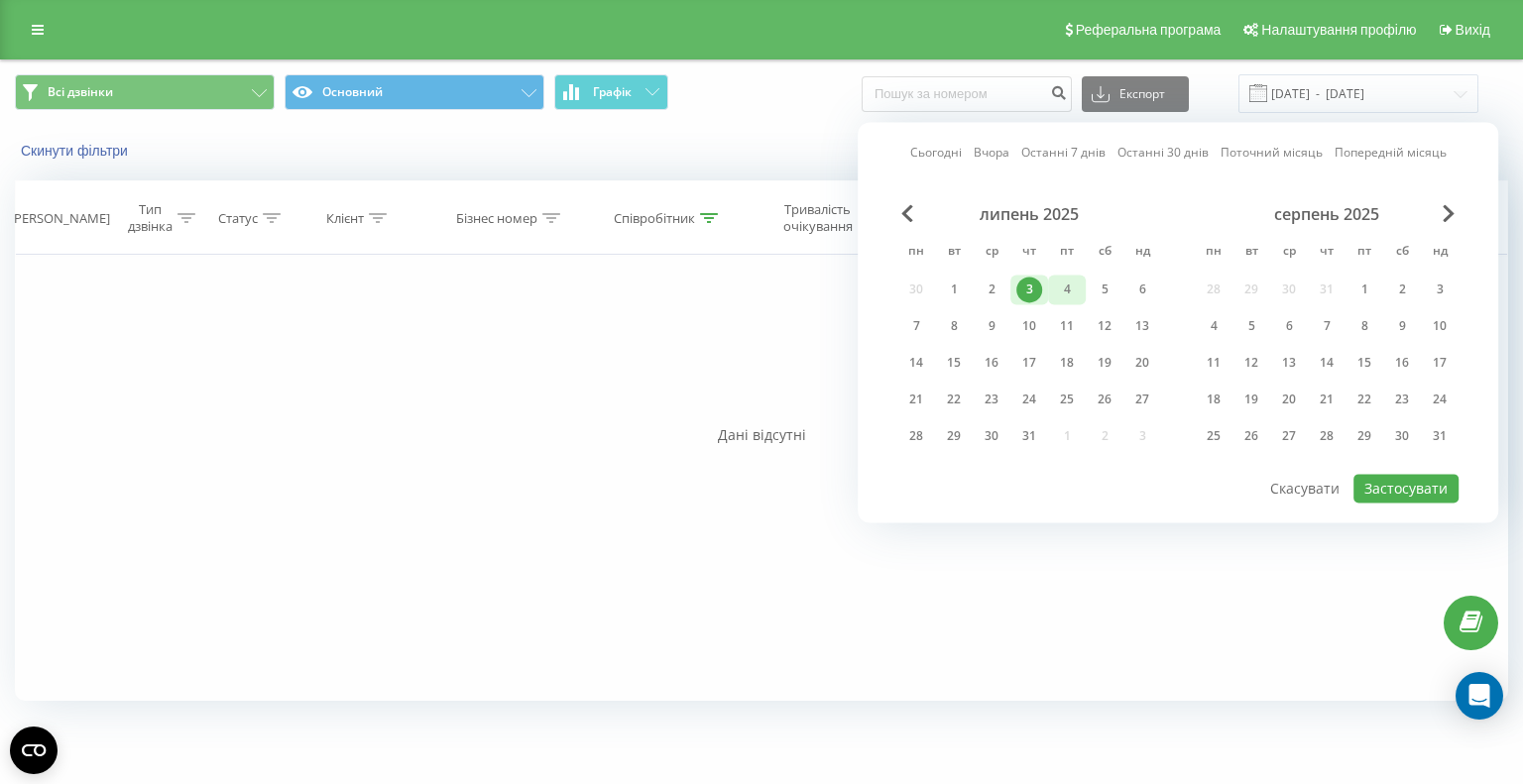 click on "4" at bounding box center (1067, 289) 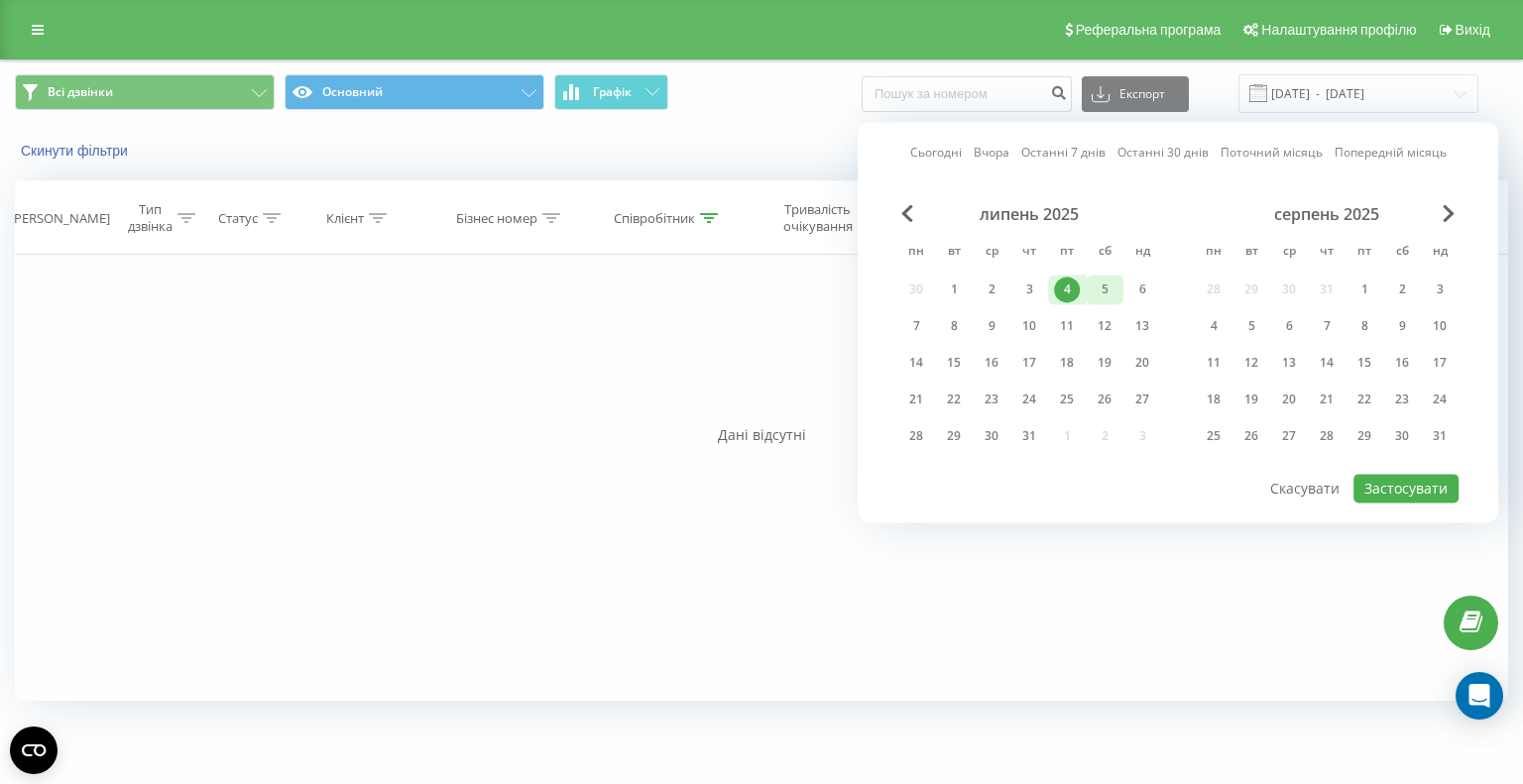 click on "5" at bounding box center (1105, 289) 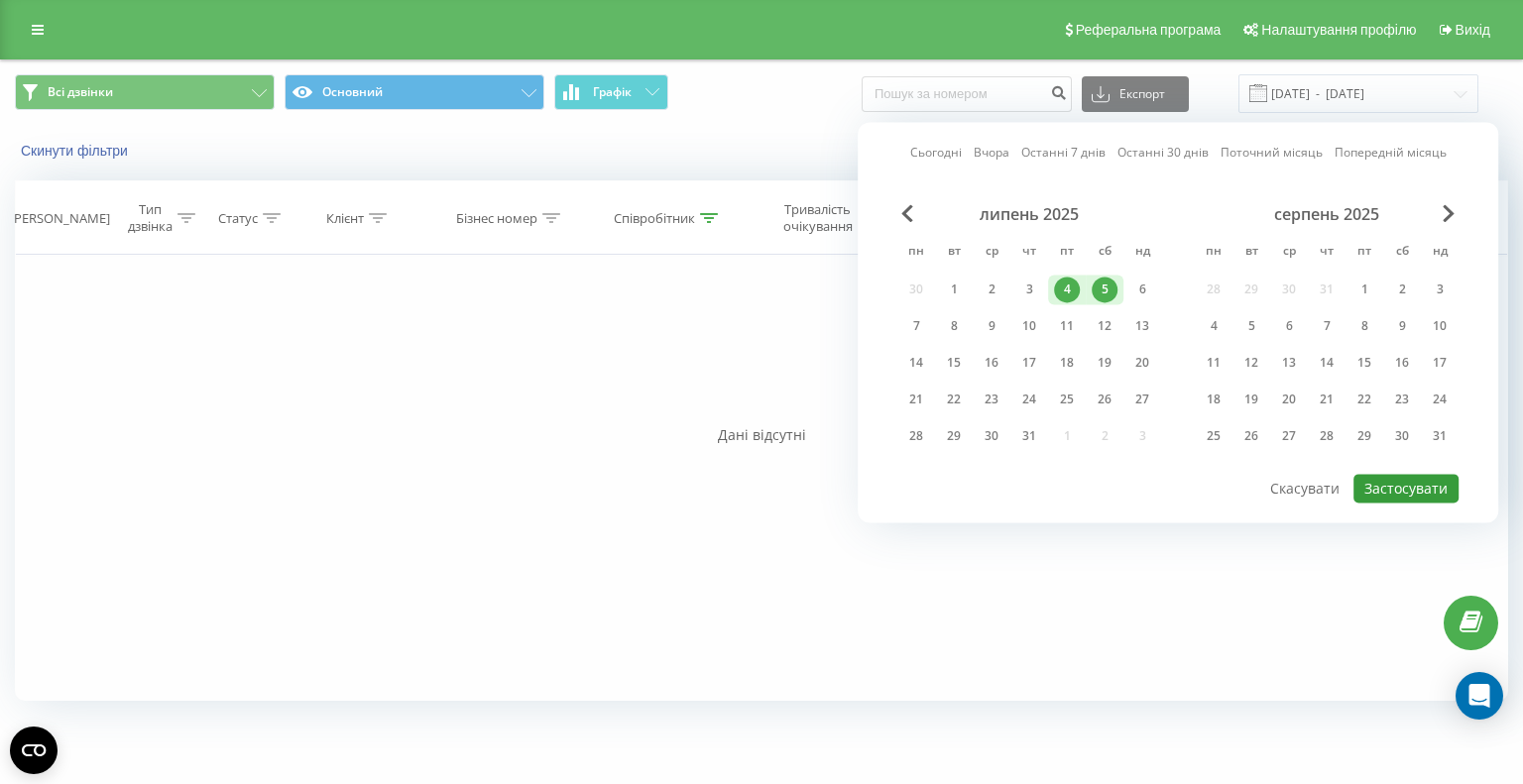 click on "Застосувати" at bounding box center (1406, 488) 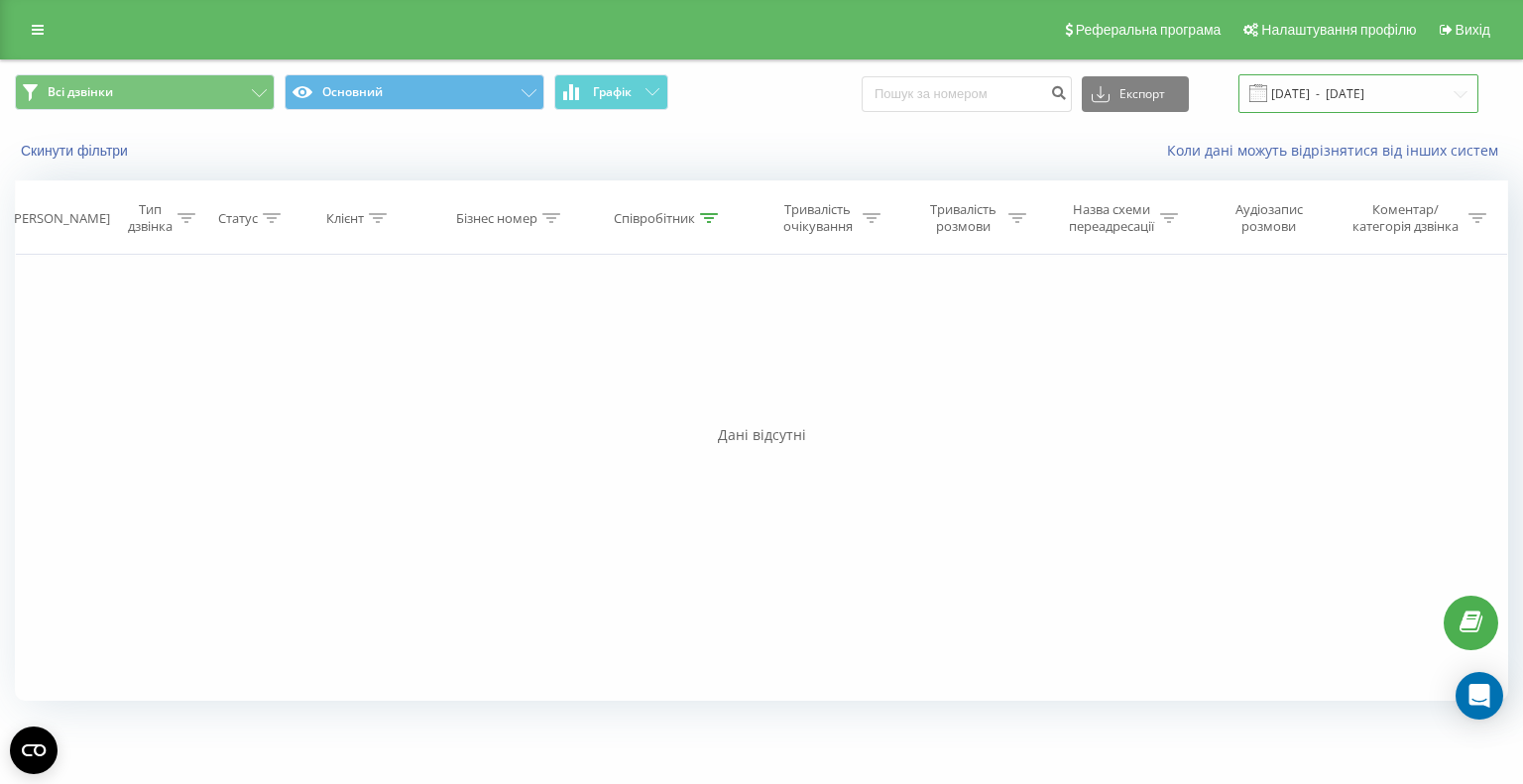 click on "[DATE]  -  [DATE]" at bounding box center [1358, 93] 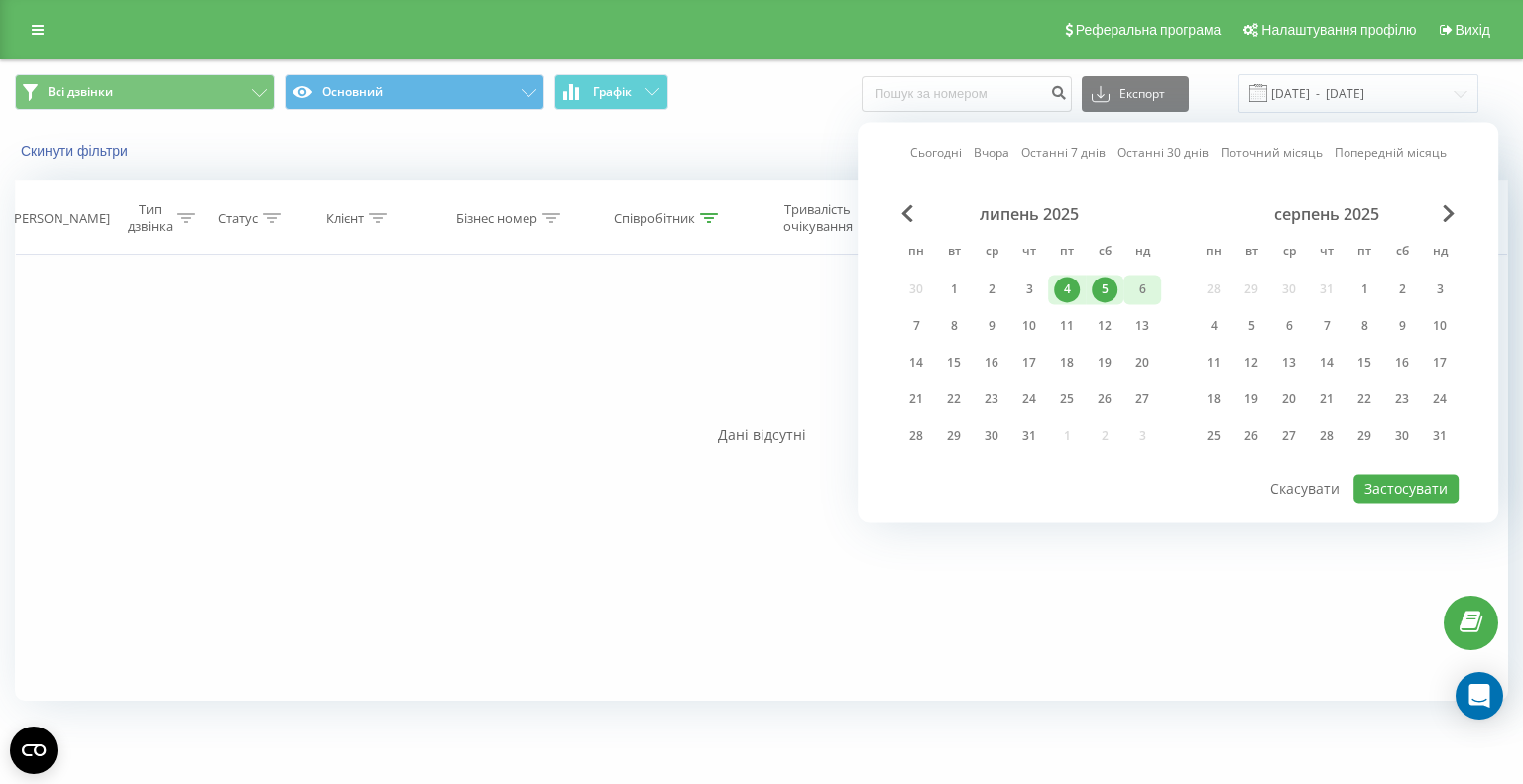 click on "6" at bounding box center [1142, 289] 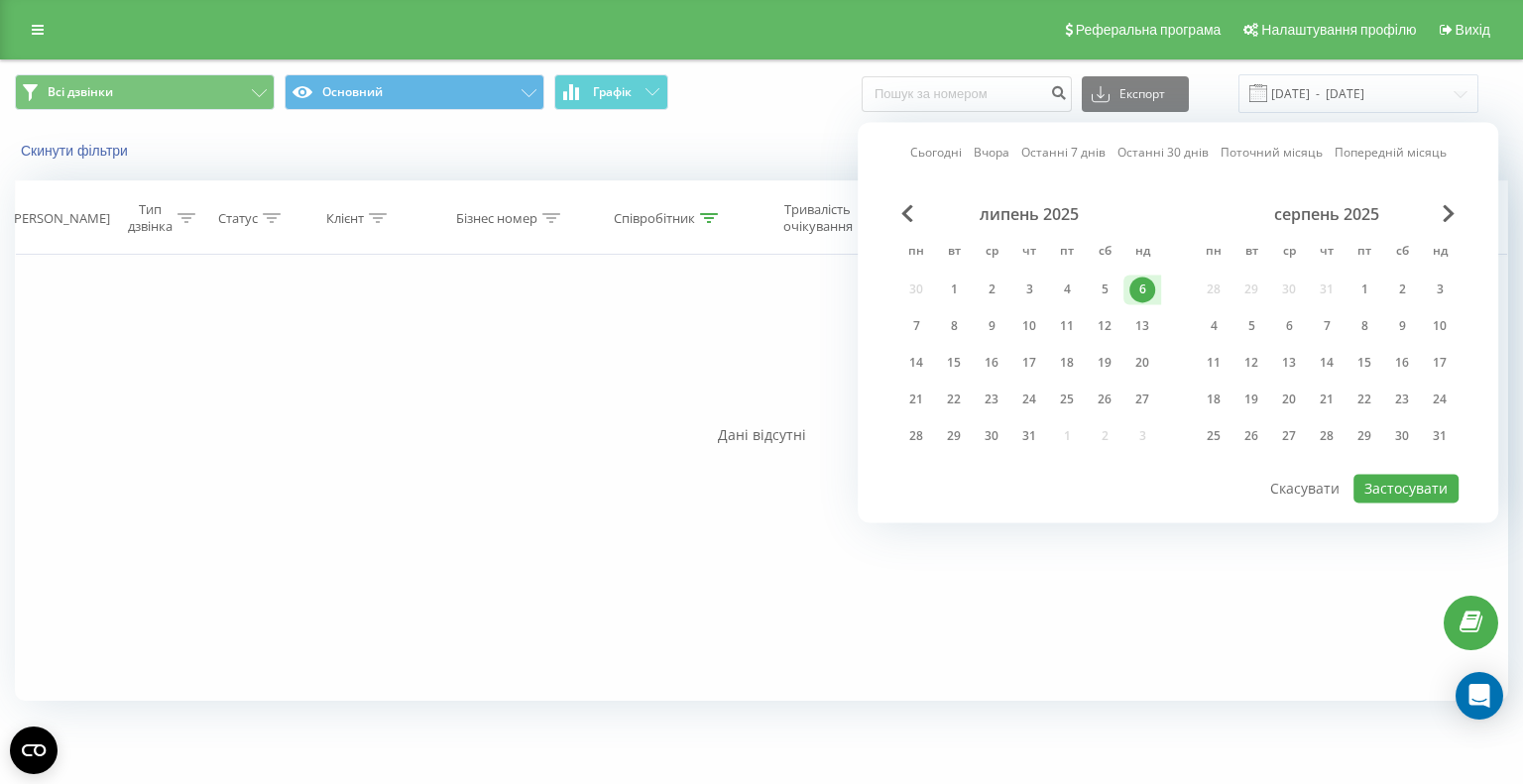 click on "Сьогодні Вчора Останні 7 днів Останні 30 днів Поточний місяць Попередній місяць липень 2025 пн вт ср чт пт сб нд 30 1 2 3 4 5 6 7 8 9 10 11 12 13 14 15 16 17 18 19 20 21 22 23 24 25 26 27 28 29 30 31 1 2 3 серпень 2025 пн вт ср чт пт сб нд 28 29 30 31 1 2 3 4 5 6 7 8 9 10 11 12 13 14 15 16 17 18 19 20 21 22 23 24 25 26 27 28 29 30 31 Застосувати Скасувати" at bounding box center (1178, 322) 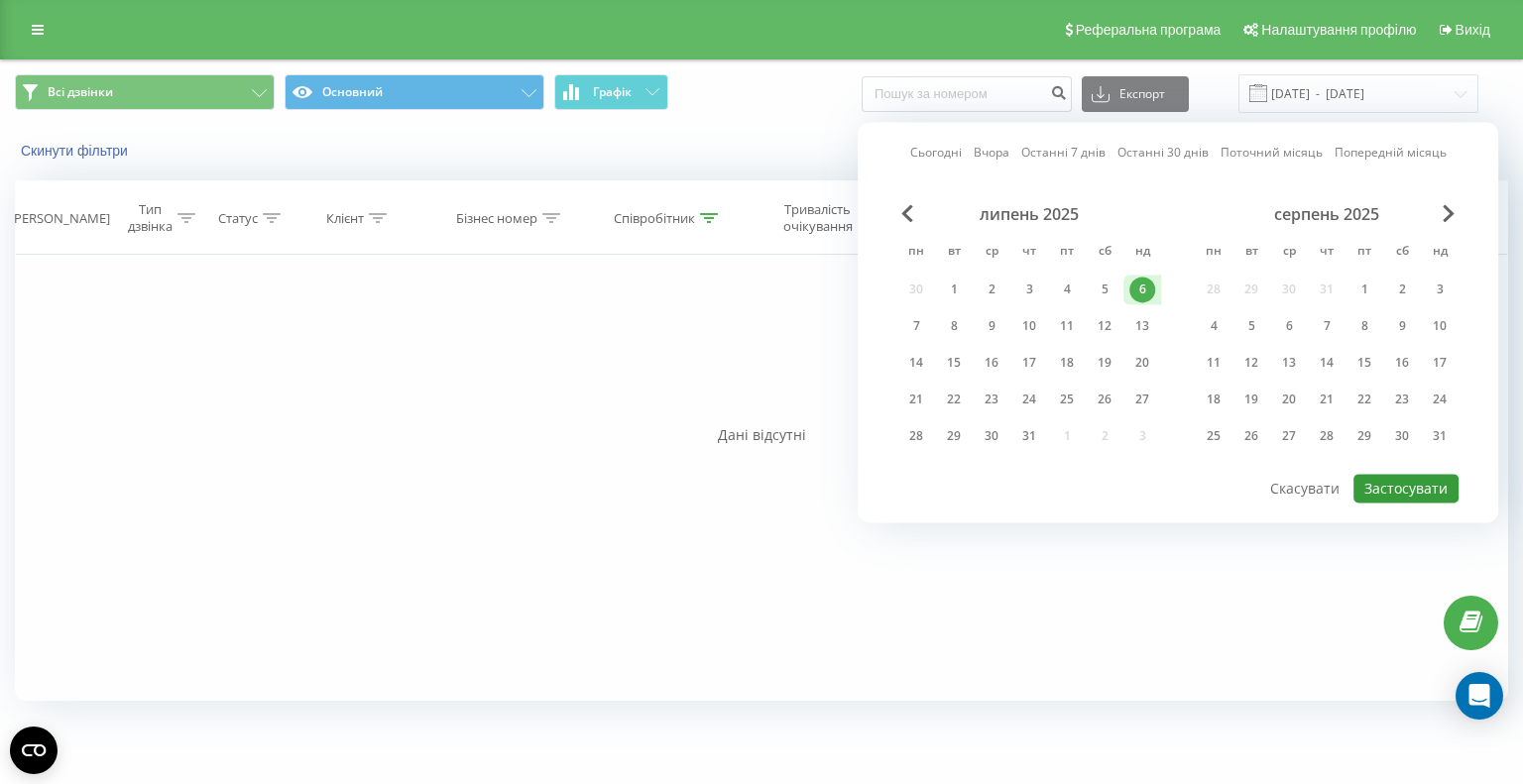 click on "Застосувати" at bounding box center (1406, 488) 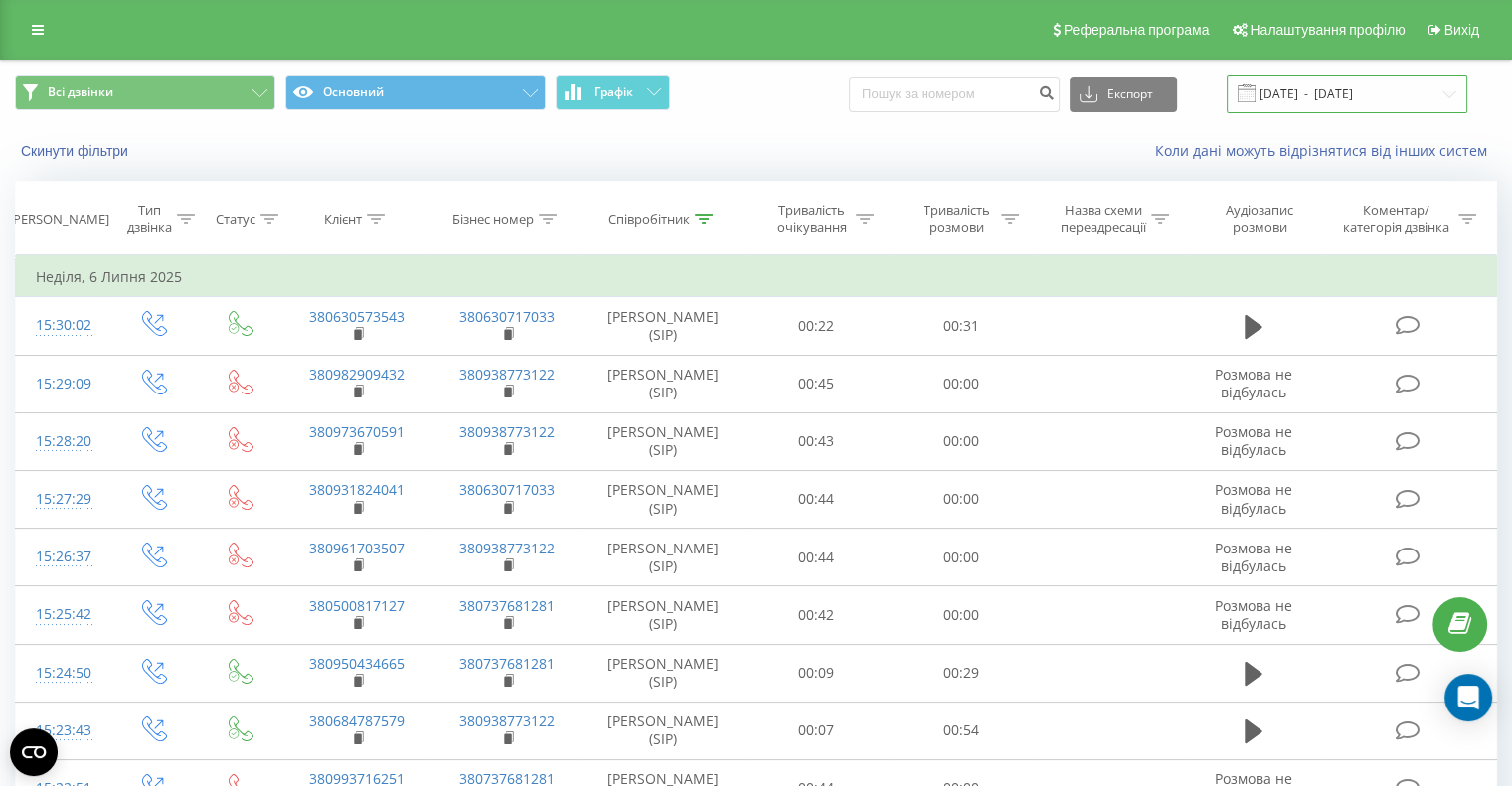 click on "[DATE]  -  [DATE]" at bounding box center (1347, 93) 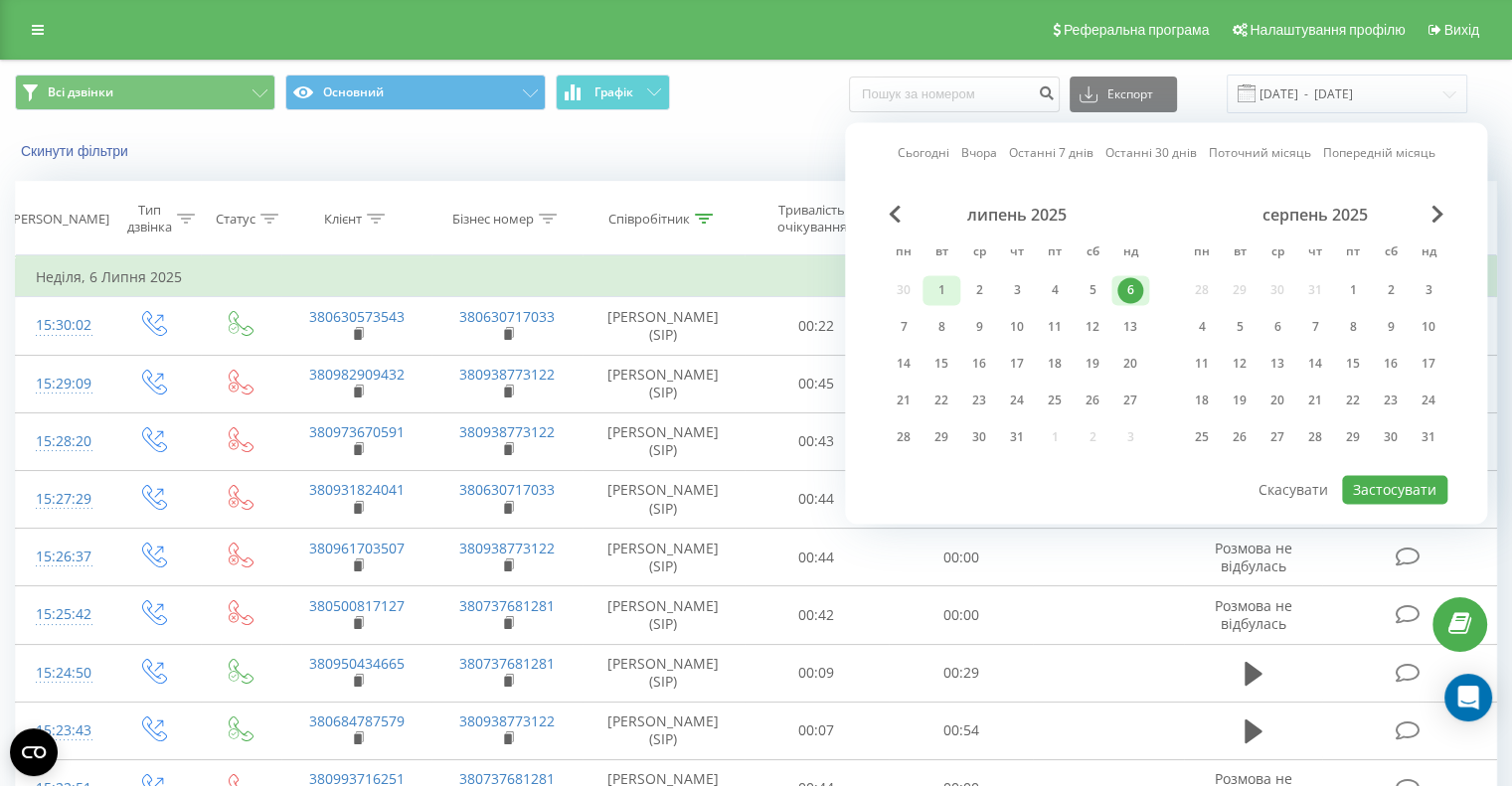 click on "1" at bounding box center (941, 290) 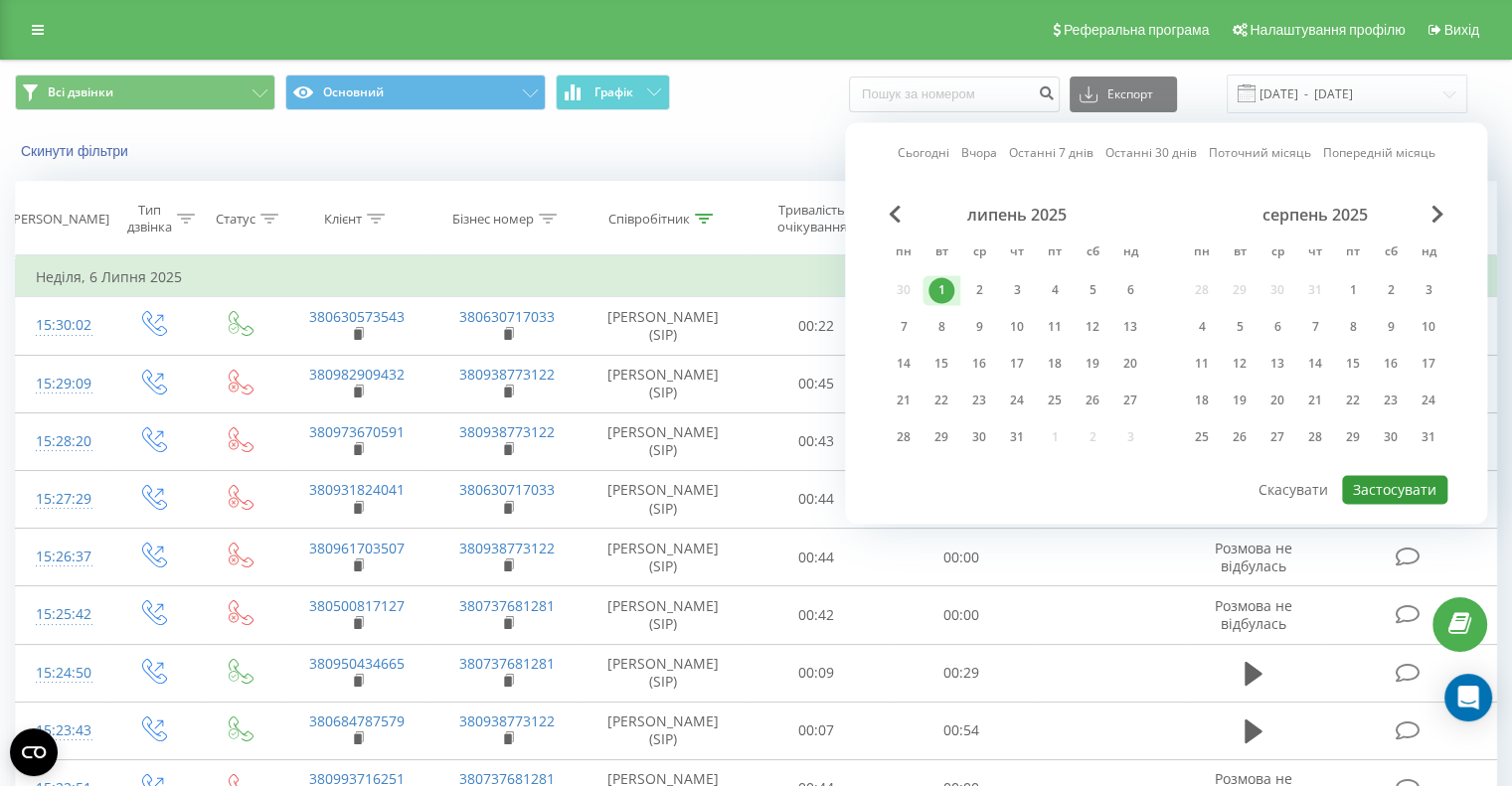 click on "Застосувати" at bounding box center (1395, 489) 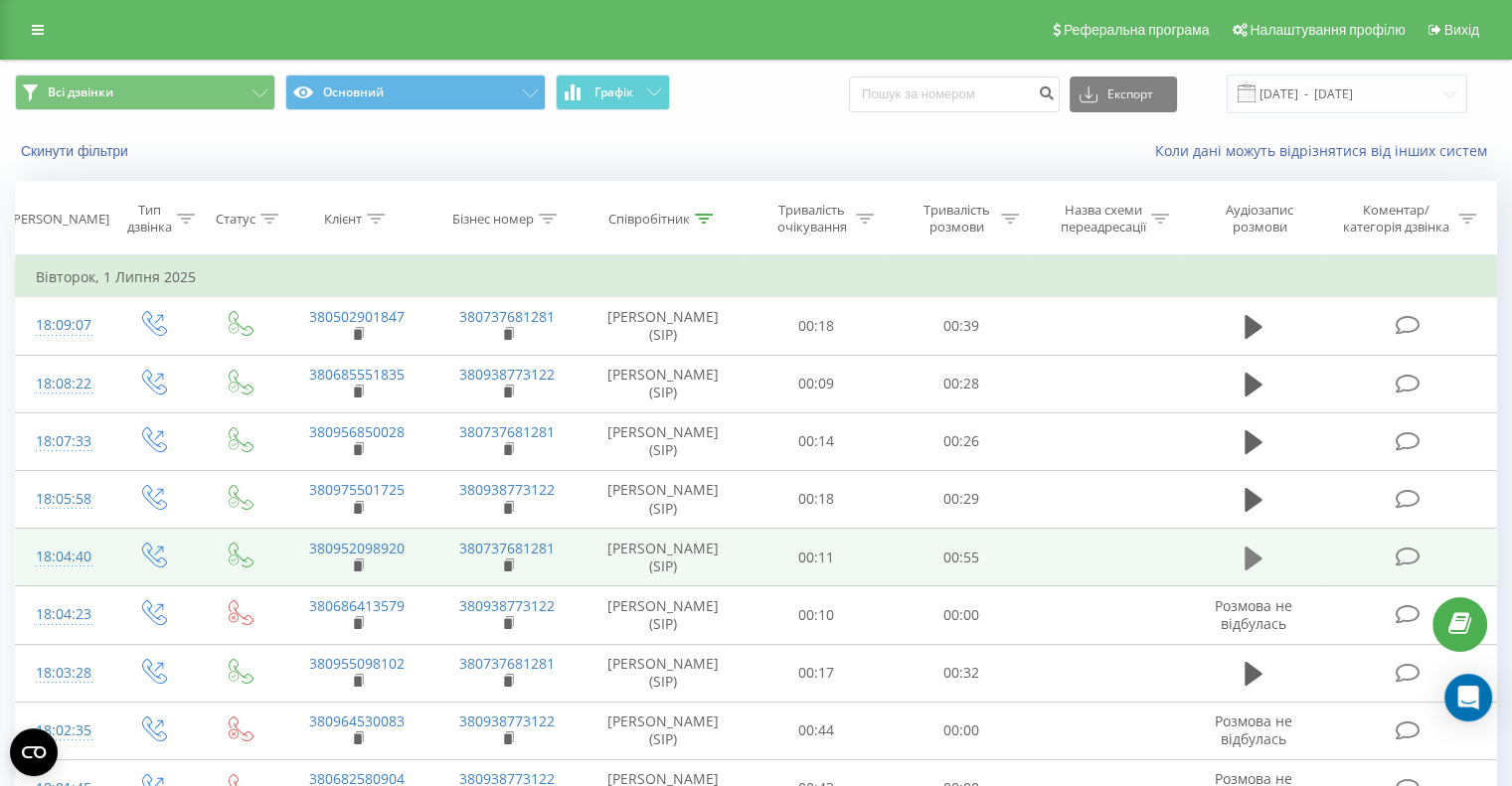 click 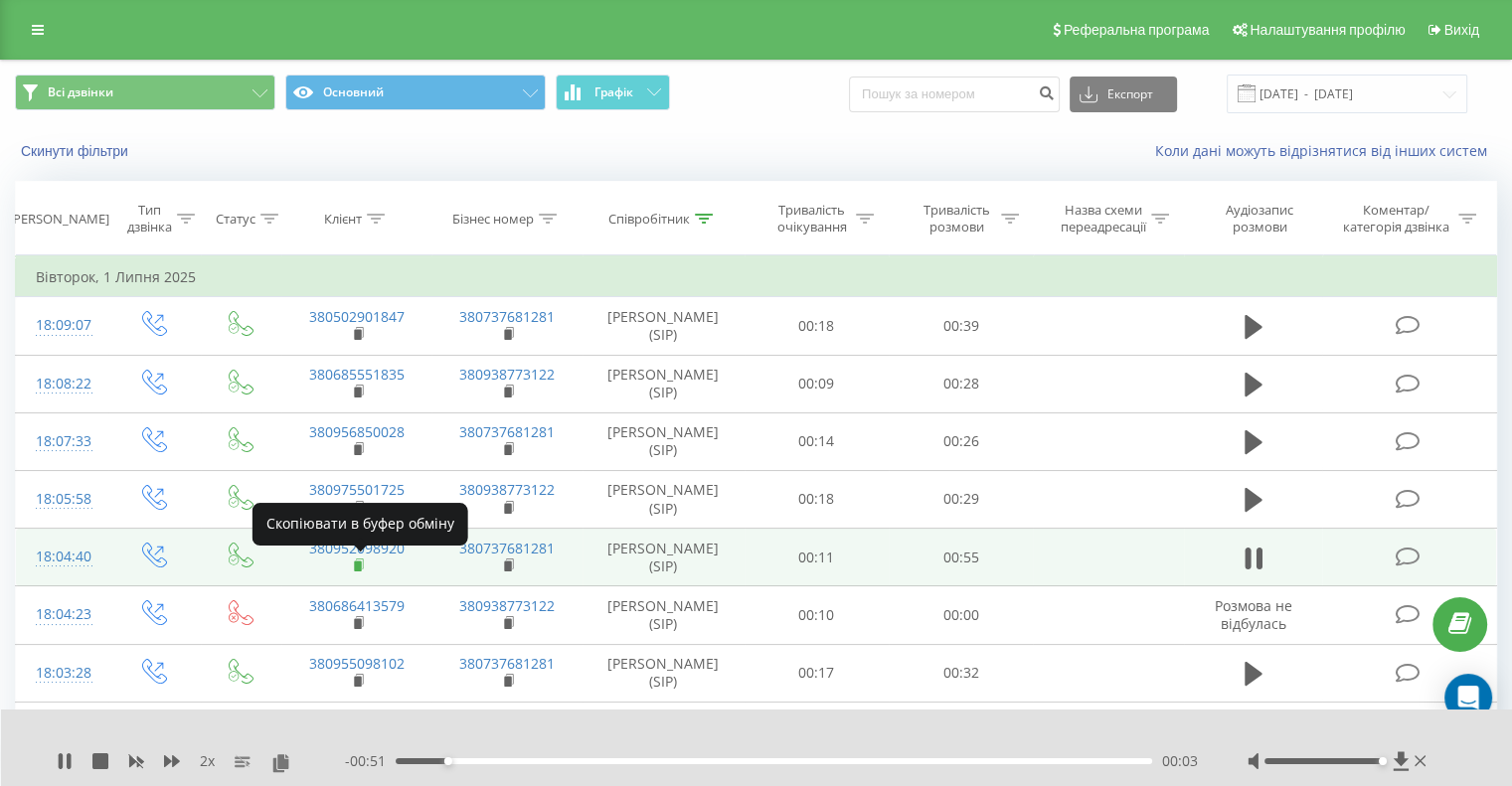 click 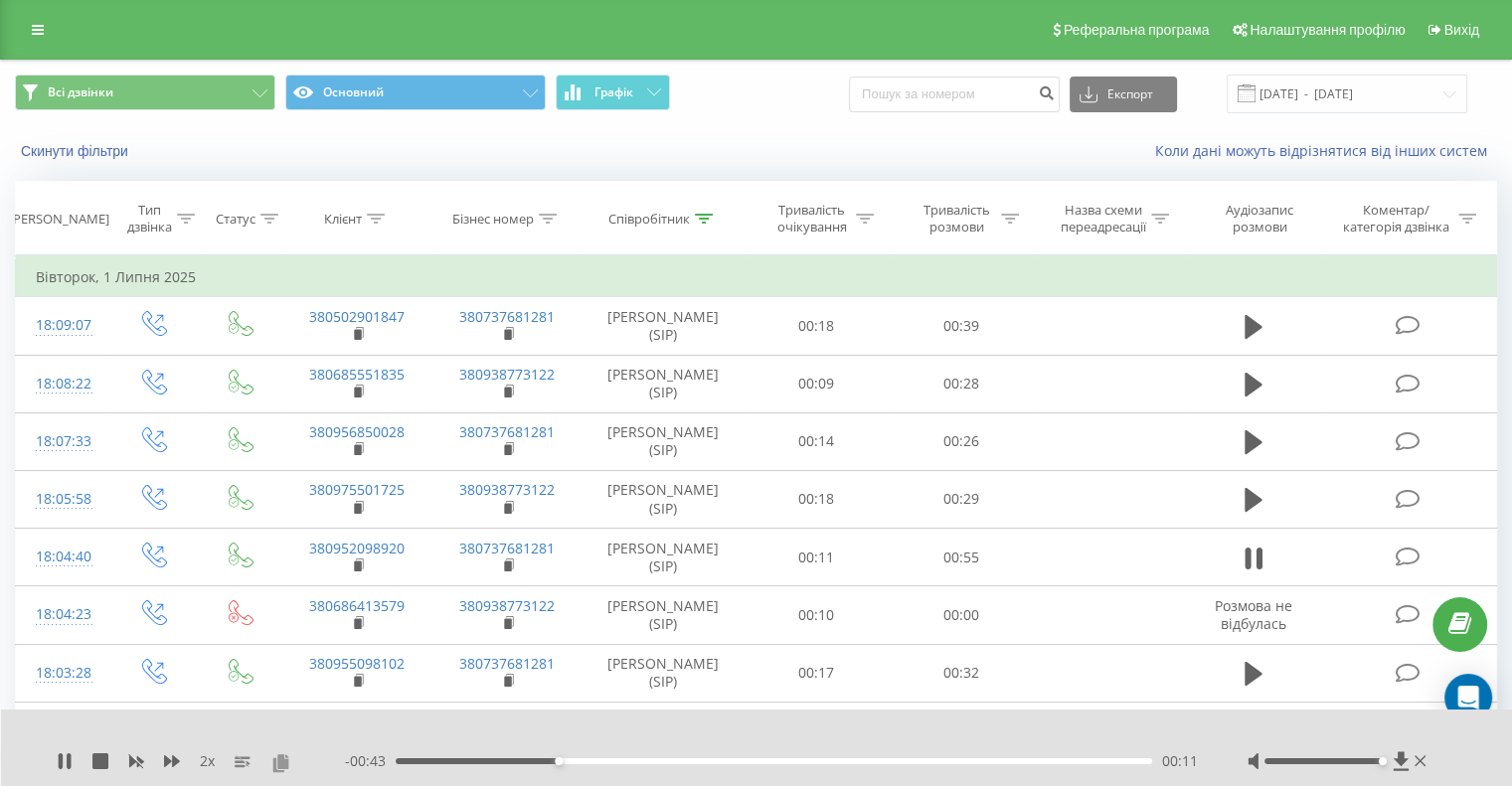 click at bounding box center [280, 762] 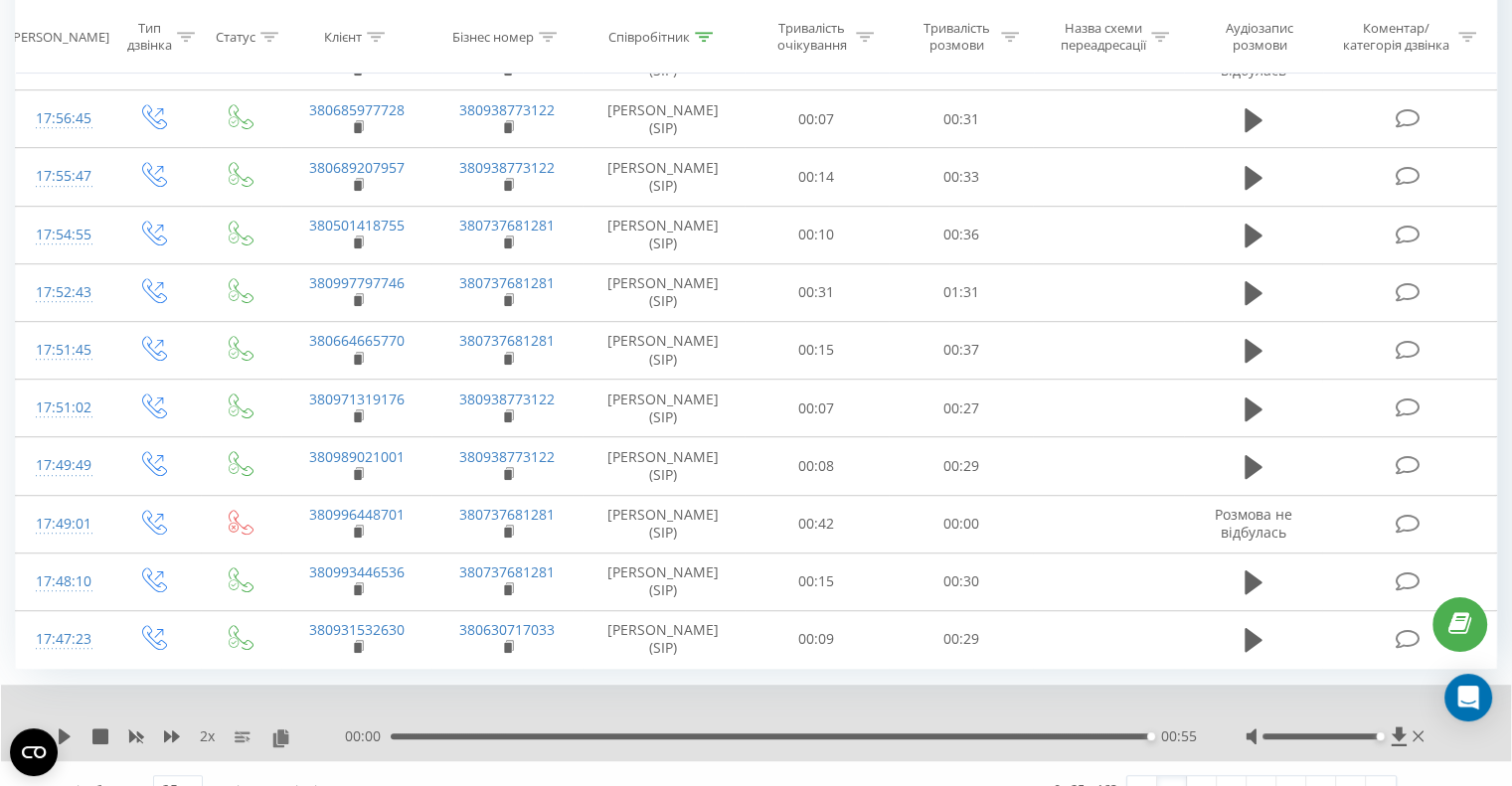 scroll, scrollTop: 1101, scrollLeft: 0, axis: vertical 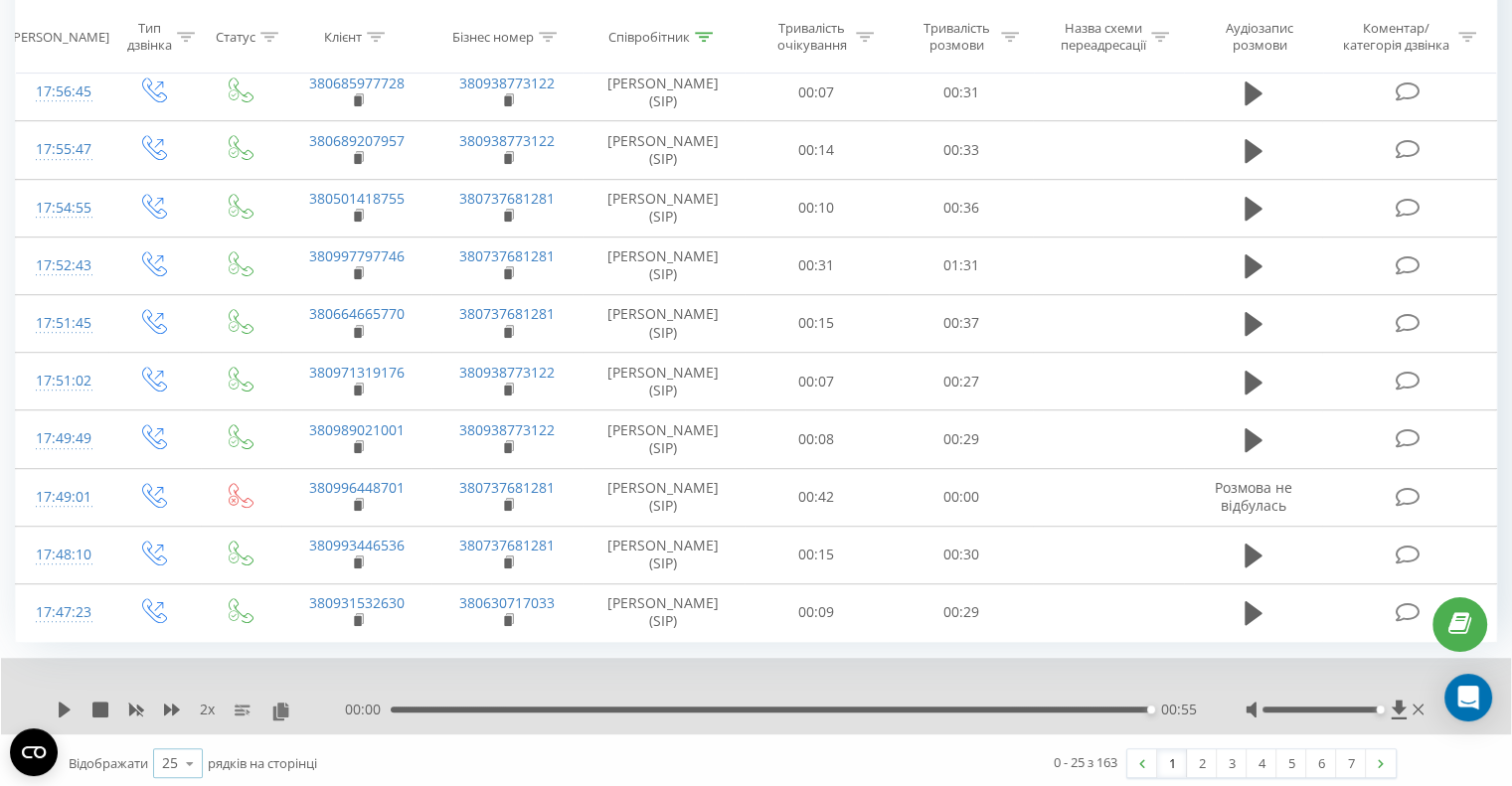 click at bounding box center (190, 763) 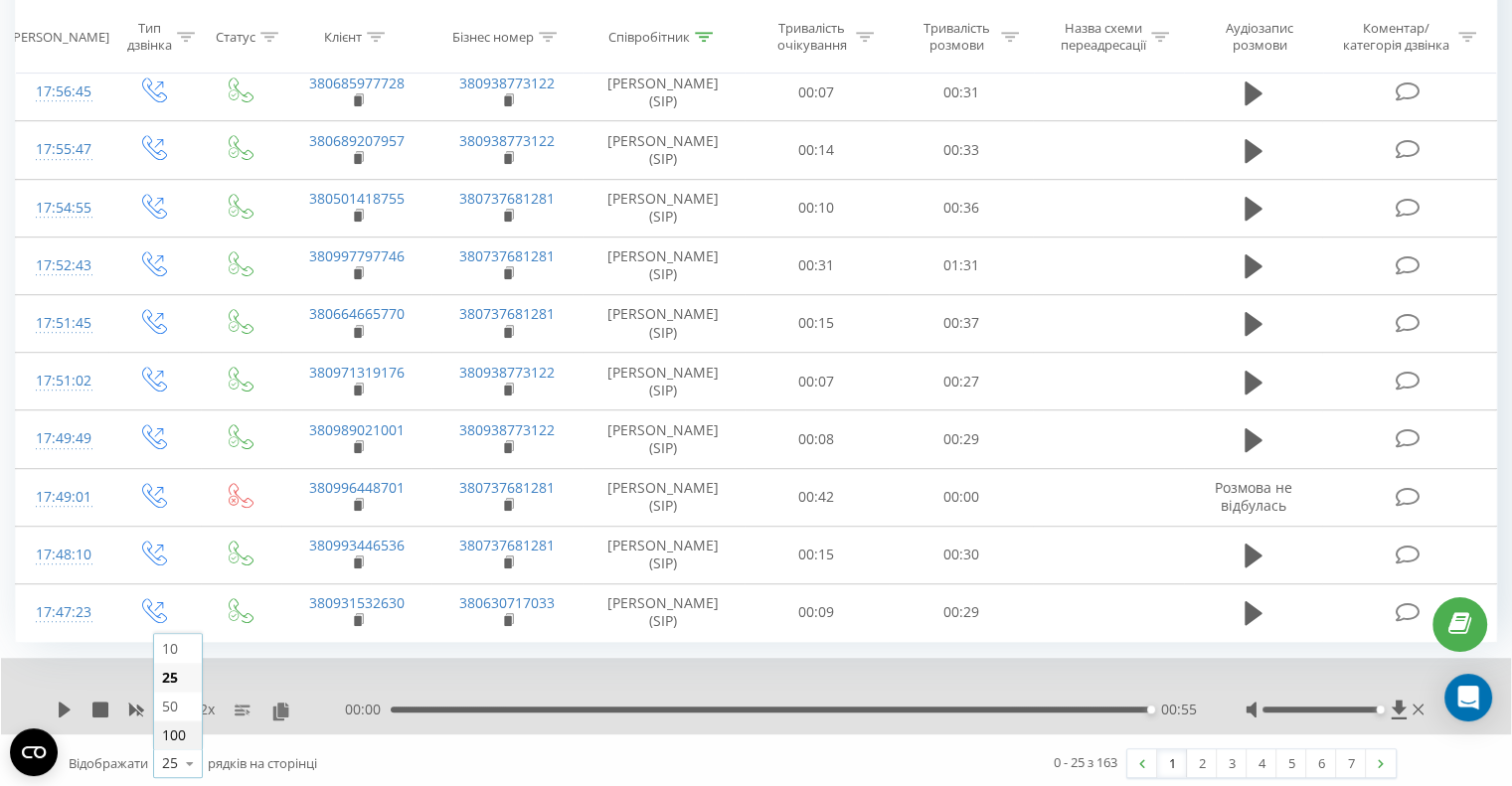 click on "100" at bounding box center [174, 734] 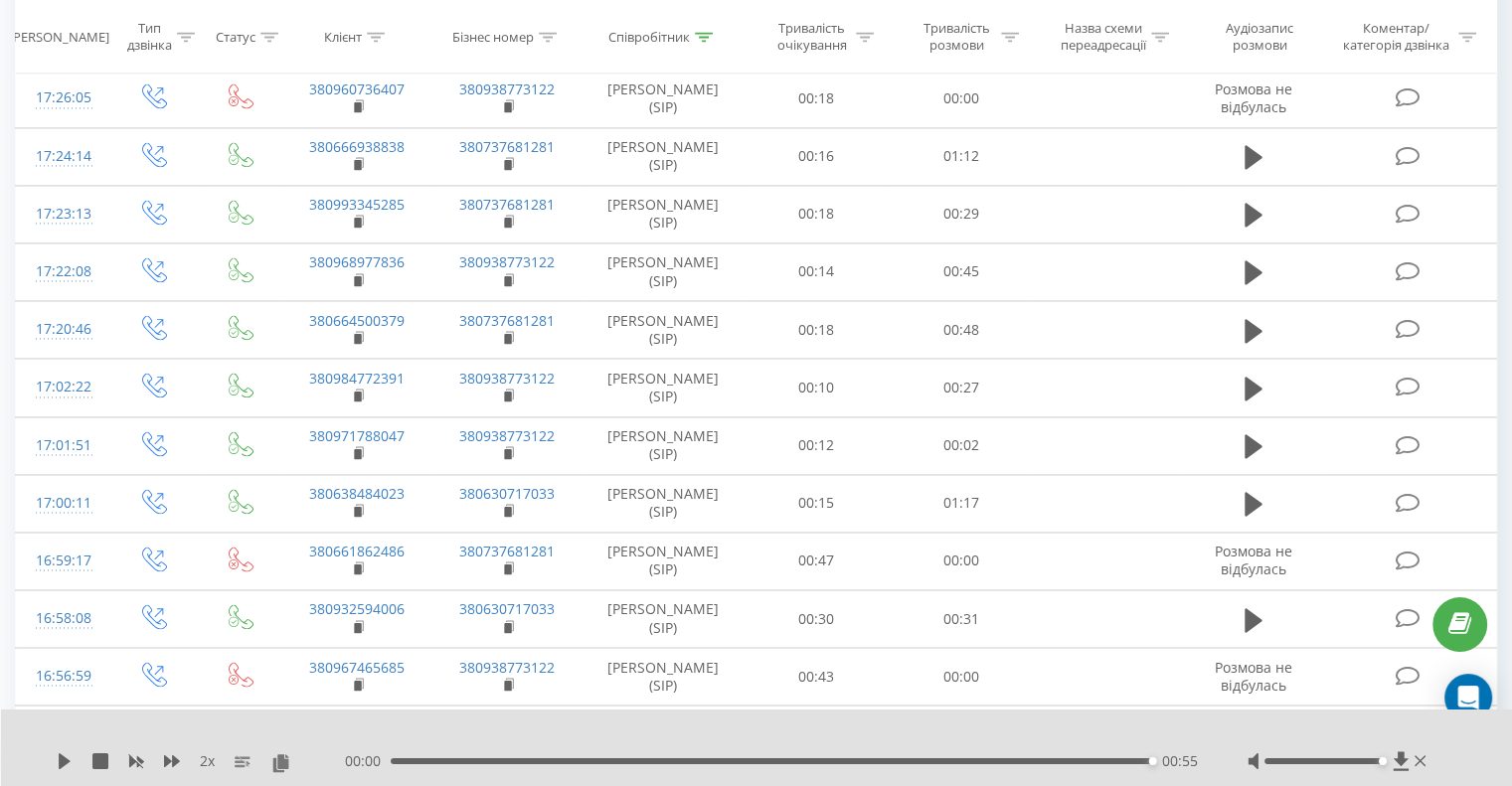 scroll, scrollTop: 2742, scrollLeft: 0, axis: vertical 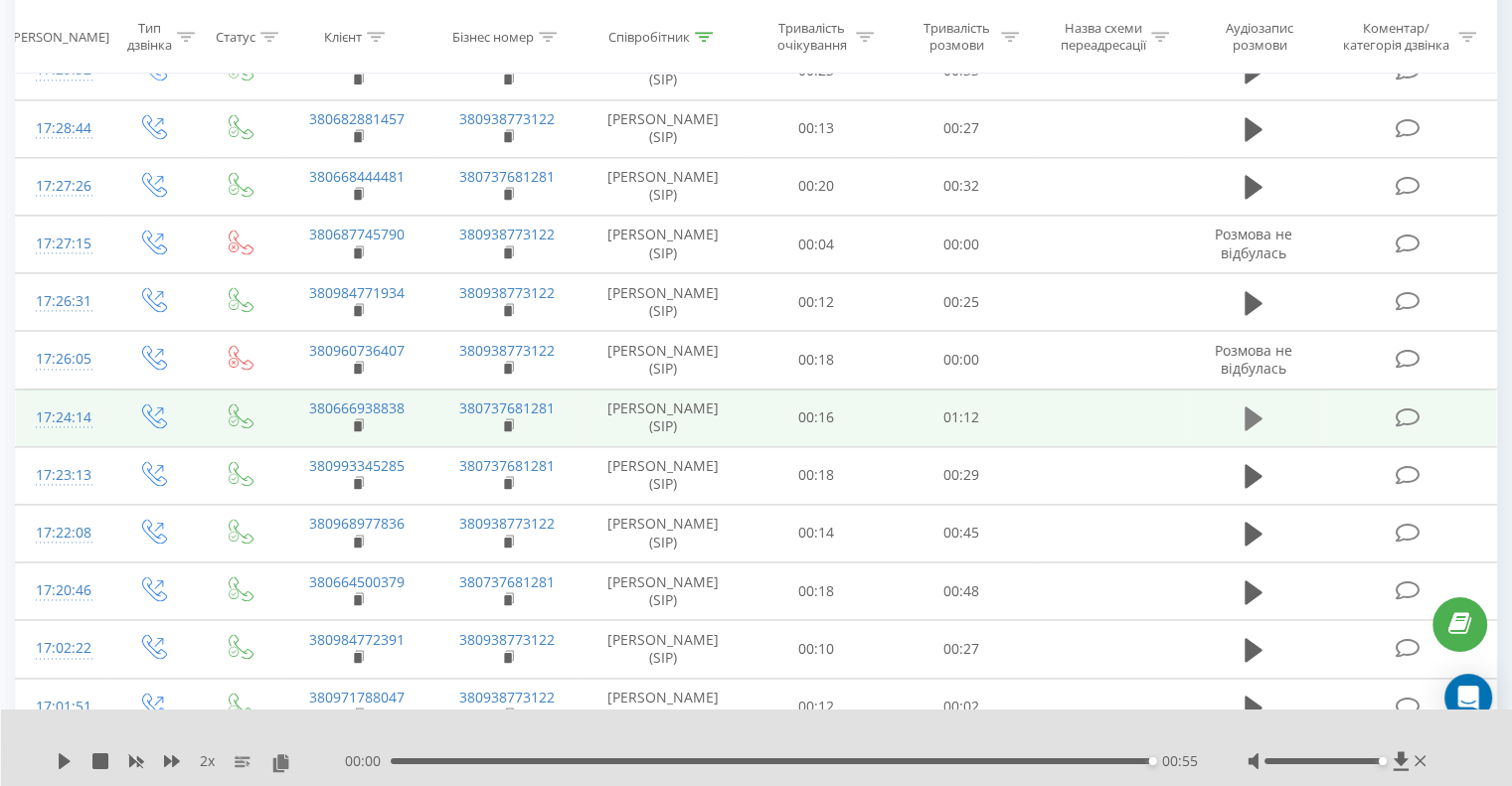 click at bounding box center (1254, 418) 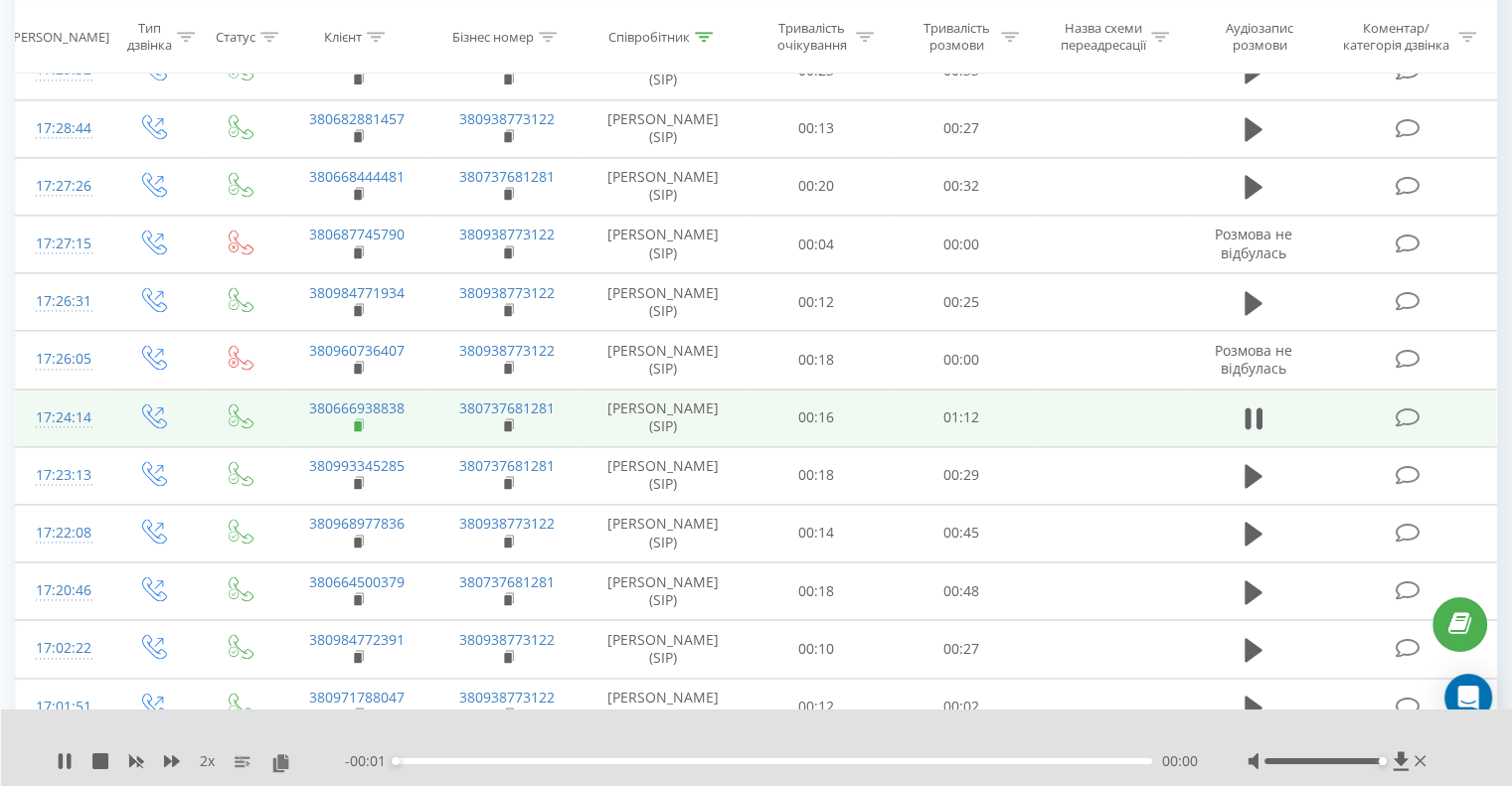 click 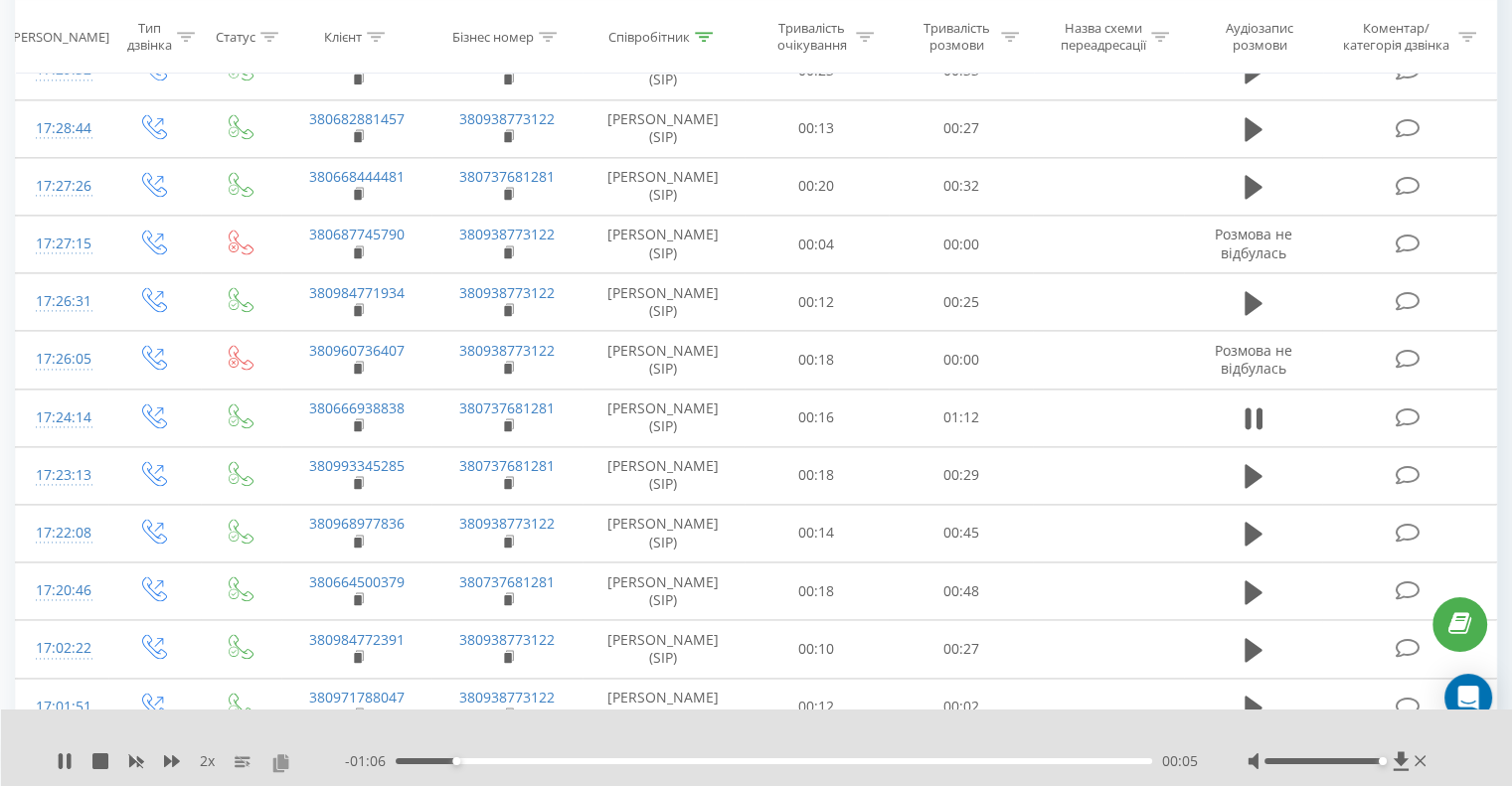 click at bounding box center (280, 762) 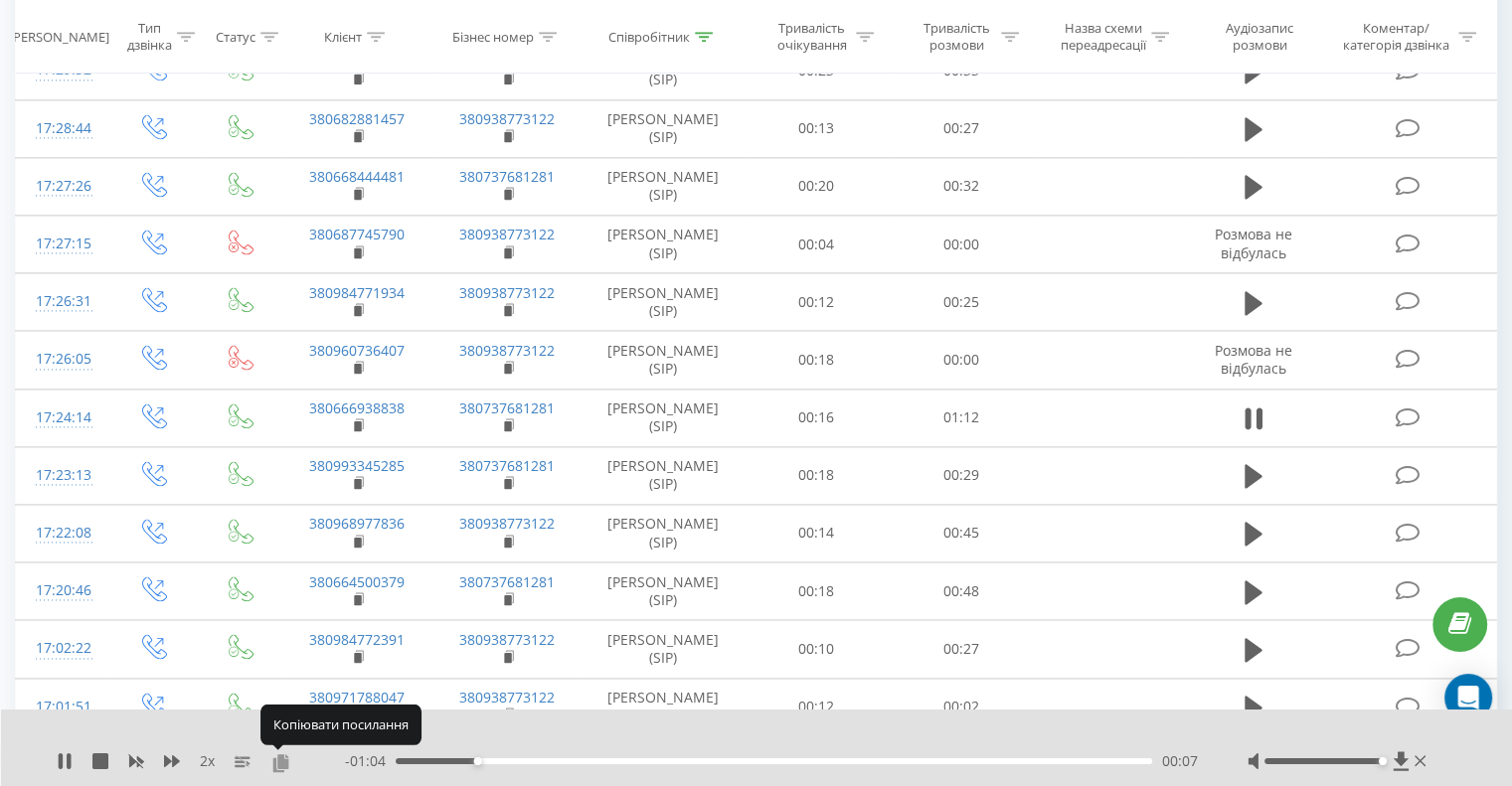 click at bounding box center [280, 762] 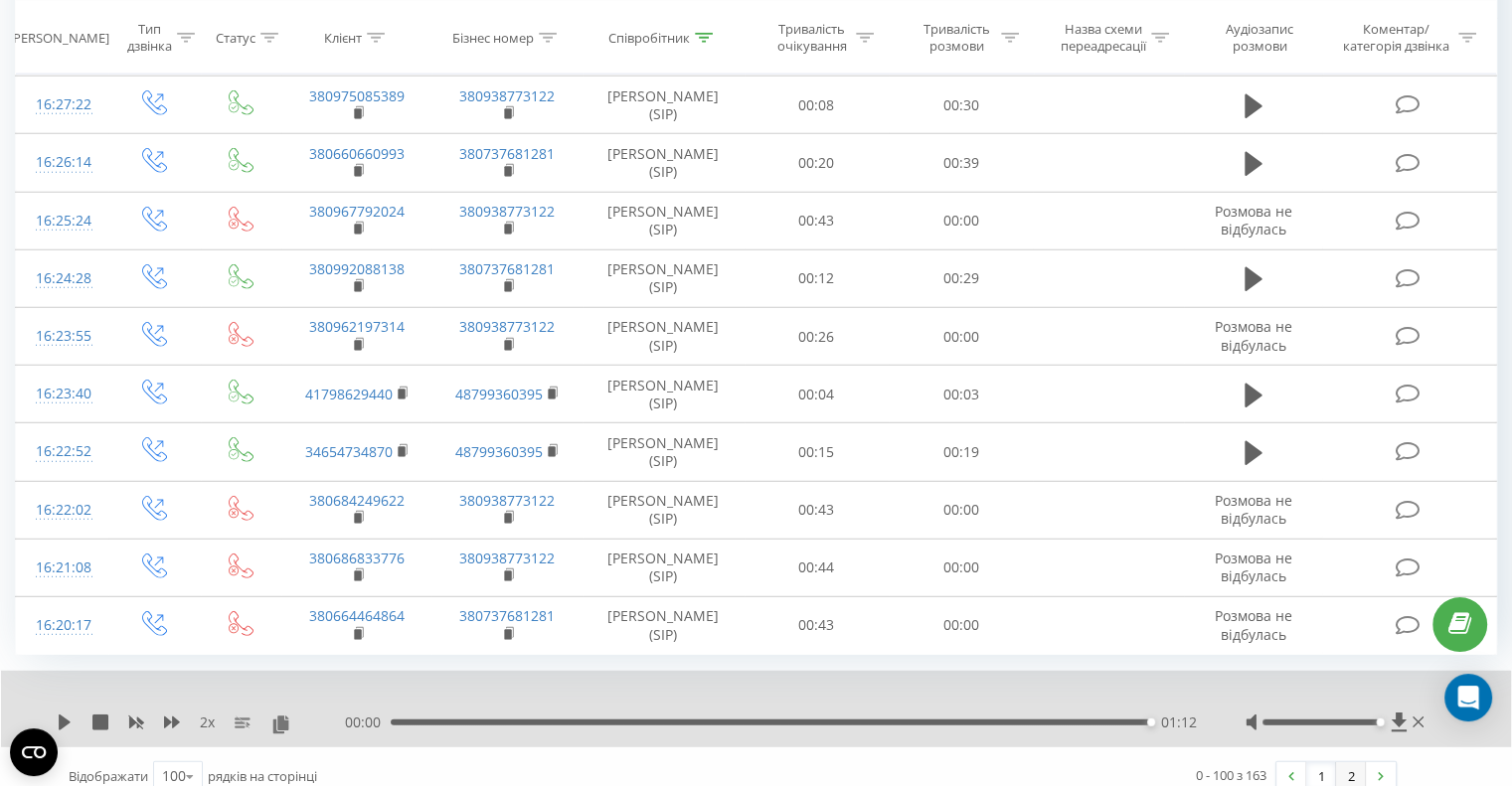 click on "2" at bounding box center [1351, 776] 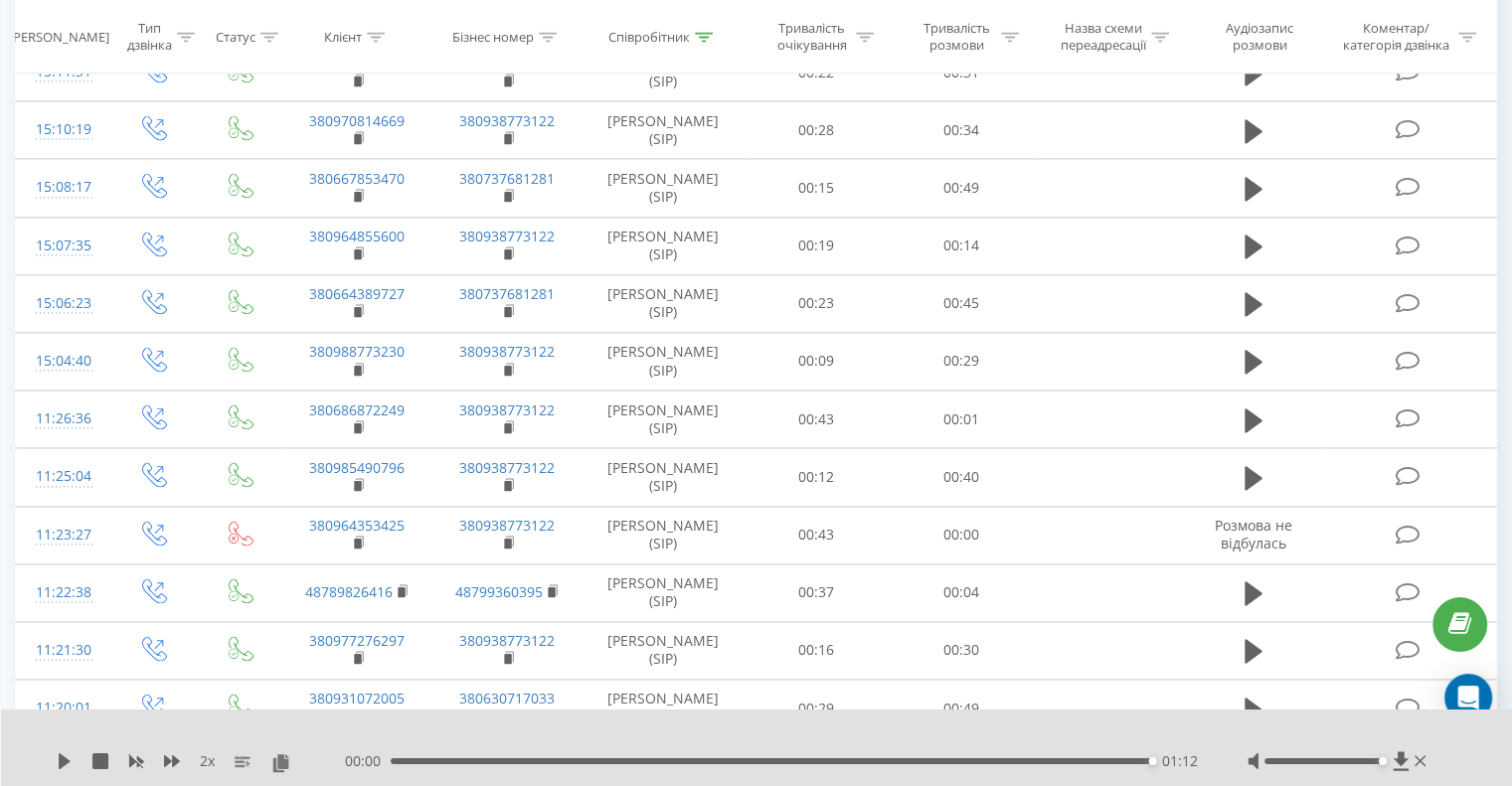 scroll, scrollTop: 3216, scrollLeft: 0, axis: vertical 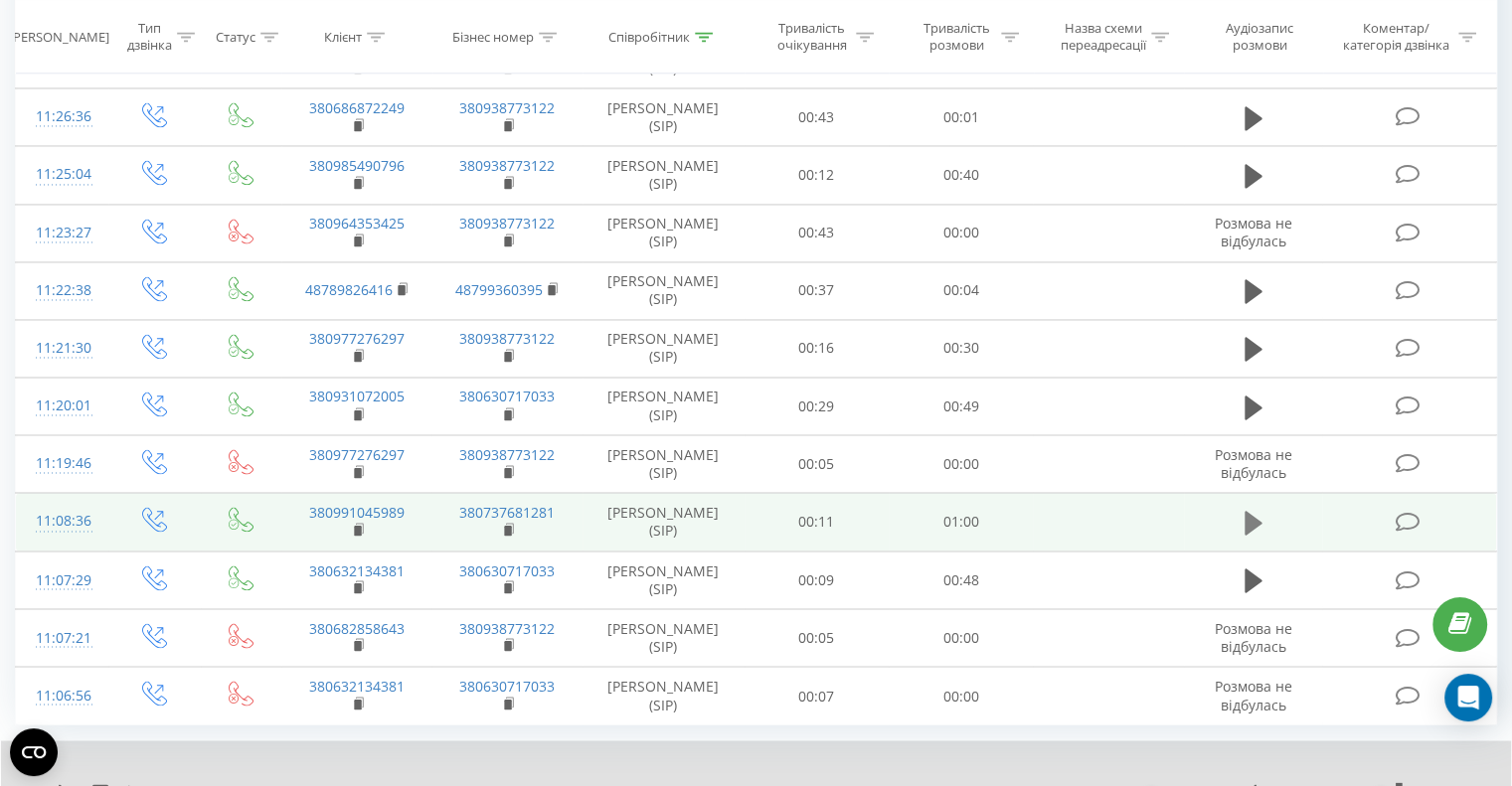 click 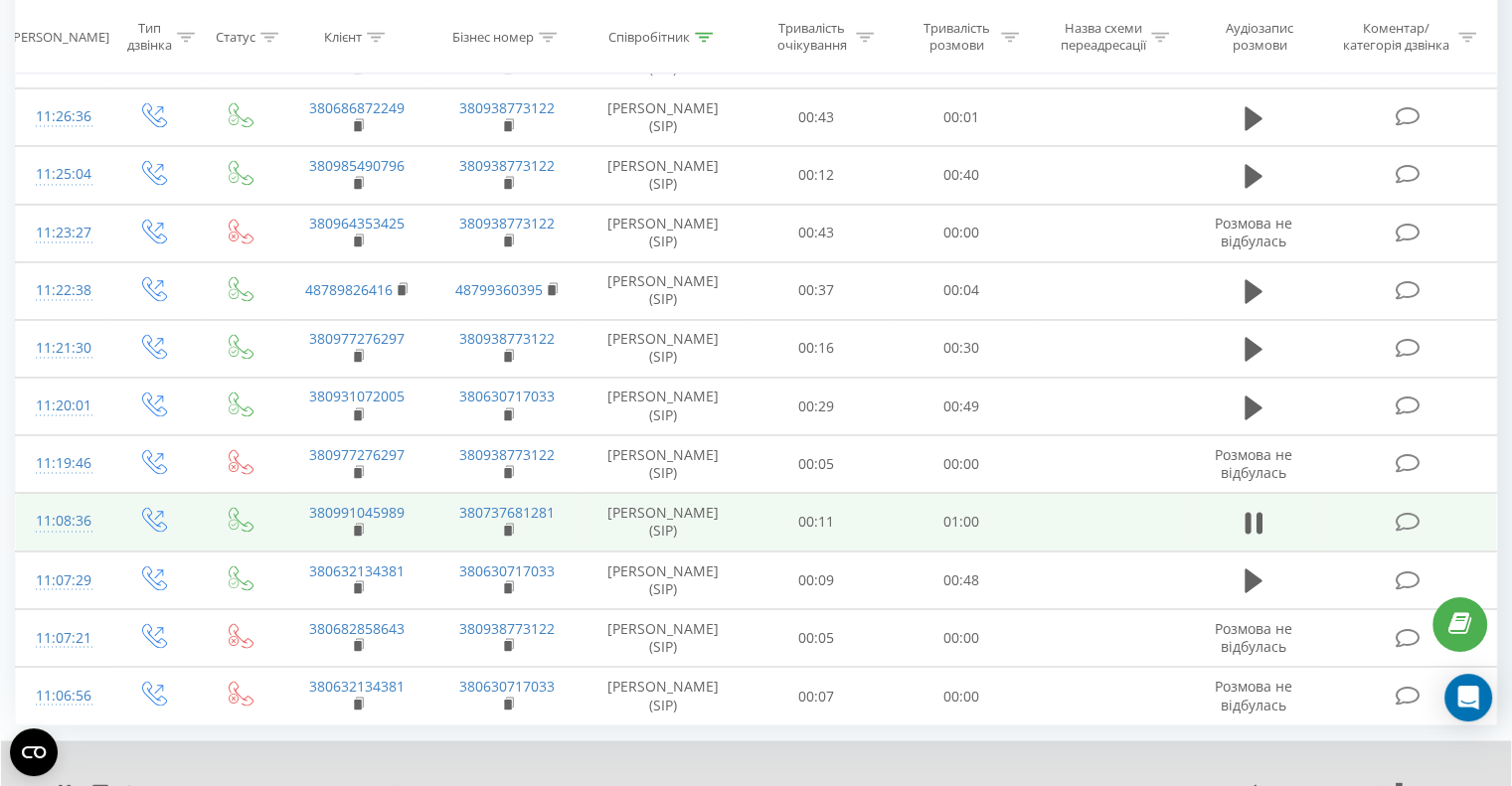 scroll, scrollTop: 3291, scrollLeft: 0, axis: vertical 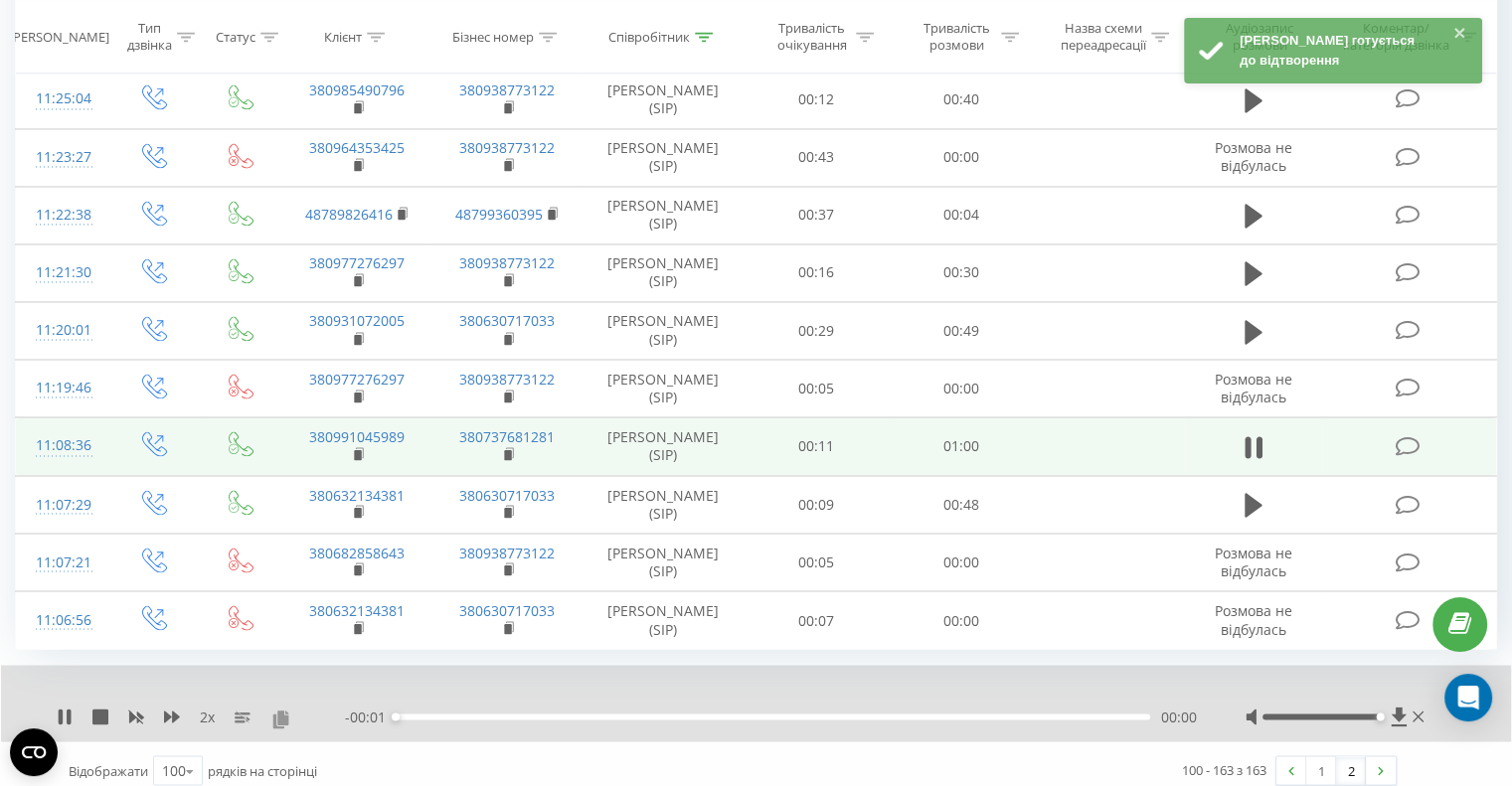 click at bounding box center (280, 717) 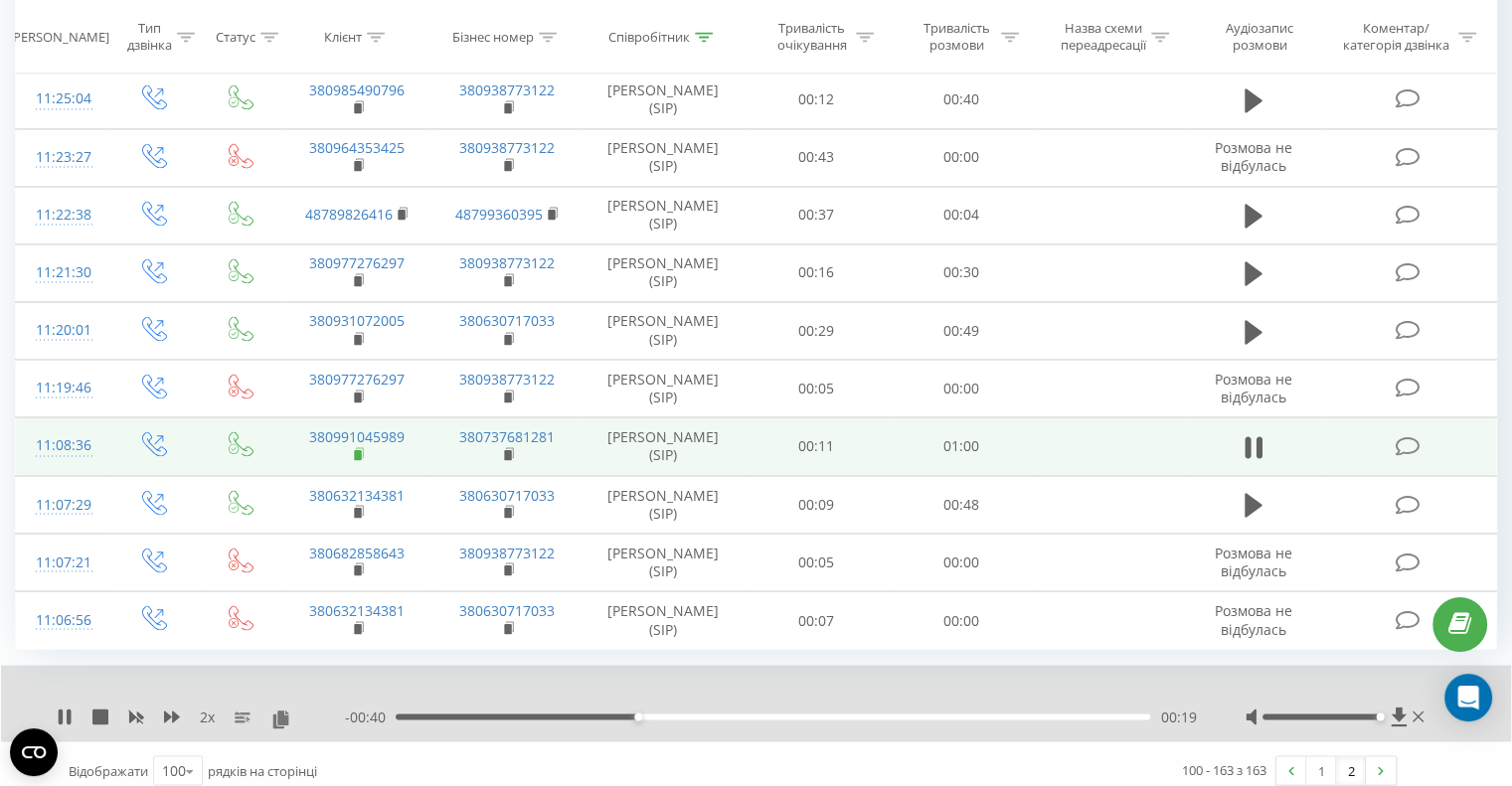 click 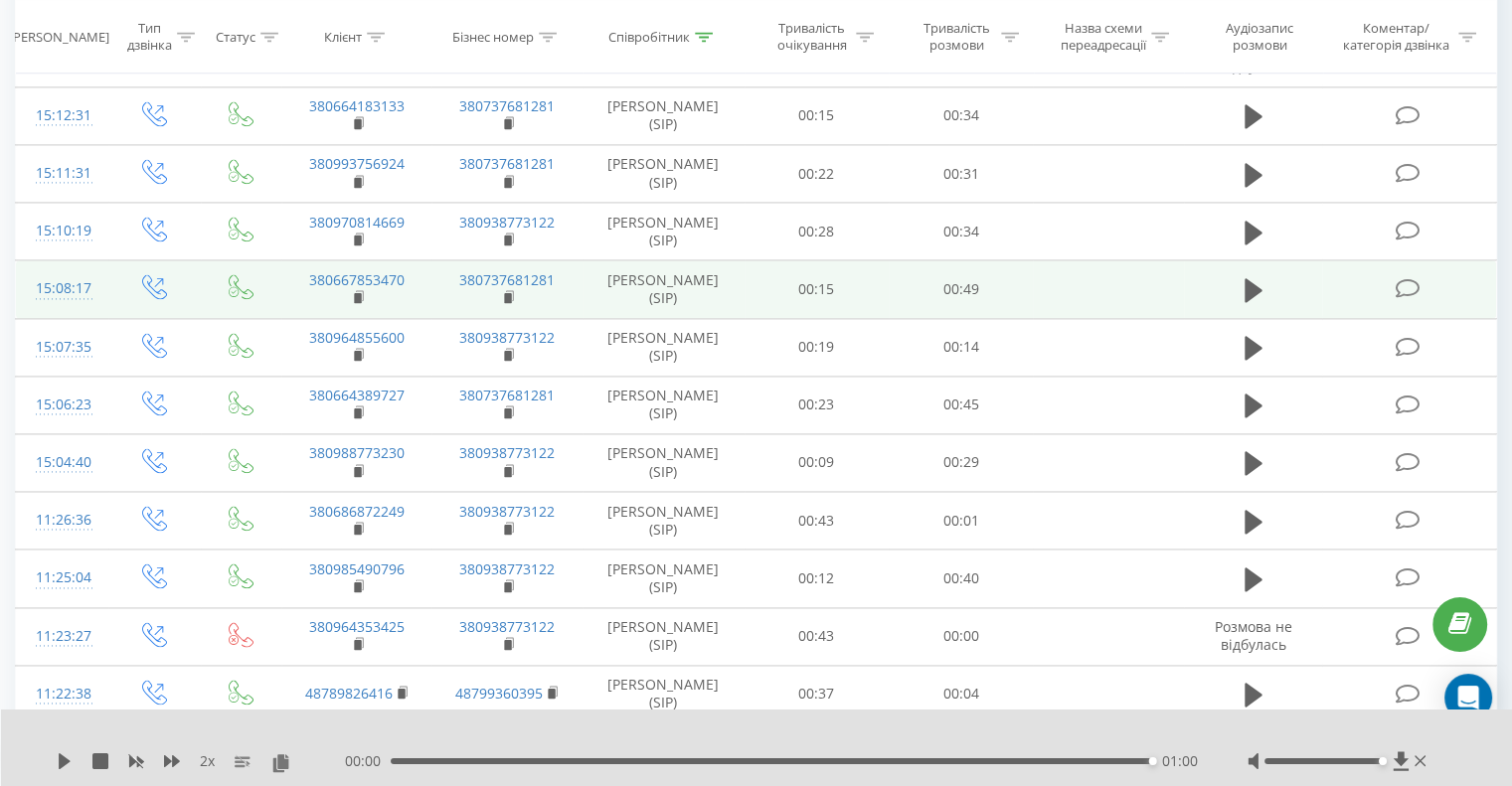 scroll, scrollTop: 2595, scrollLeft: 0, axis: vertical 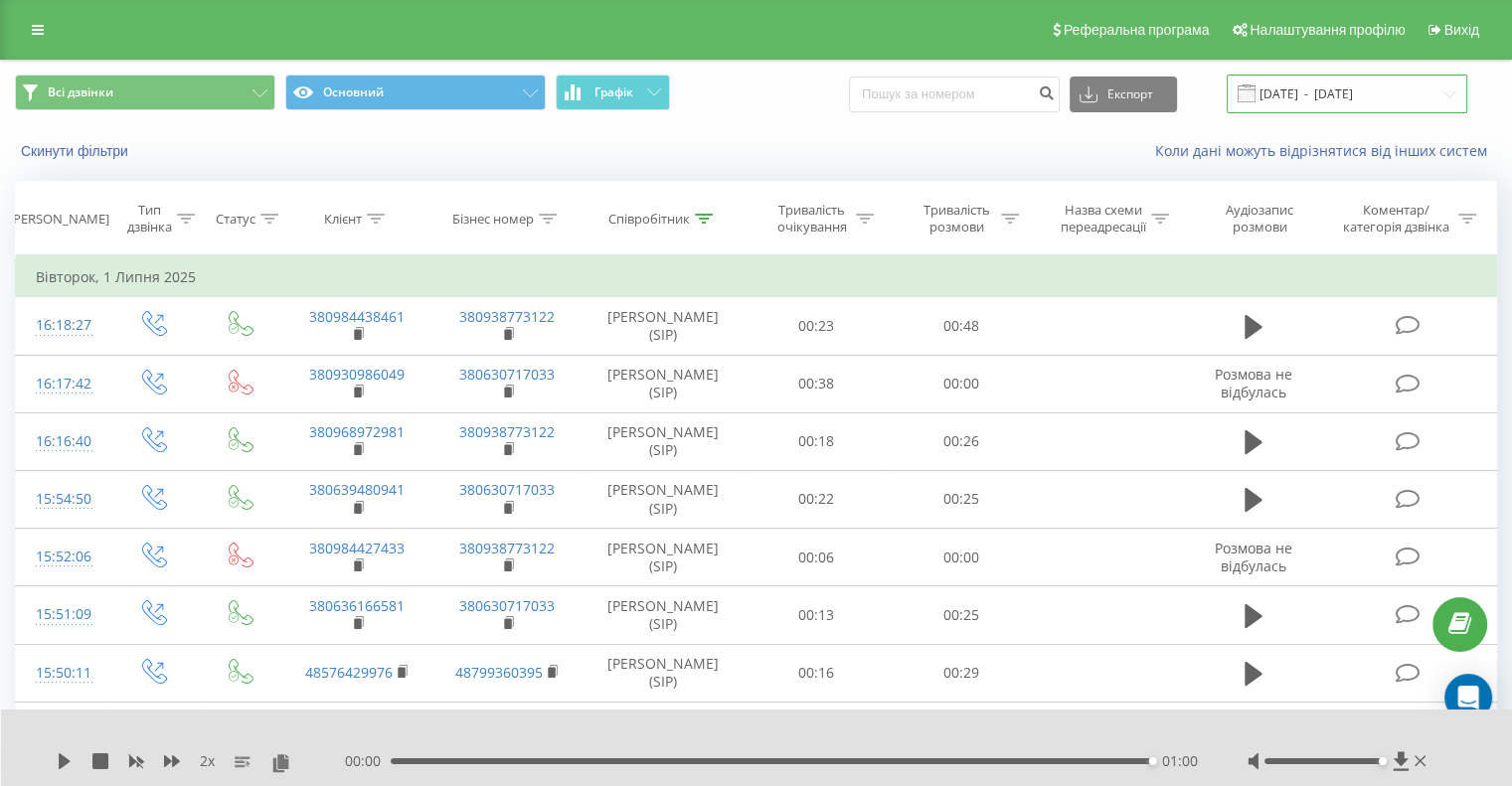 drag, startPoint x: 1354, startPoint y: 81, endPoint x: 1309, endPoint y: 99, distance: 48.466483 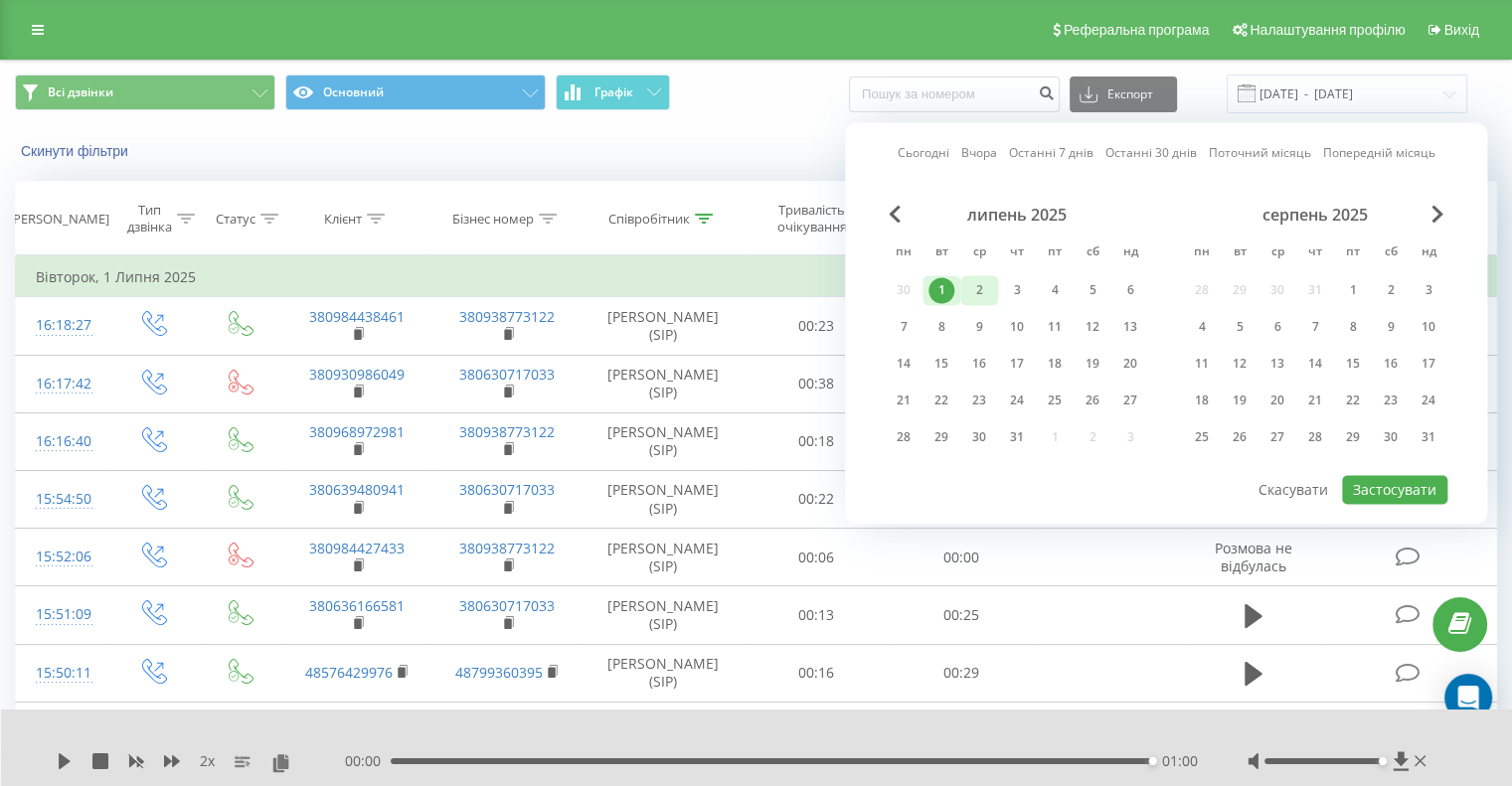 click on "2" at bounding box center (979, 290) 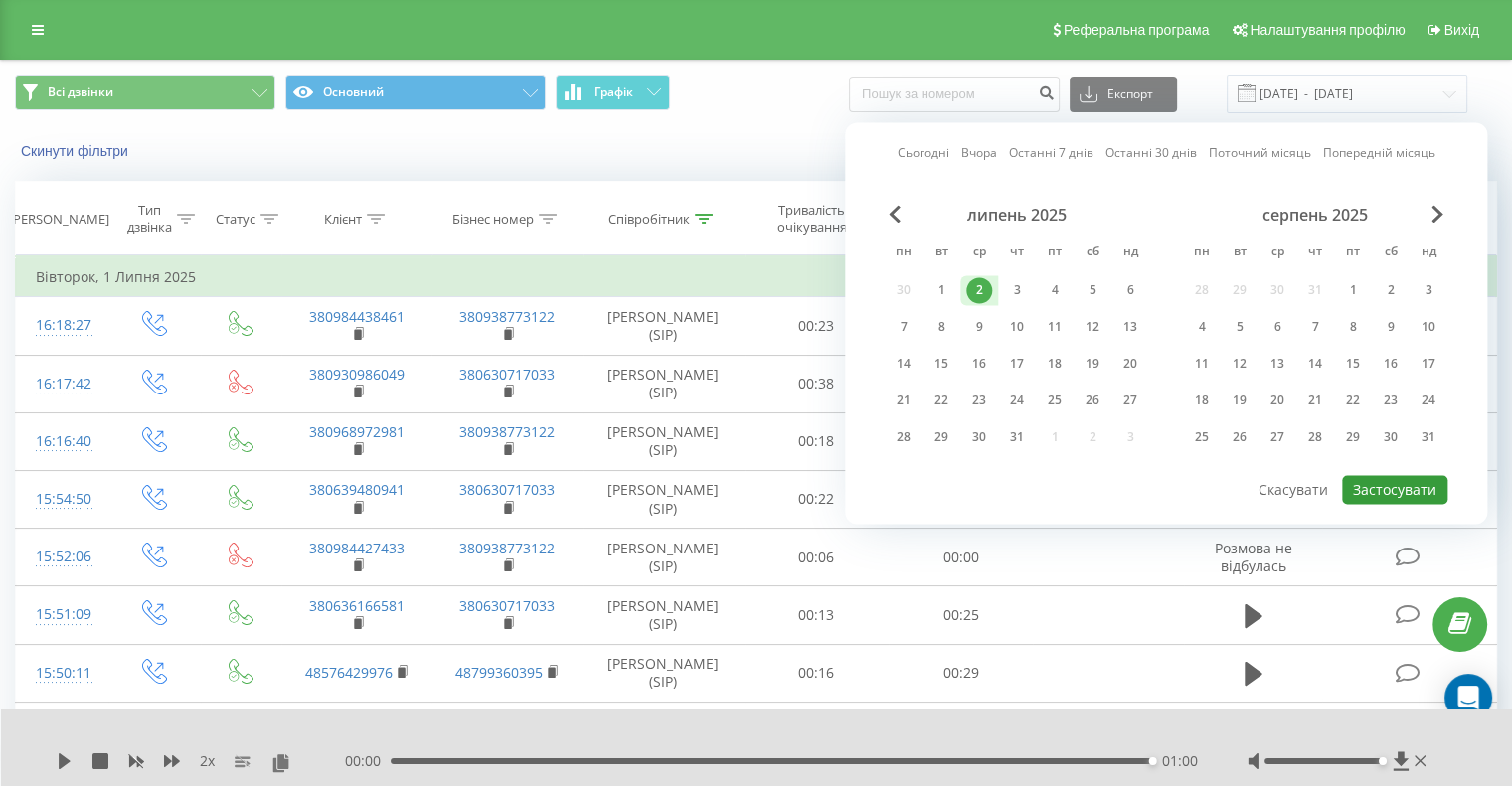 click on "Застосувати" at bounding box center [1395, 489] 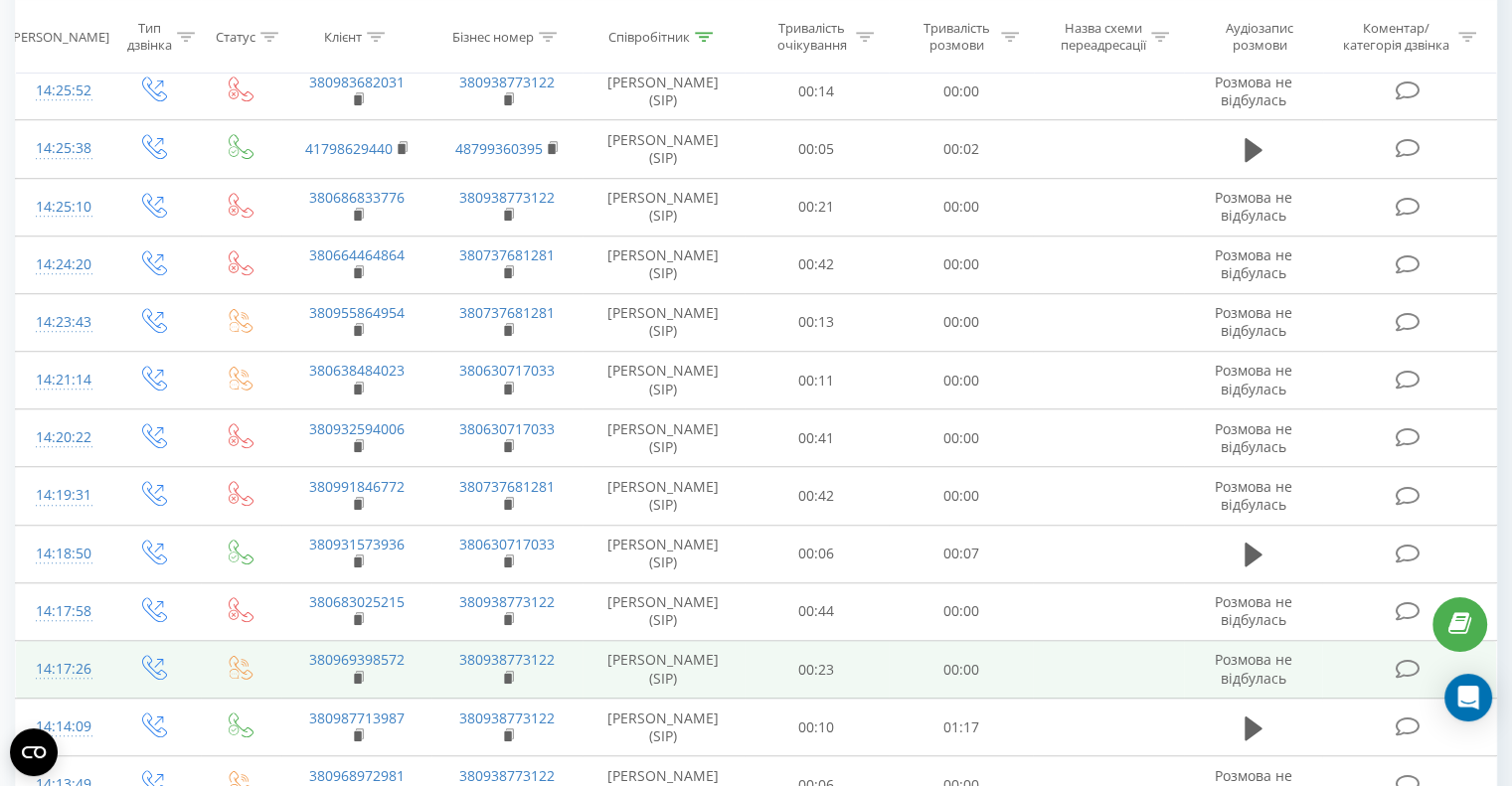 scroll, scrollTop: 1590, scrollLeft: 0, axis: vertical 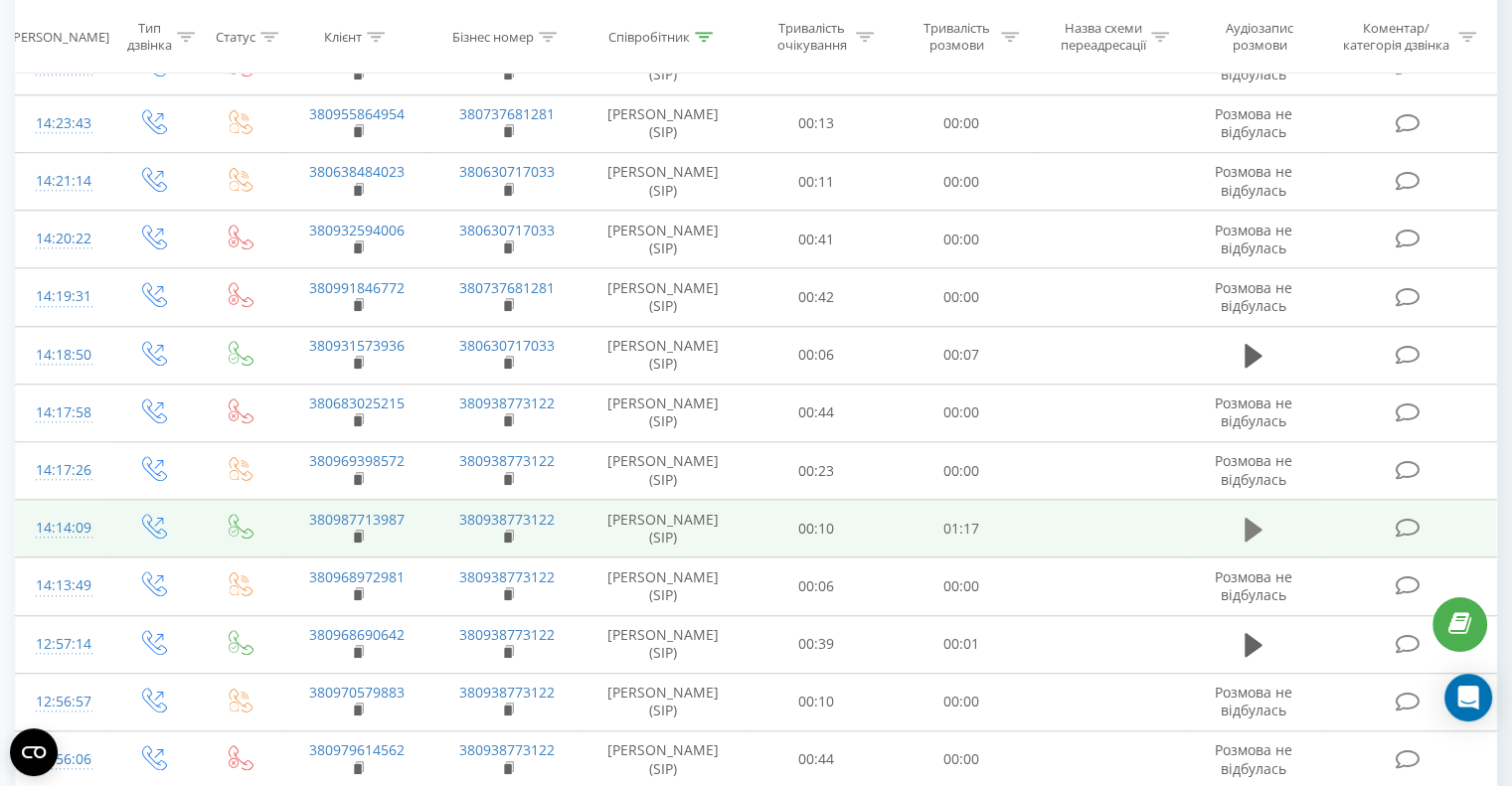 click 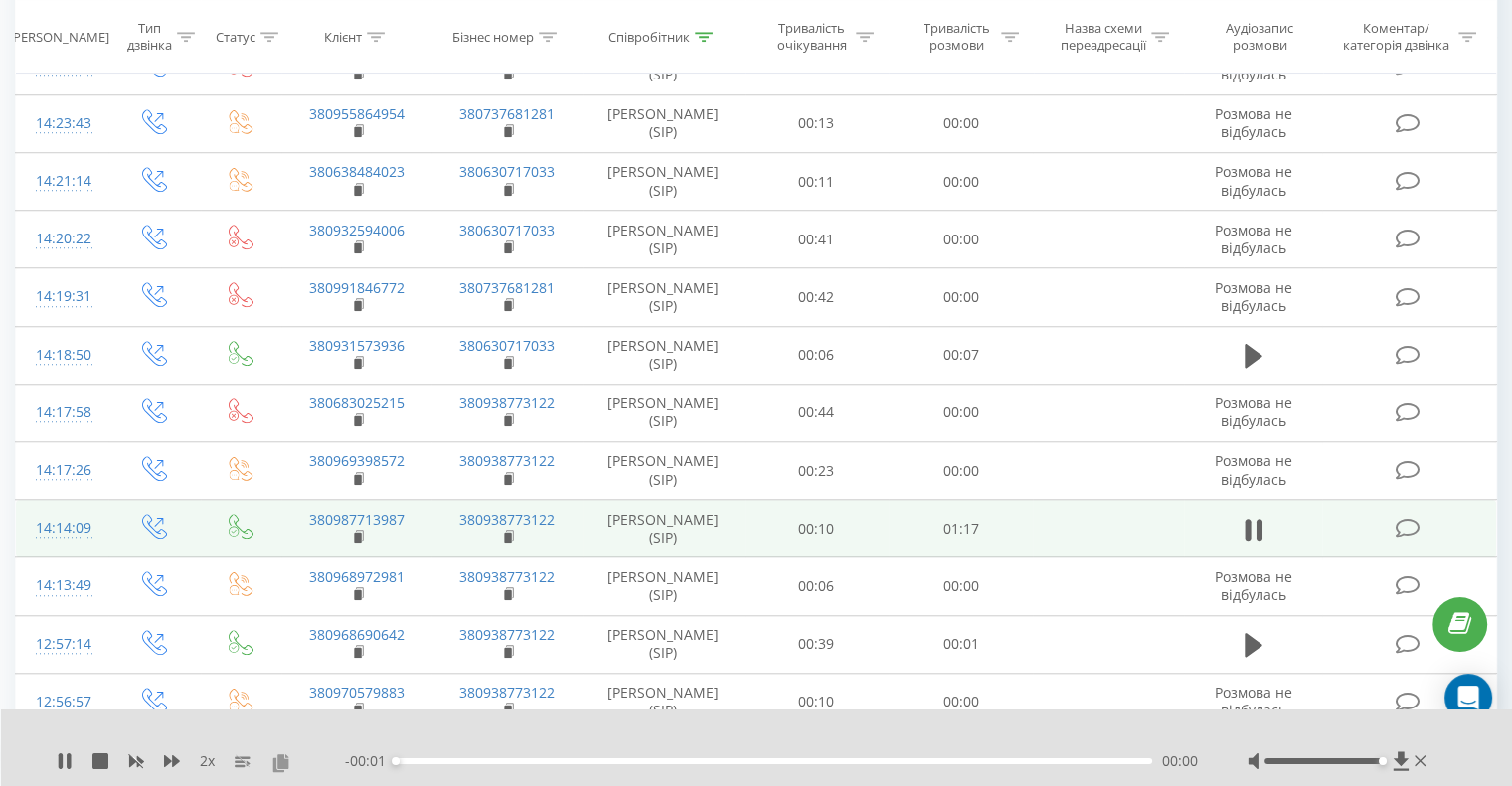 click at bounding box center [280, 762] 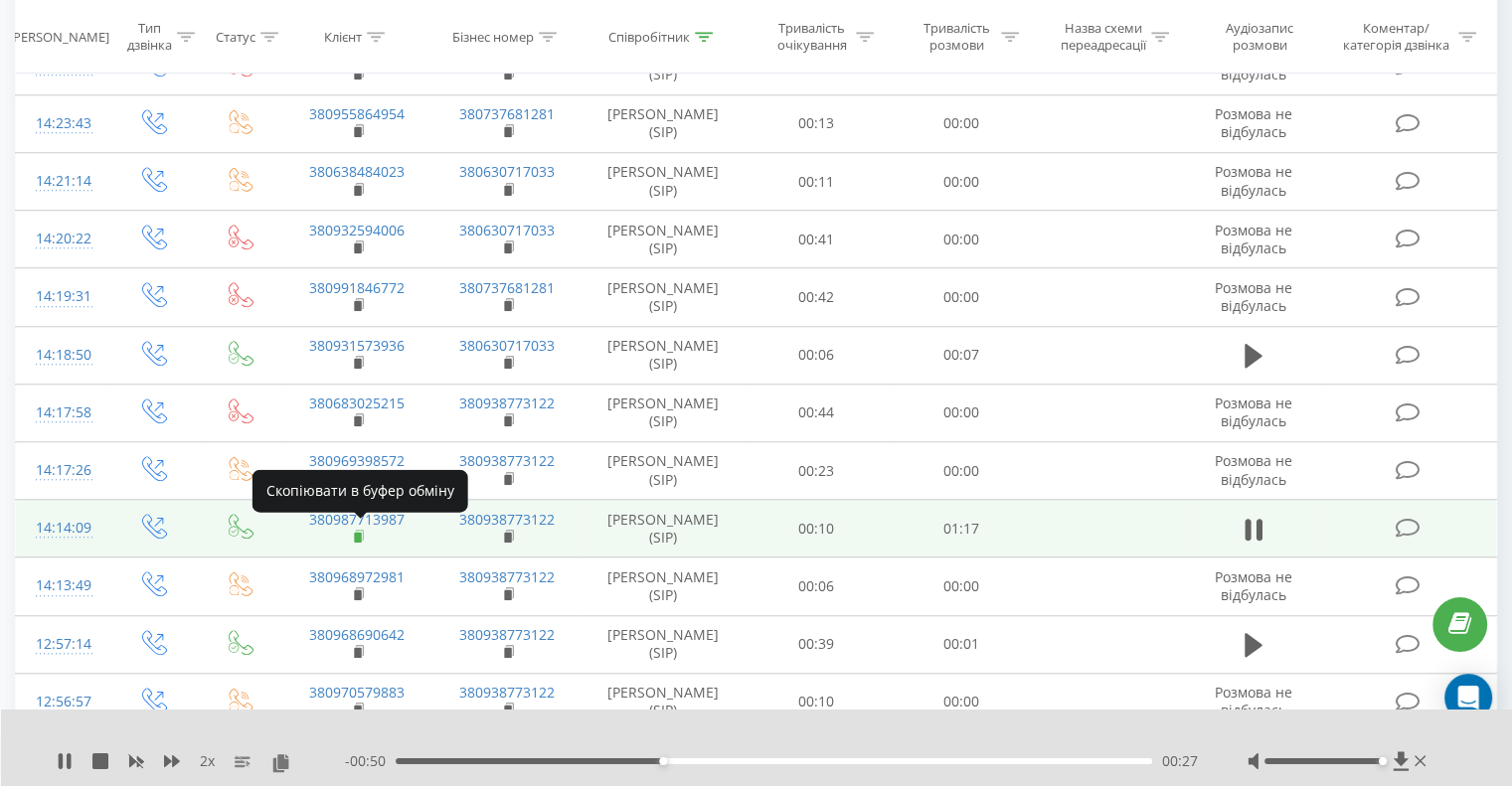 click 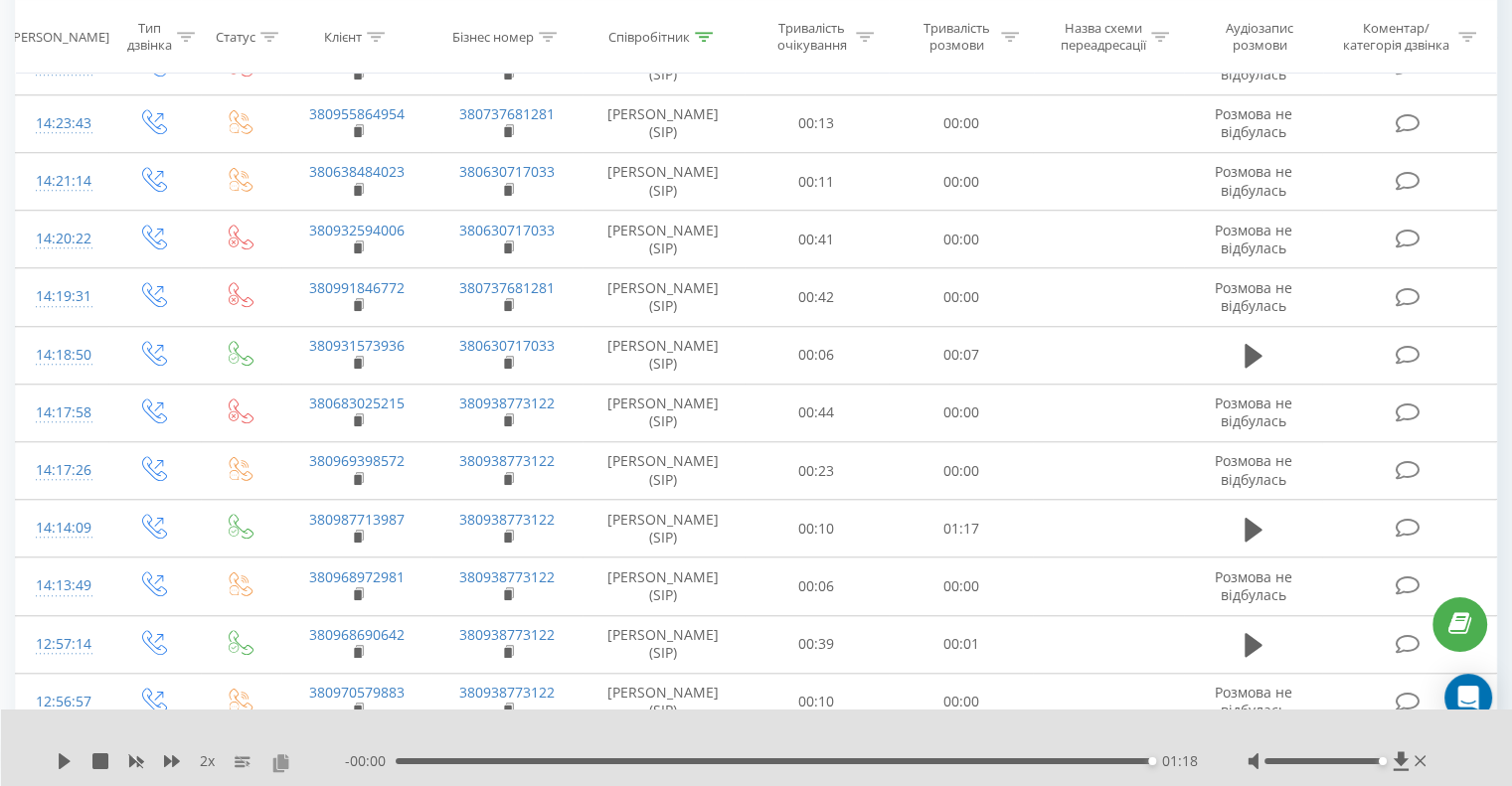 click at bounding box center (280, 762) 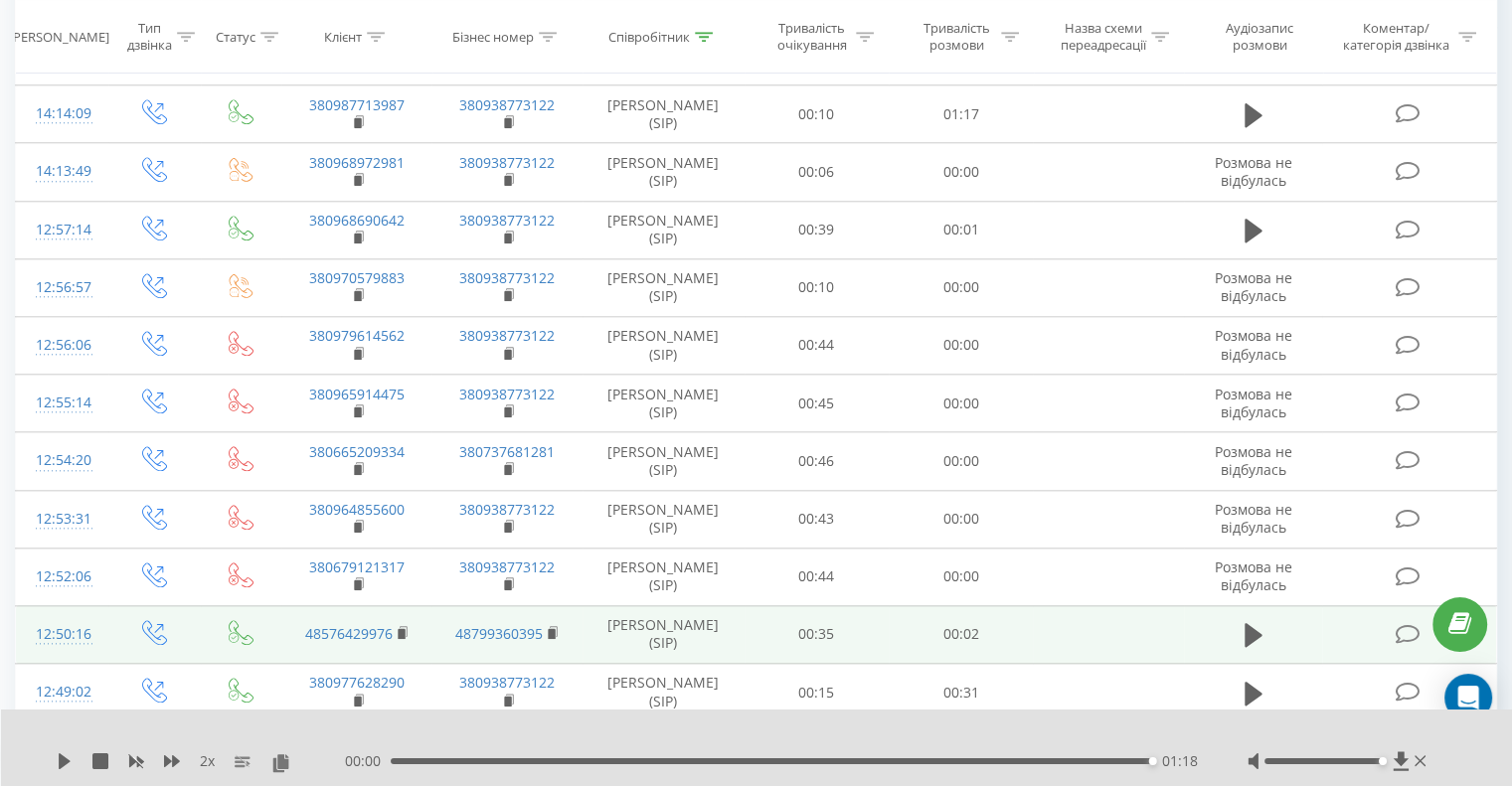 scroll, scrollTop: 2285, scrollLeft: 0, axis: vertical 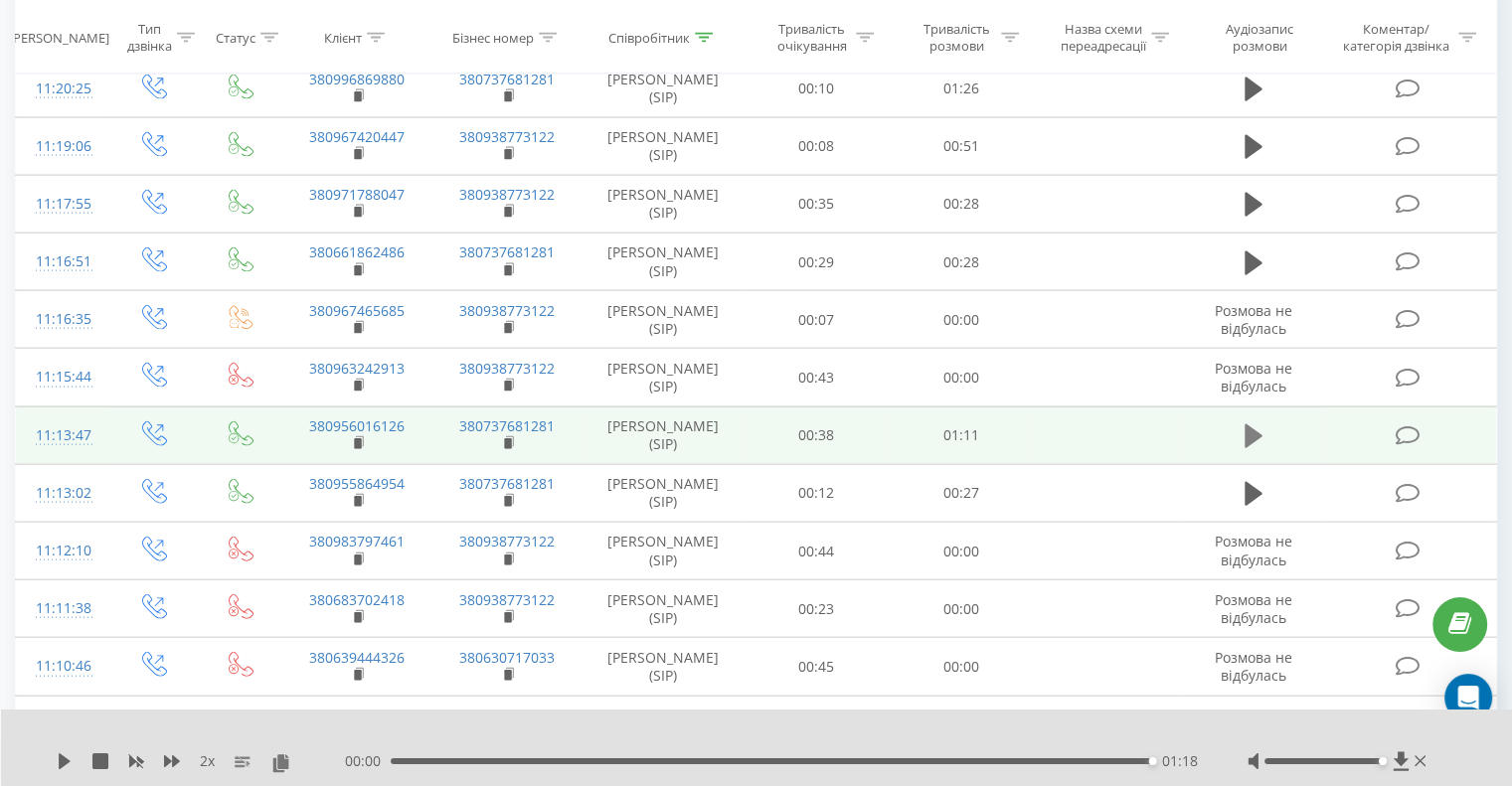 click 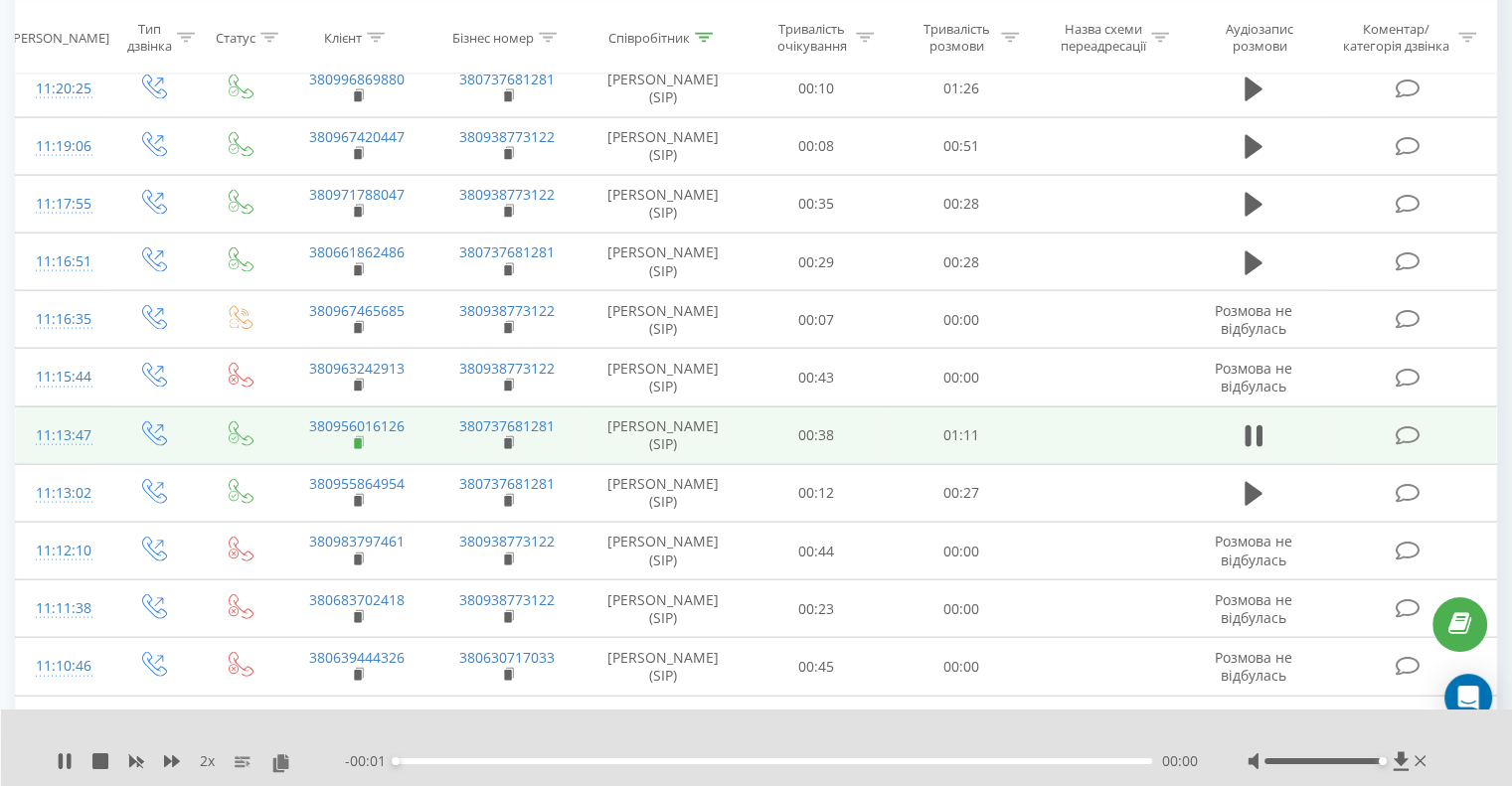 click 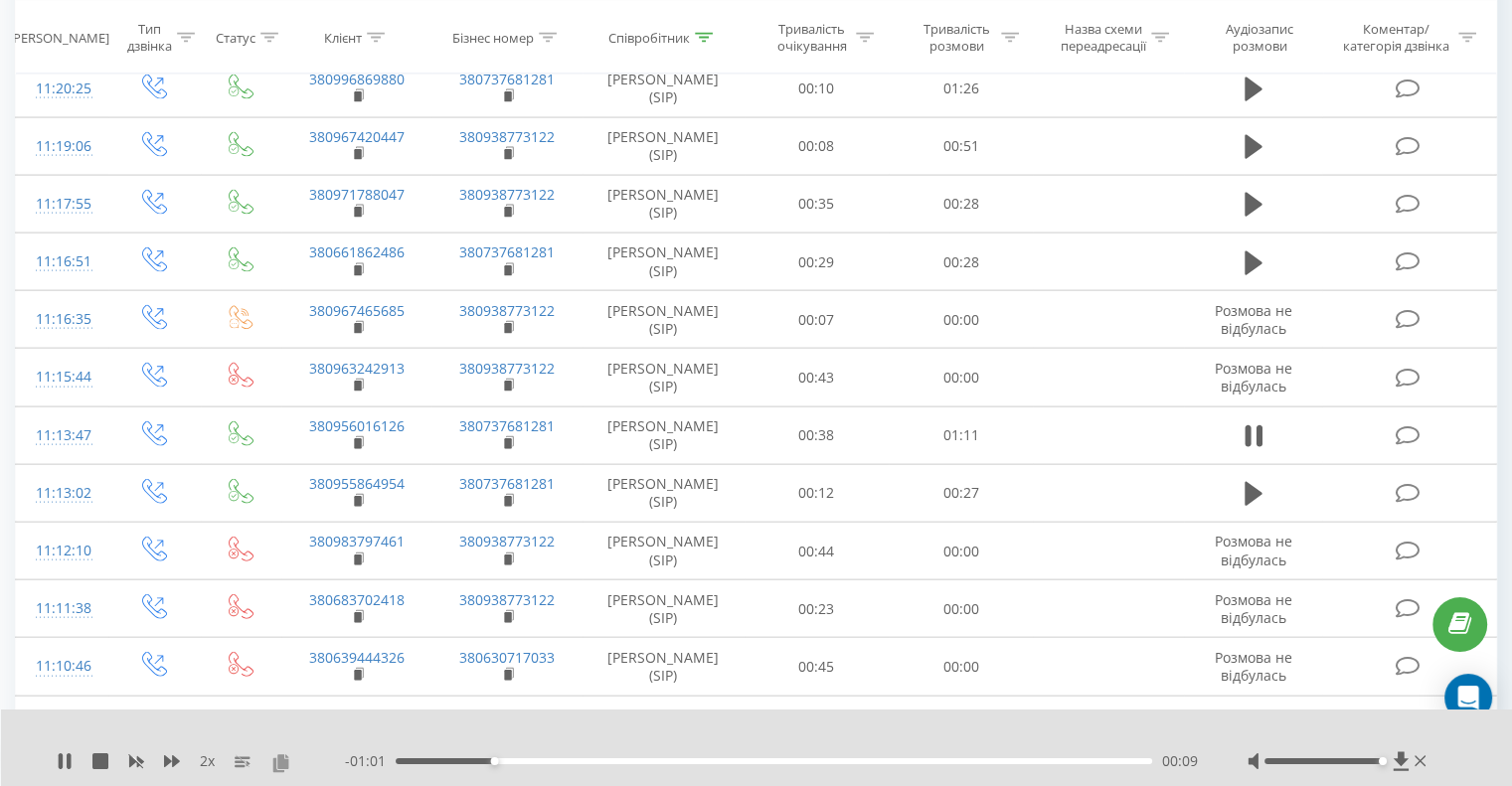 click at bounding box center [280, 762] 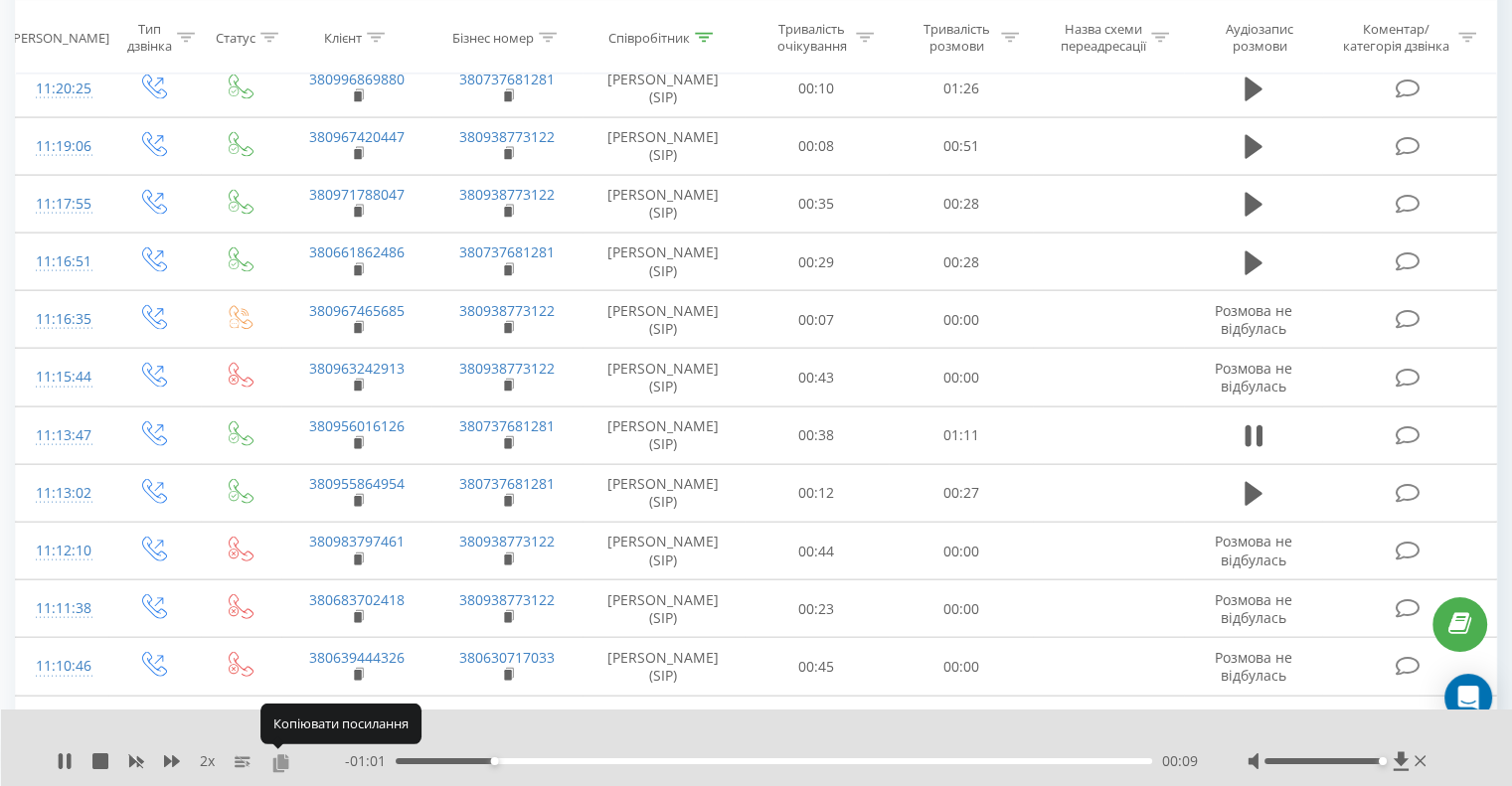 click at bounding box center (280, 762) 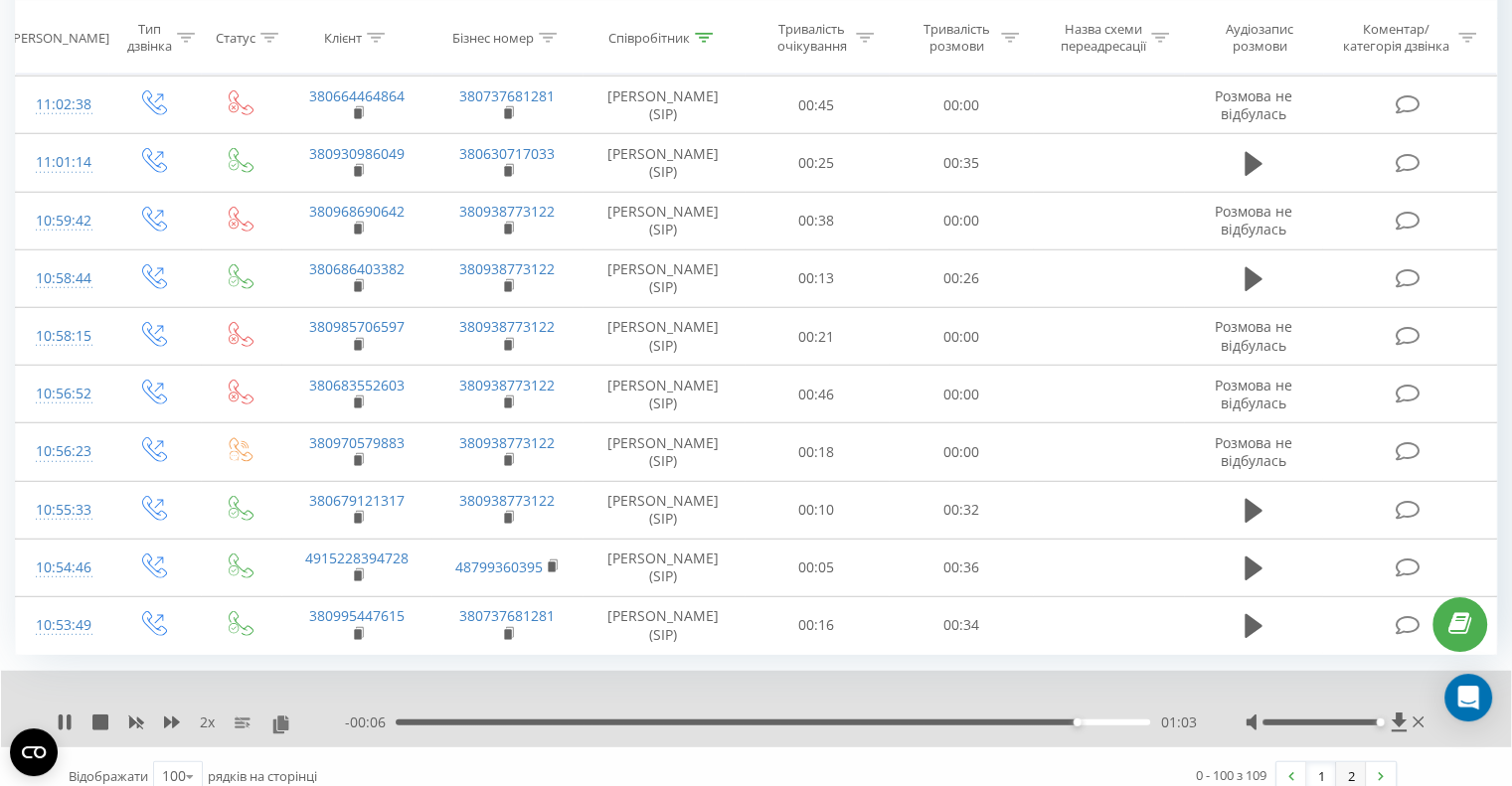 click on "2" at bounding box center [1351, 776] 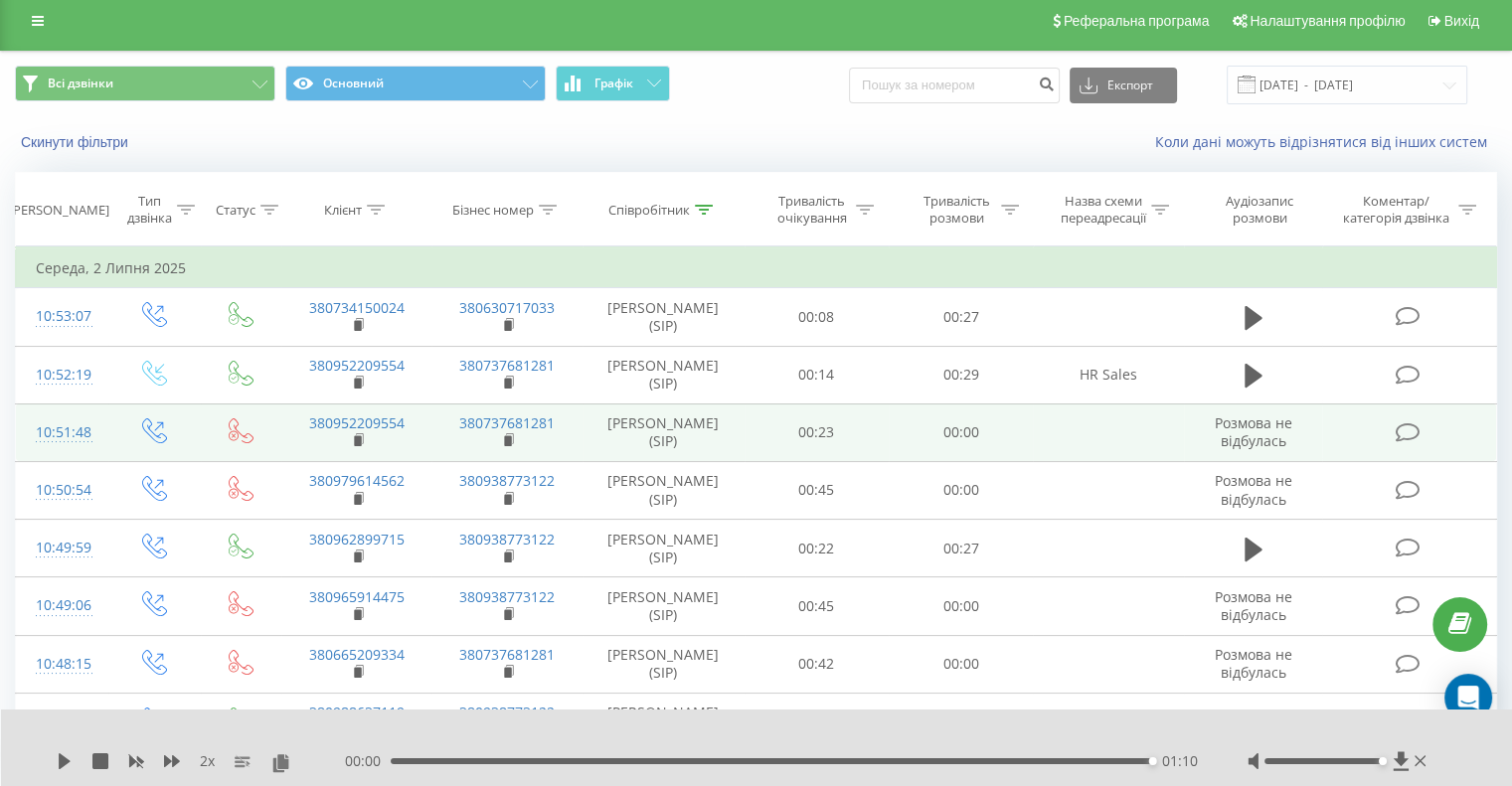 scroll, scrollTop: 0, scrollLeft: 0, axis: both 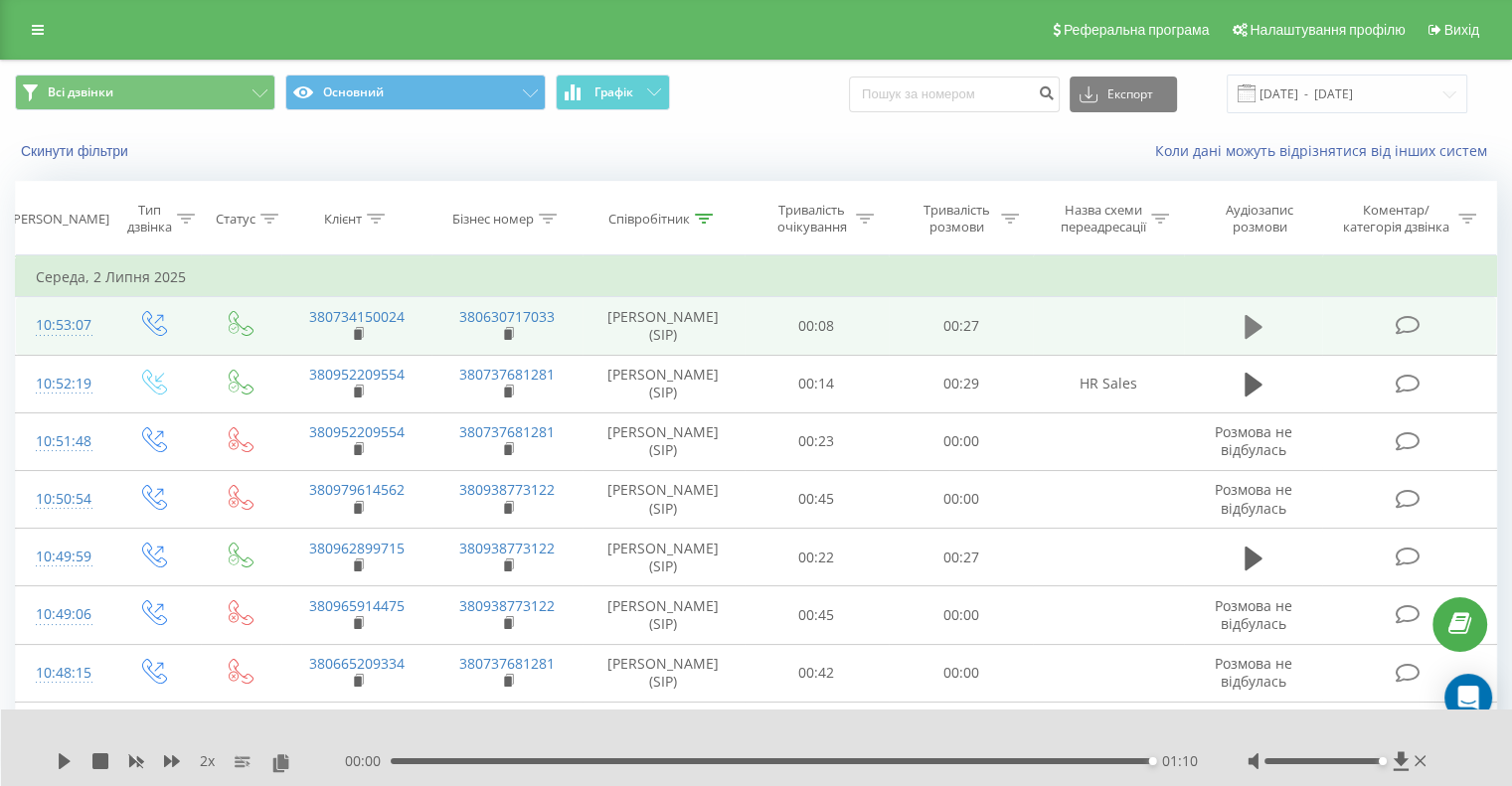 click 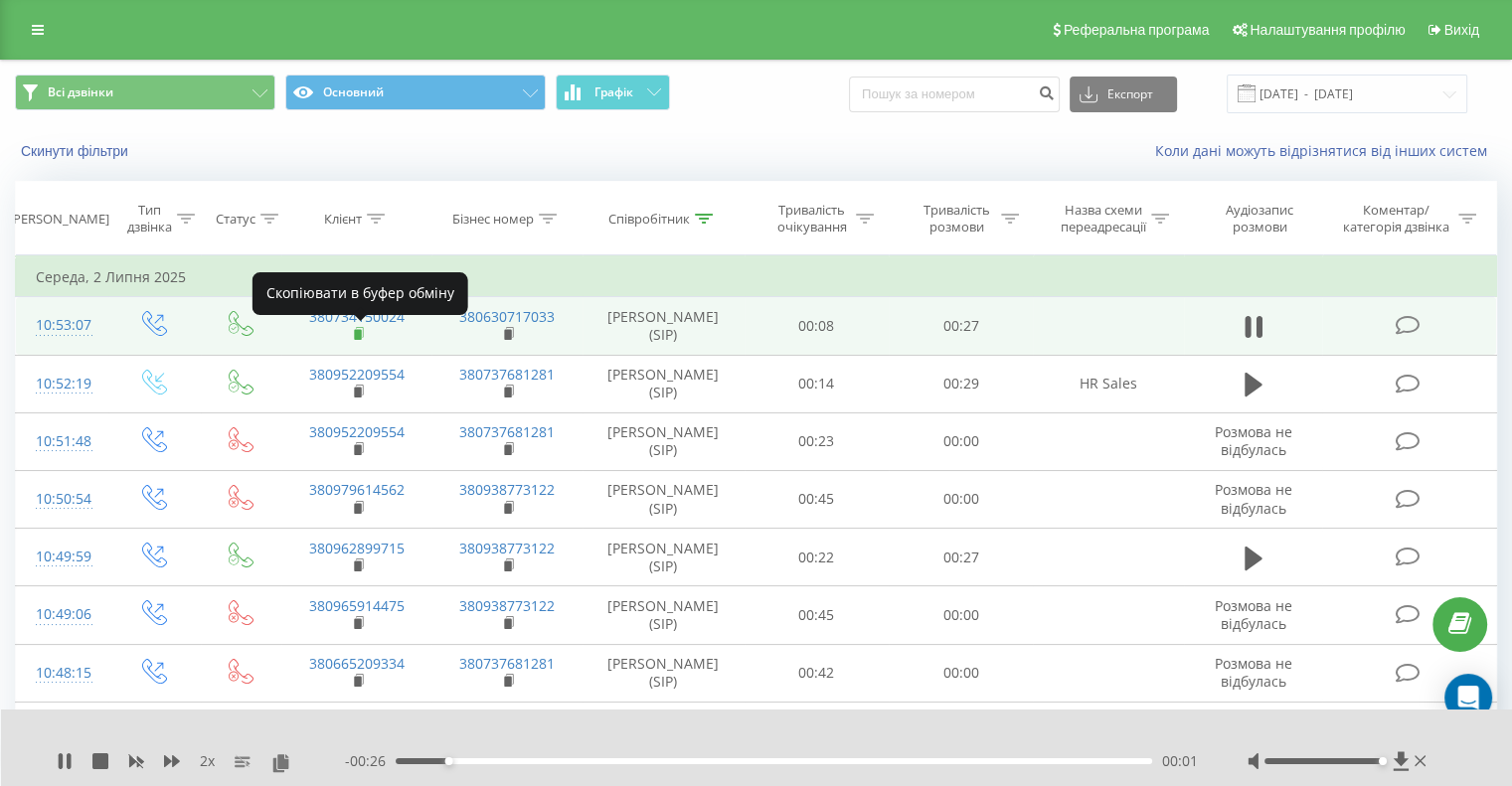 click 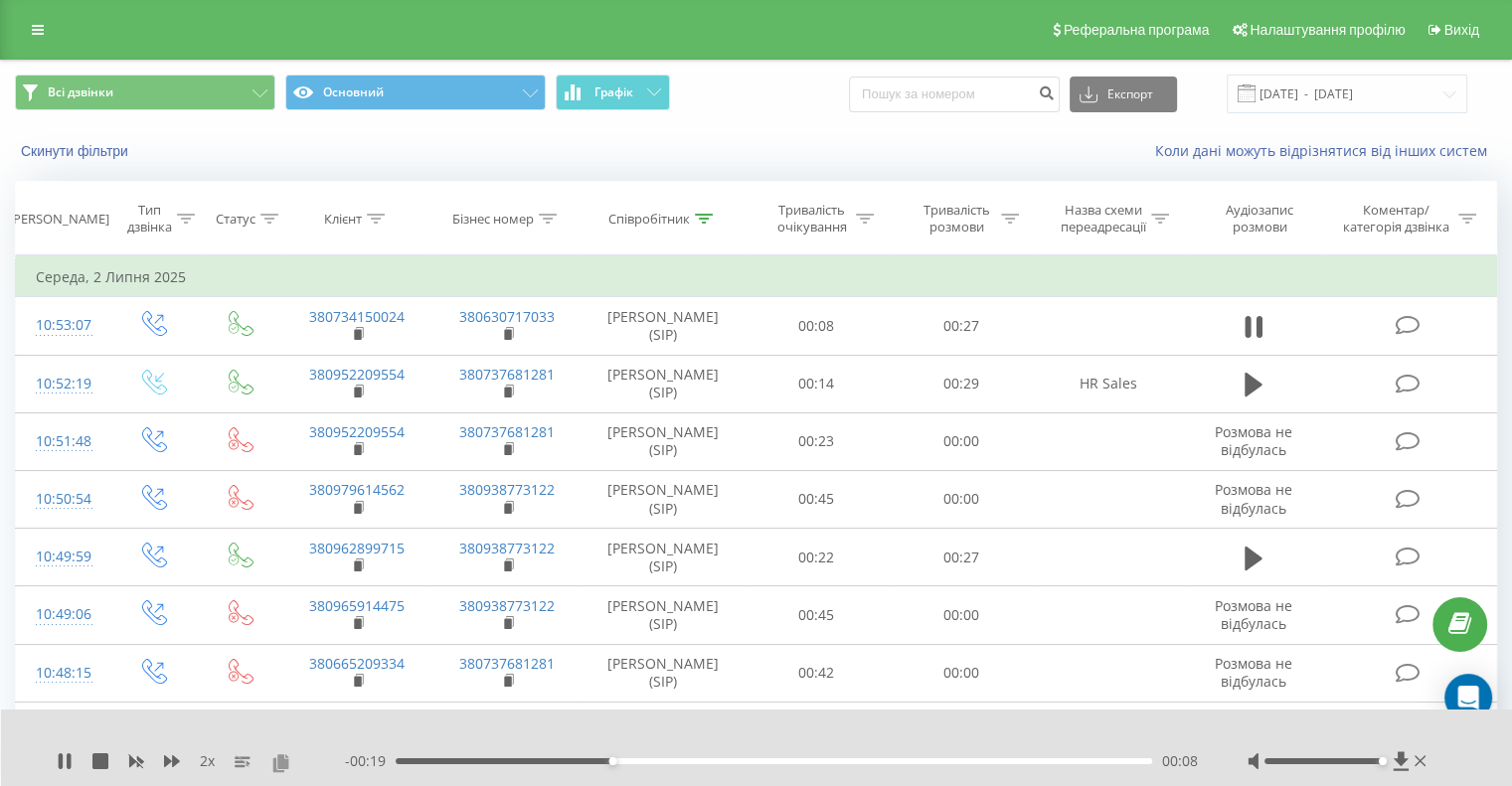 click at bounding box center [280, 762] 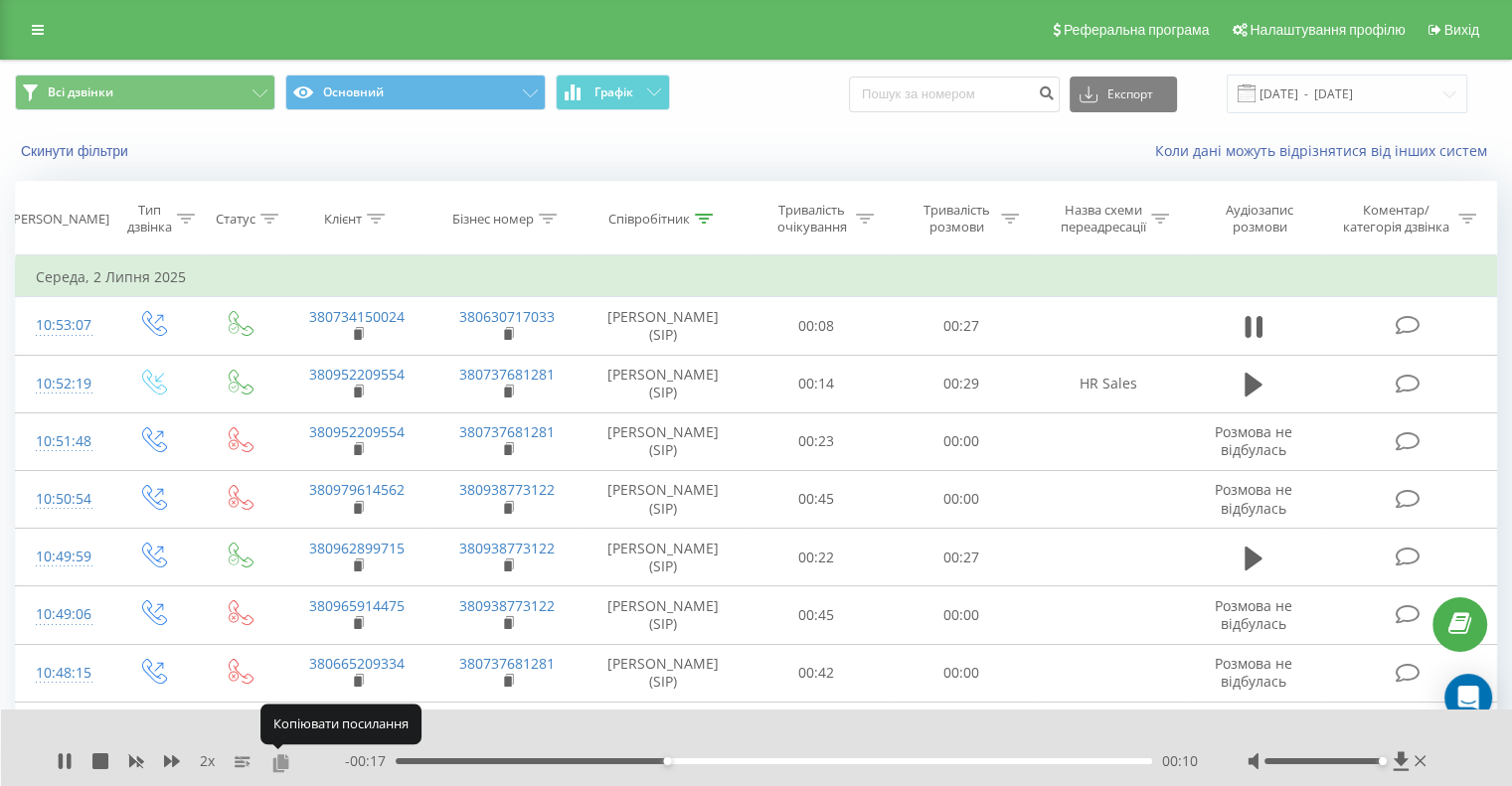 click at bounding box center [280, 762] 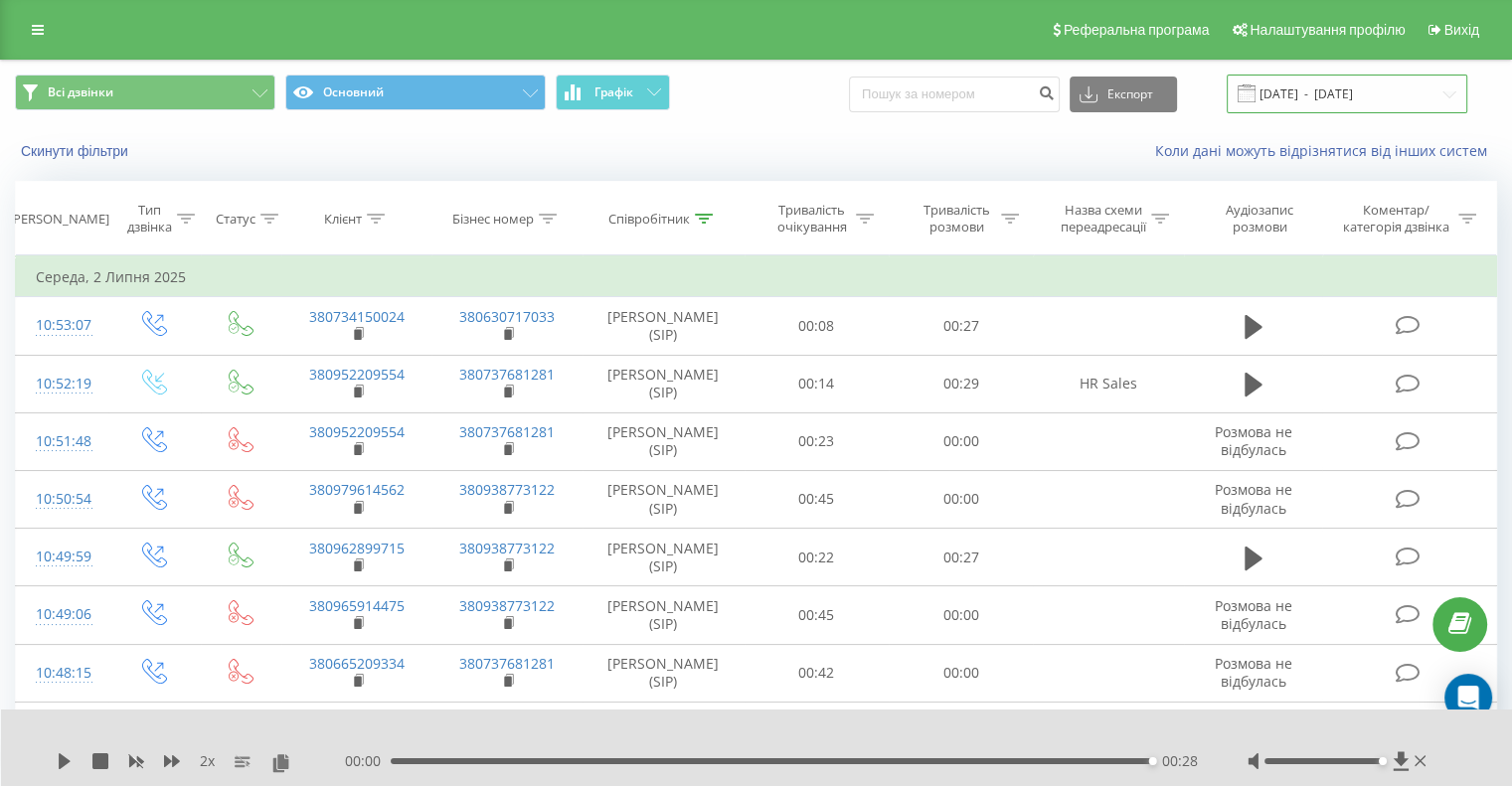 click on "[DATE]  -  [DATE]" at bounding box center [1347, 93] 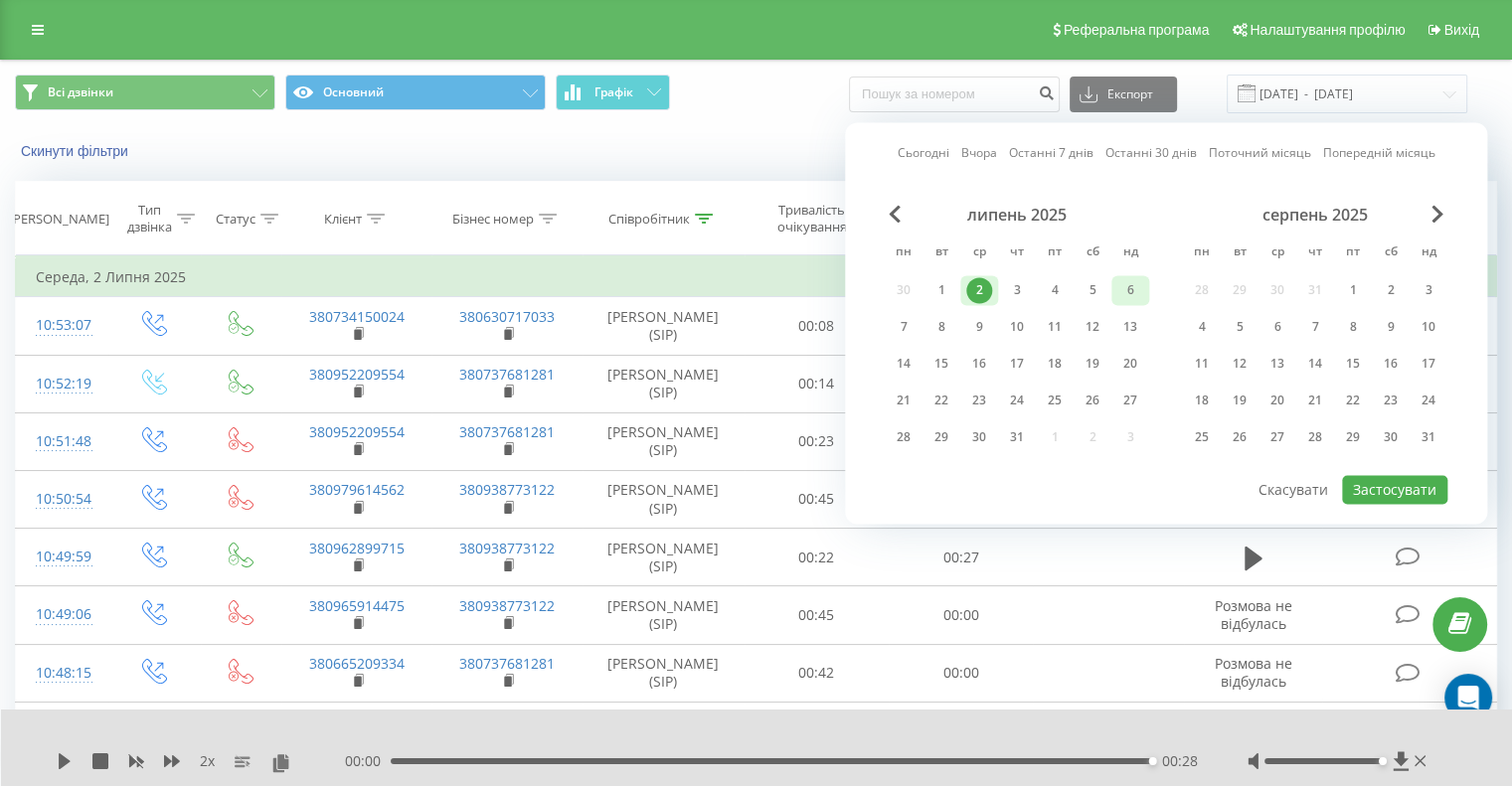 click on "6" at bounding box center [1130, 290] 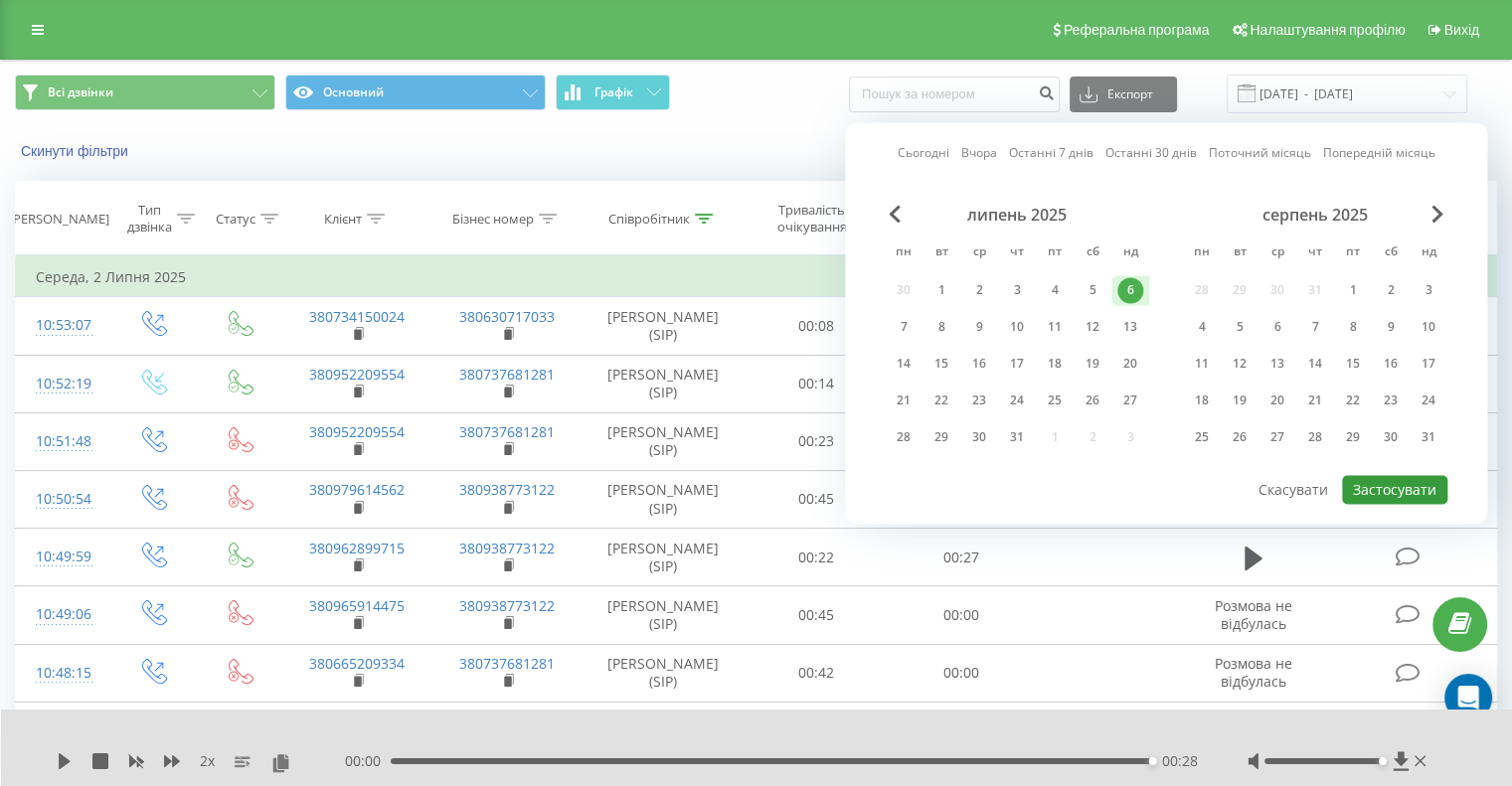 click on "Застосувати" at bounding box center (1395, 489) 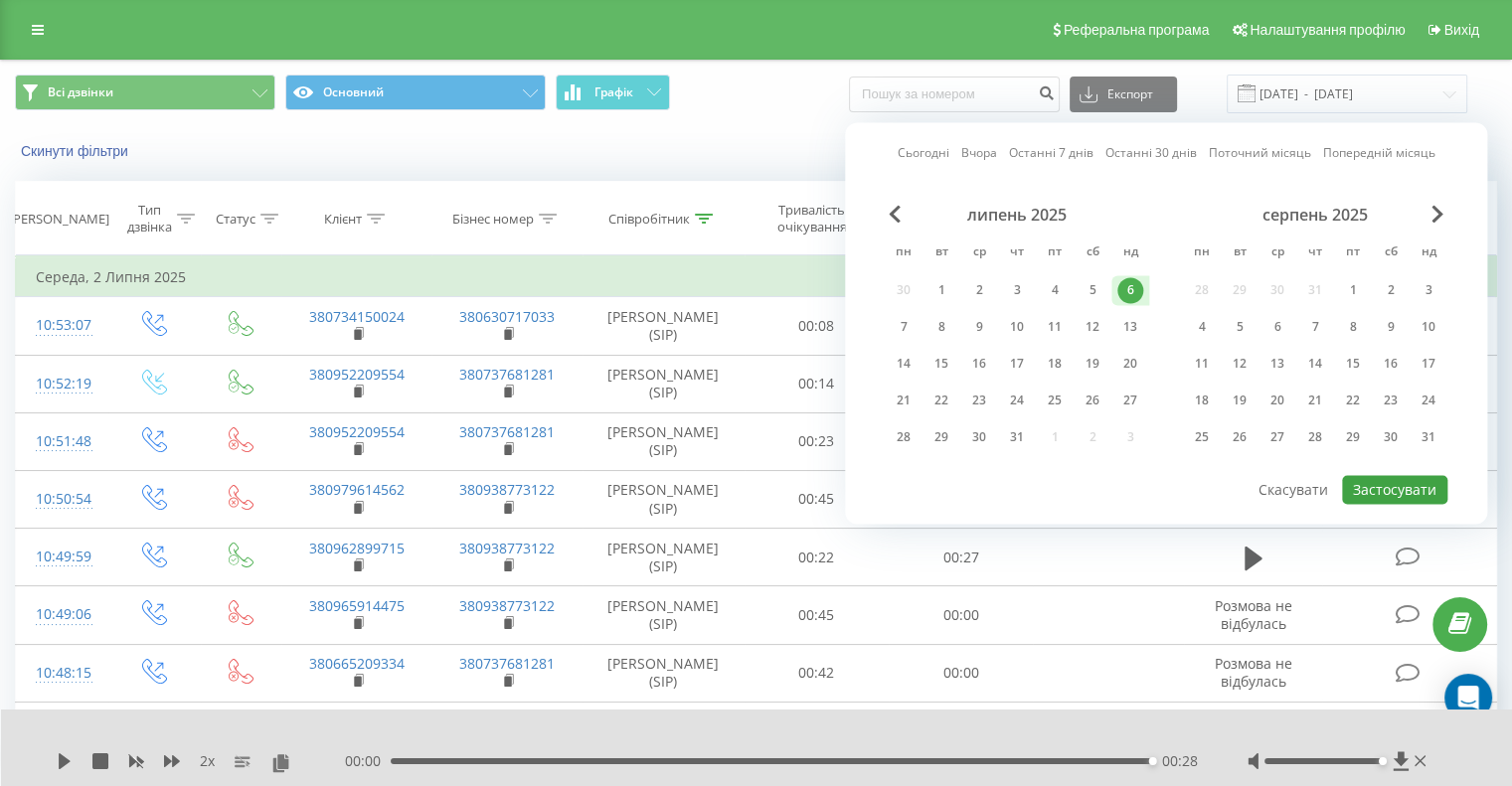 type on "[DATE]  -  [DATE]" 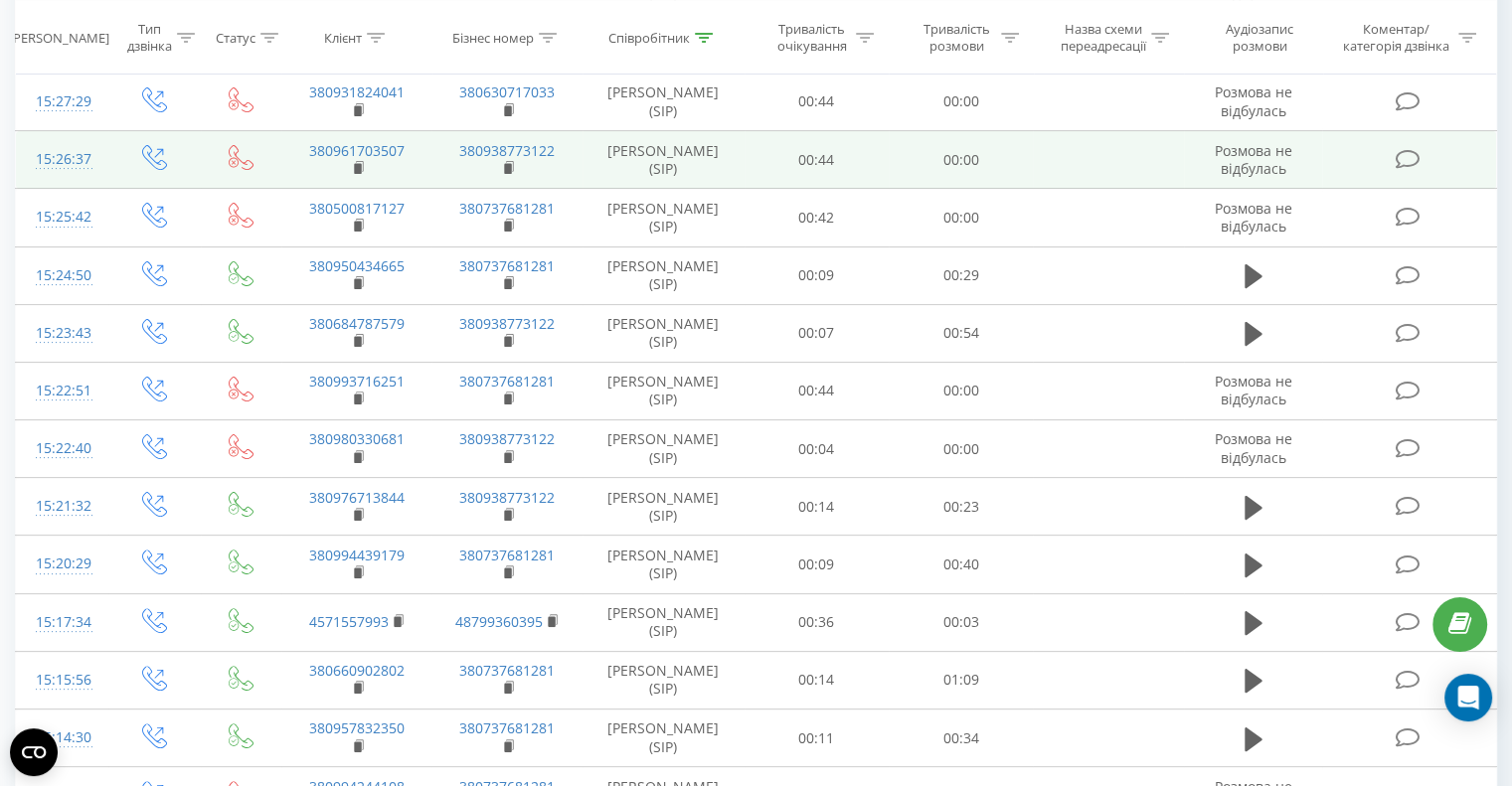 scroll, scrollTop: 596, scrollLeft: 0, axis: vertical 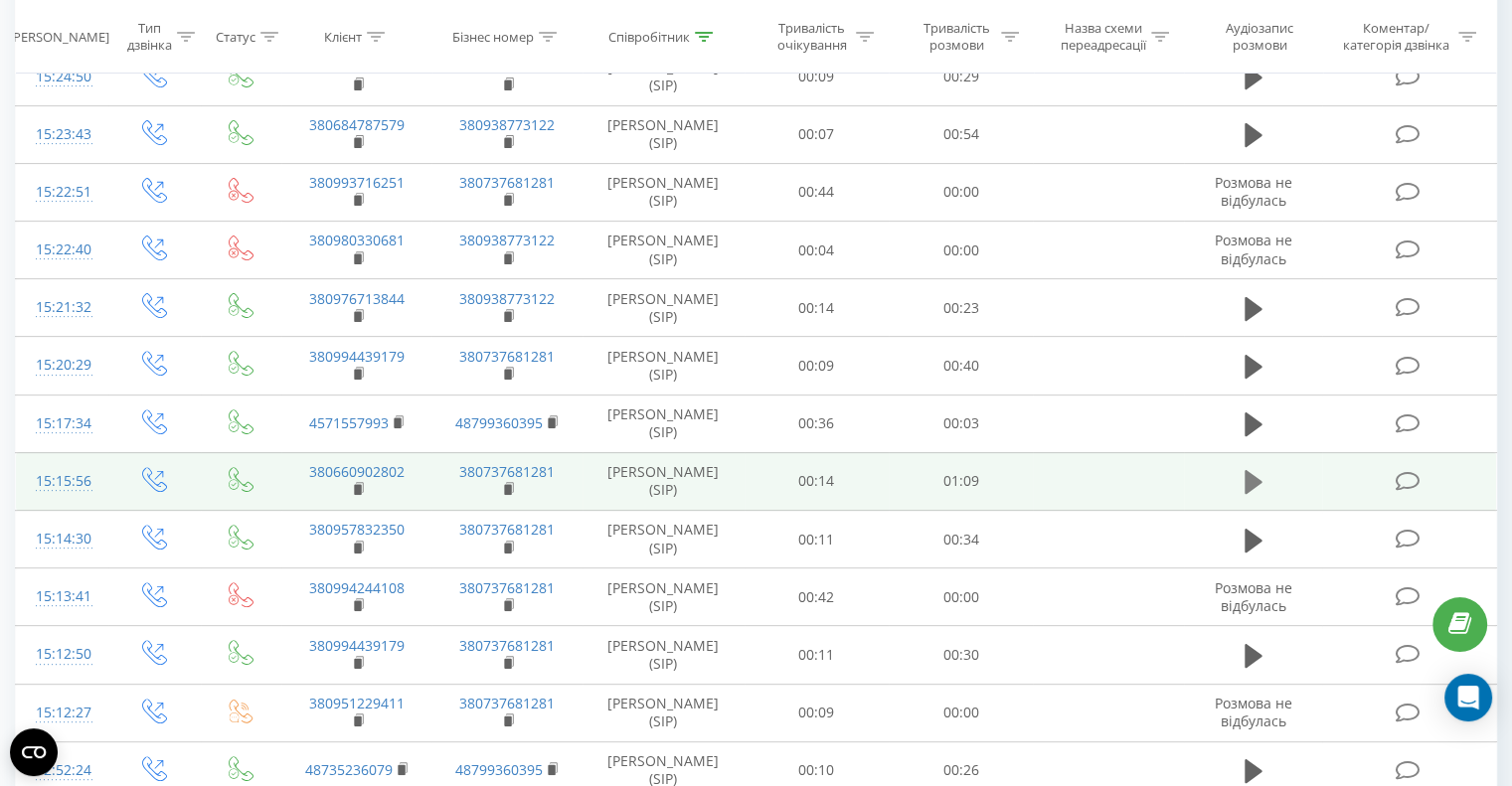 click 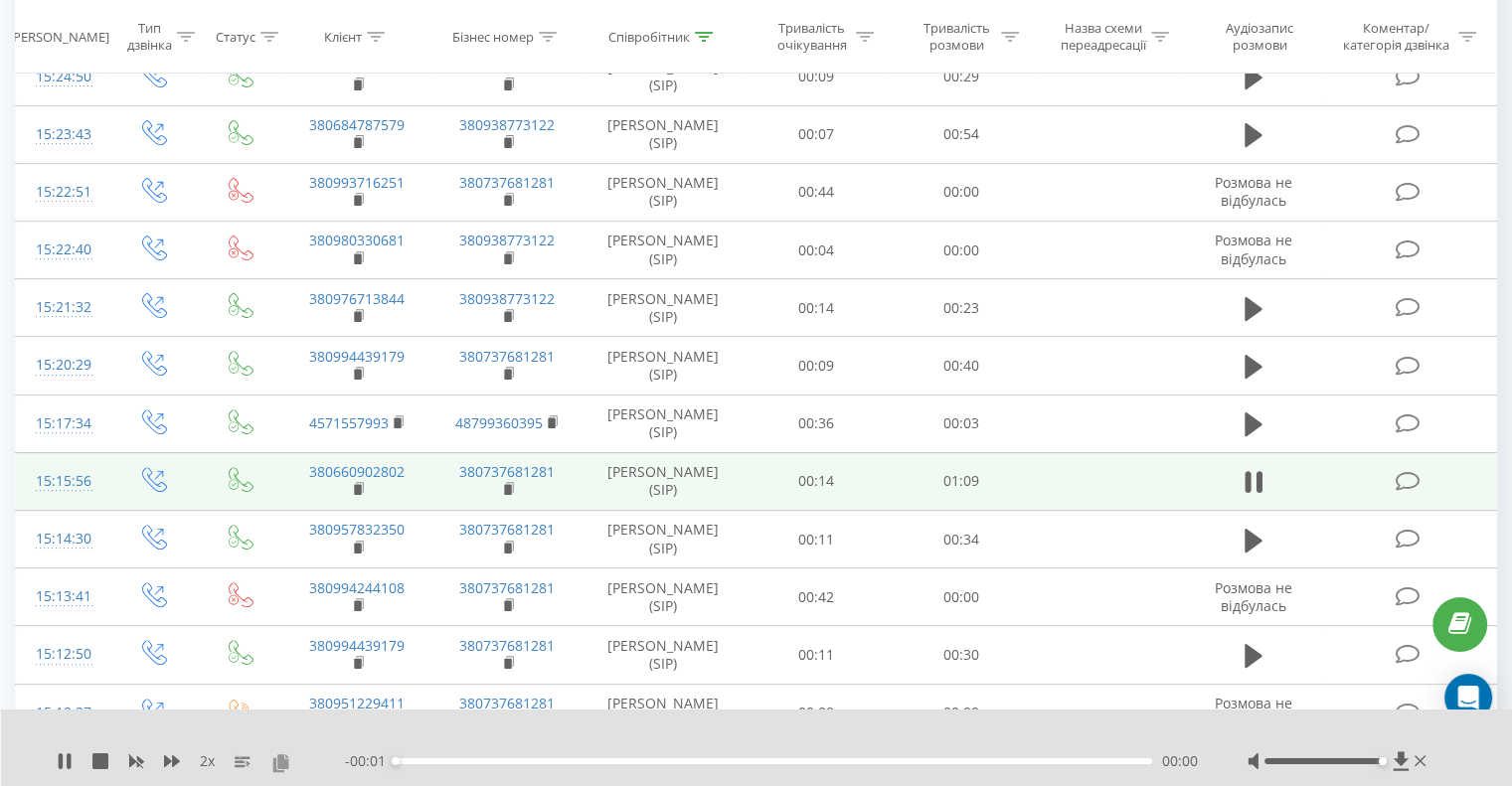 click at bounding box center (280, 762) 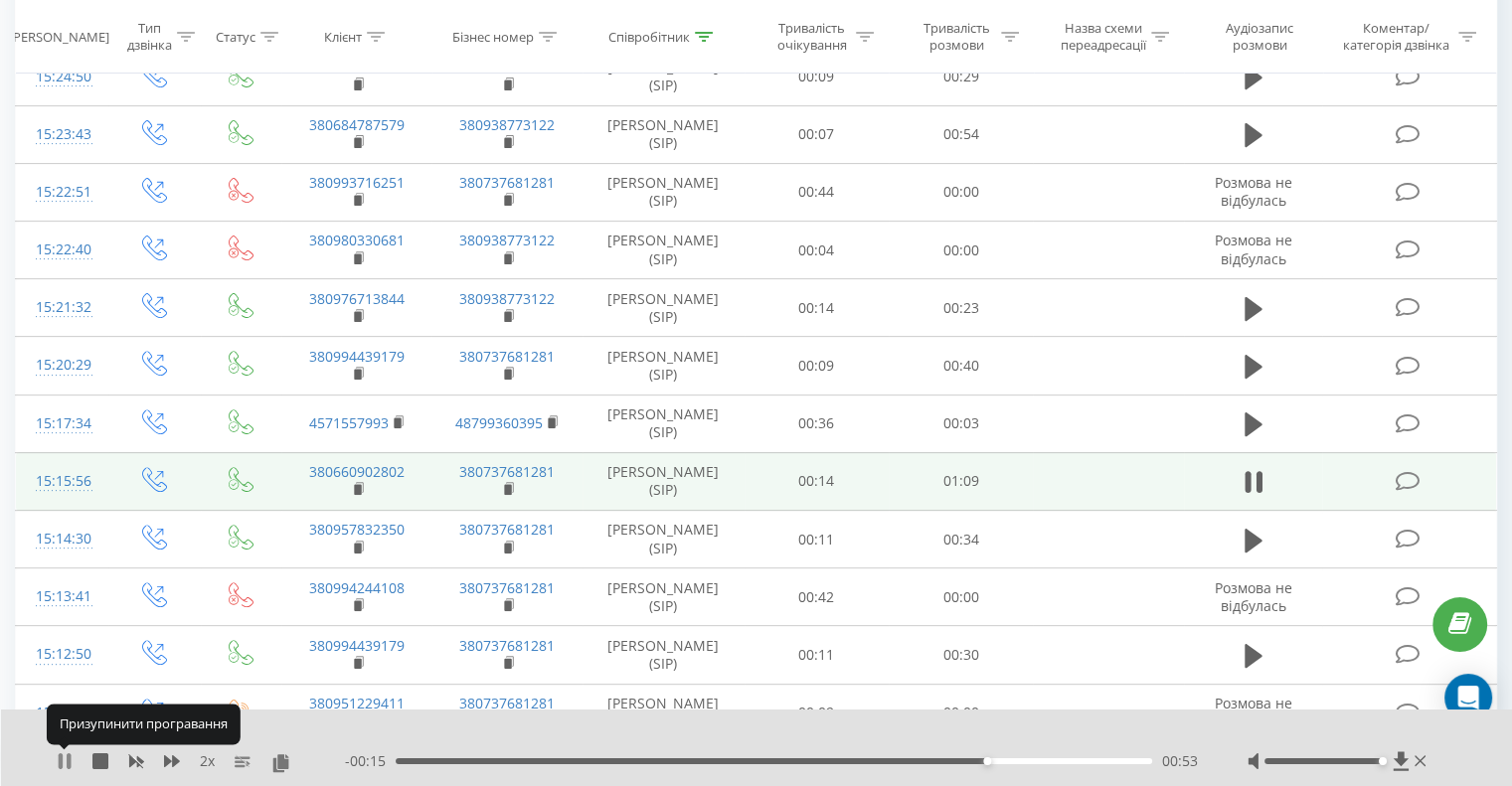 click 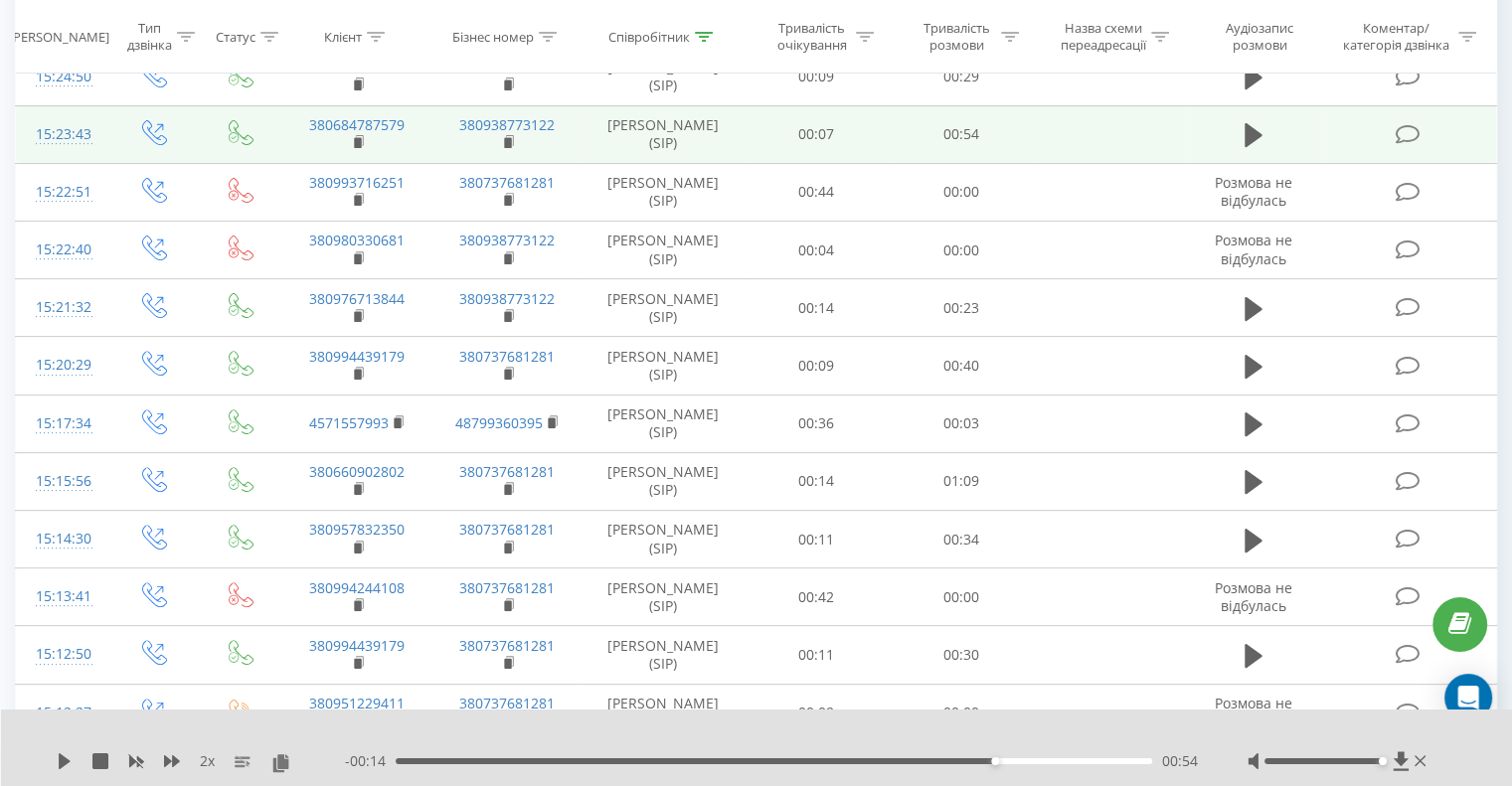 drag, startPoint x: 357, startPoint y: 484, endPoint x: 783, endPoint y: 102, distance: 572.18878 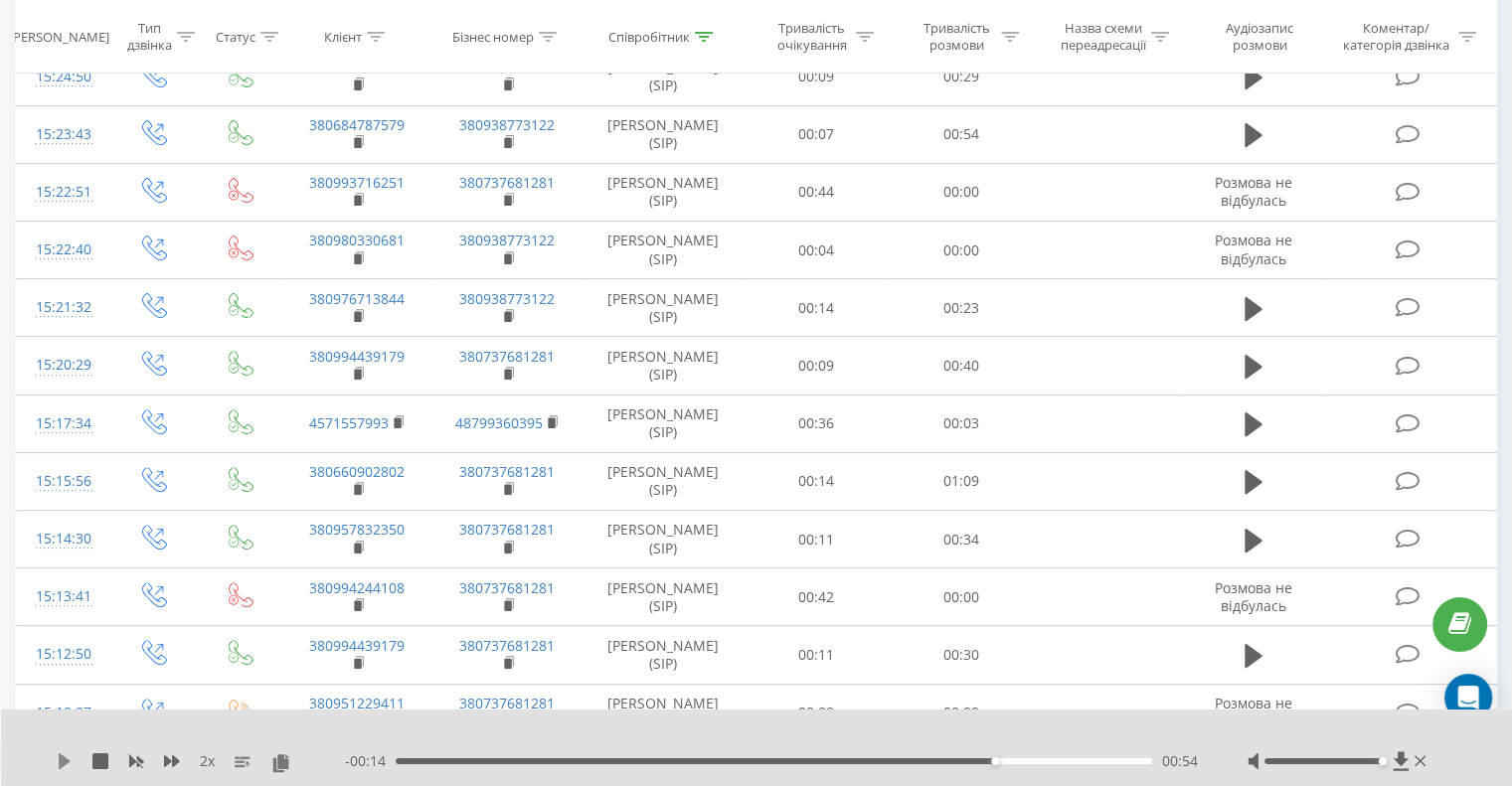 click 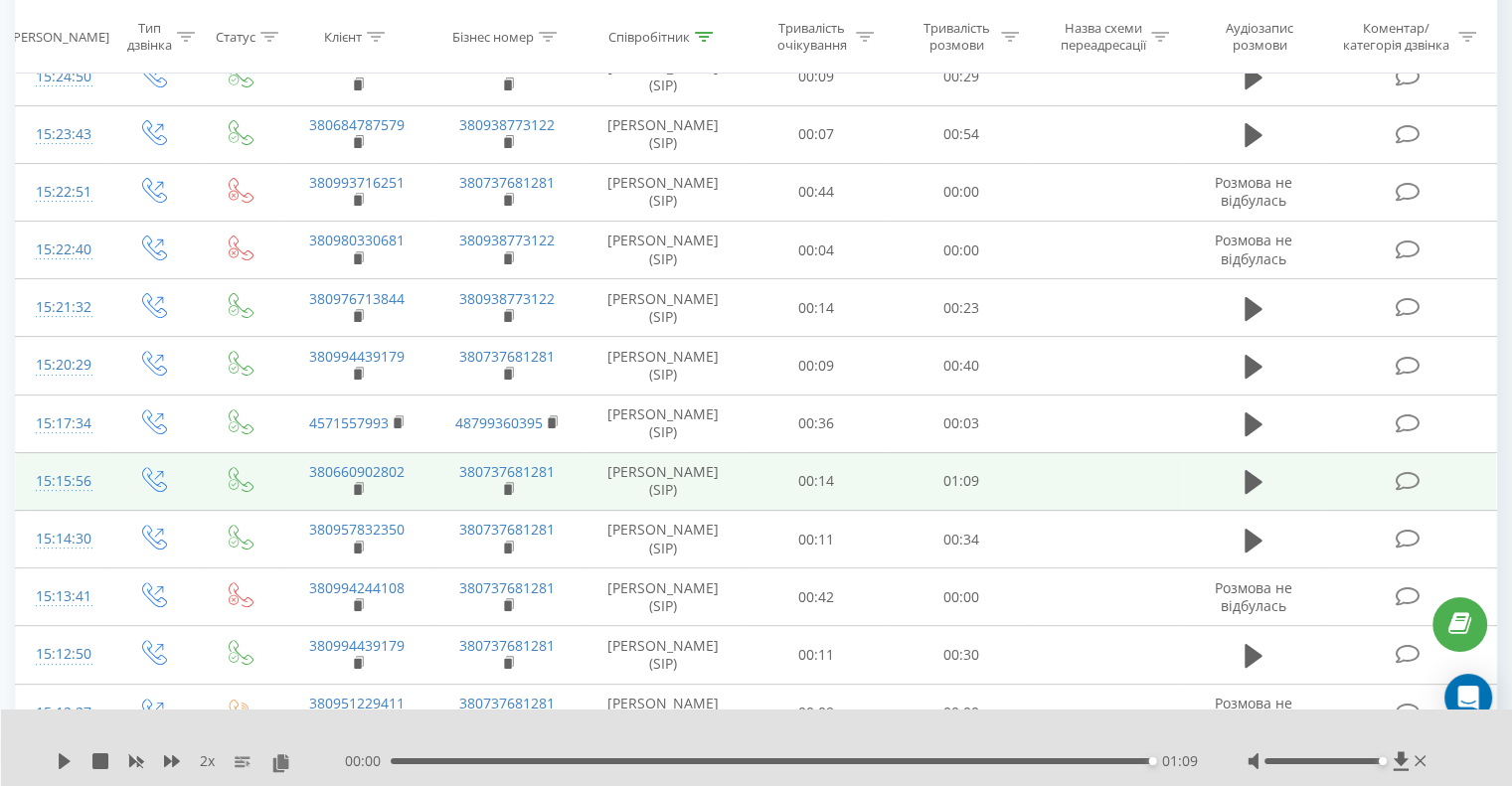 scroll, scrollTop: 0, scrollLeft: 0, axis: both 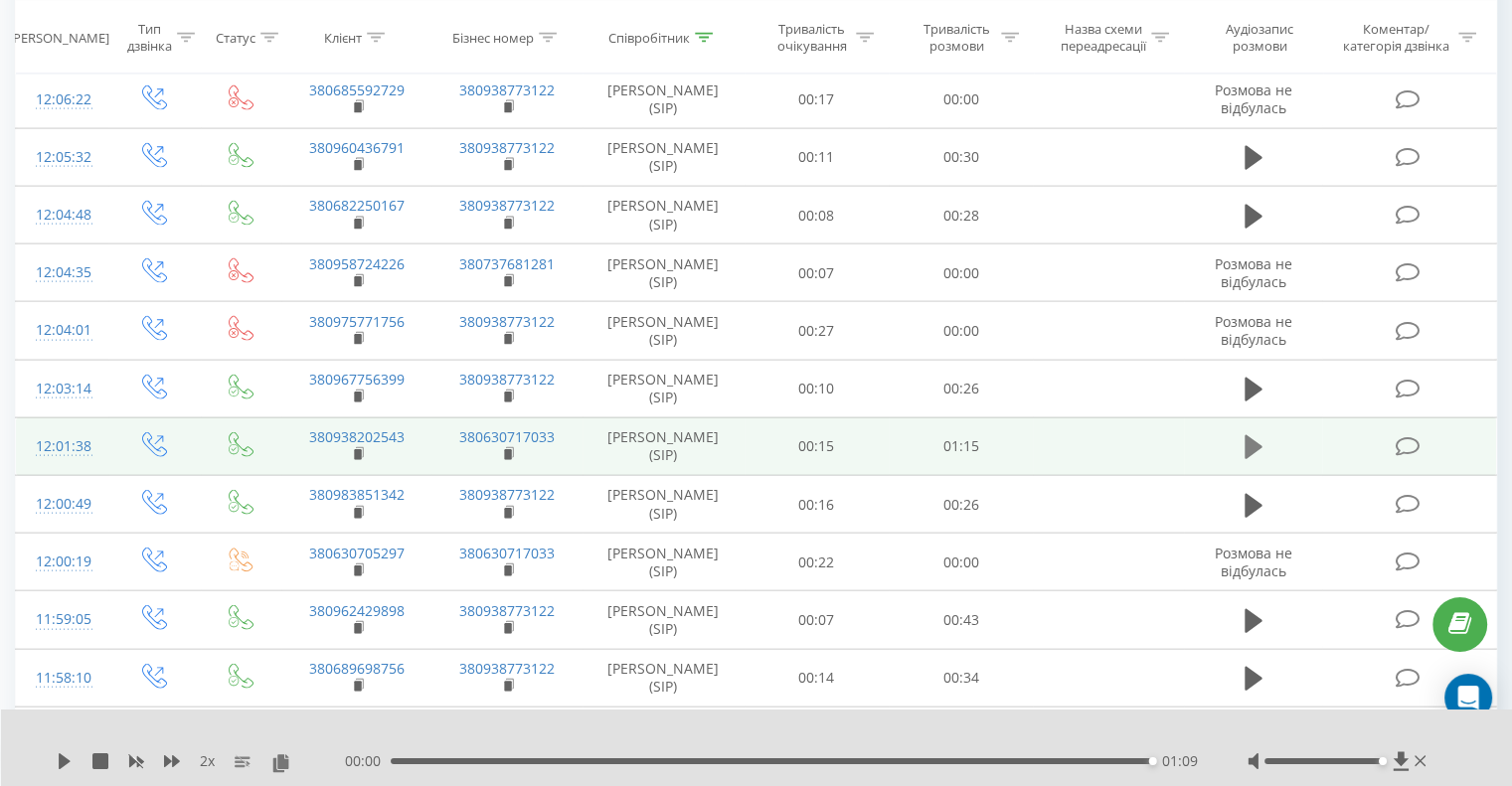 click at bounding box center (1254, 447) 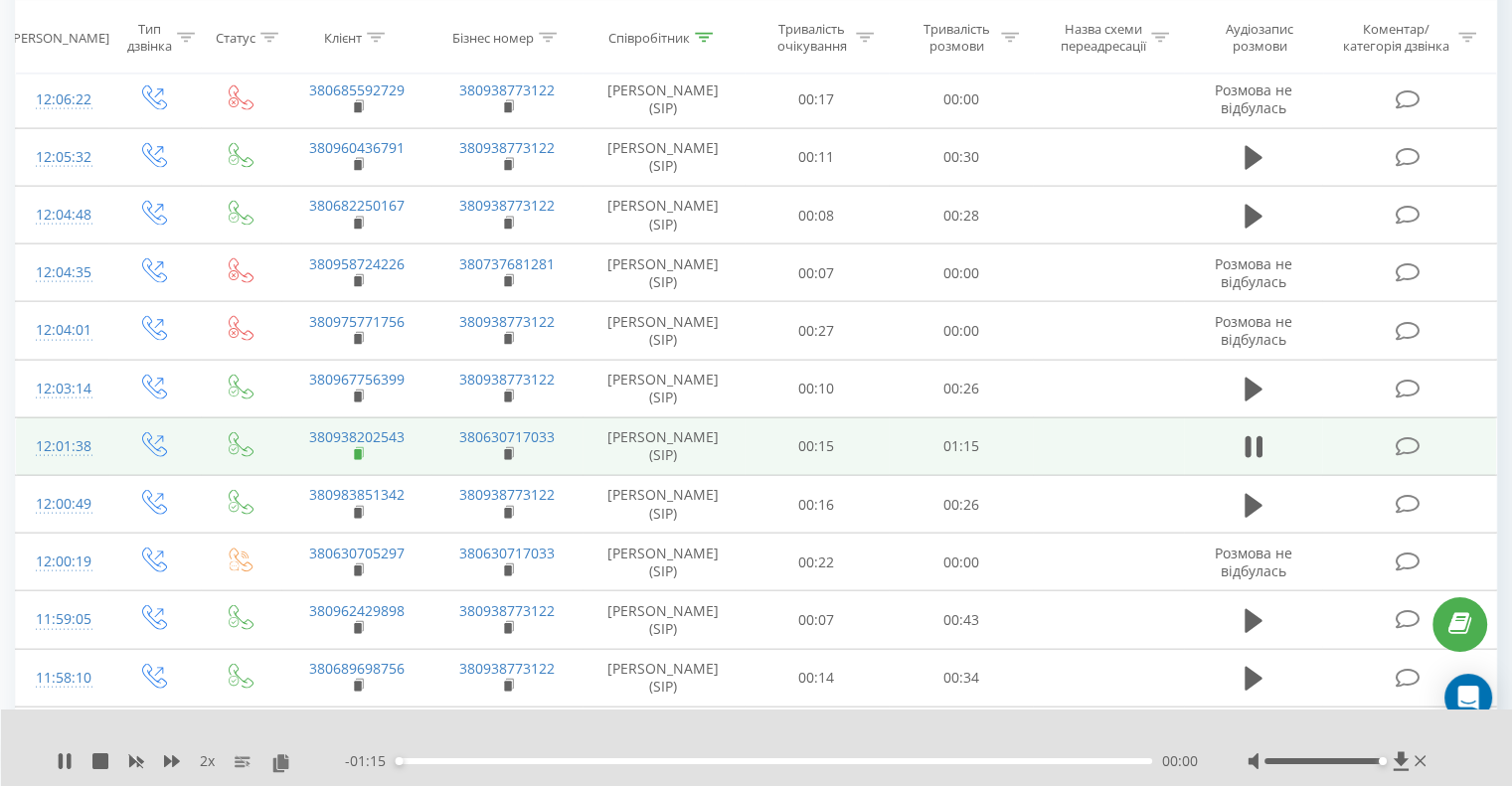 click 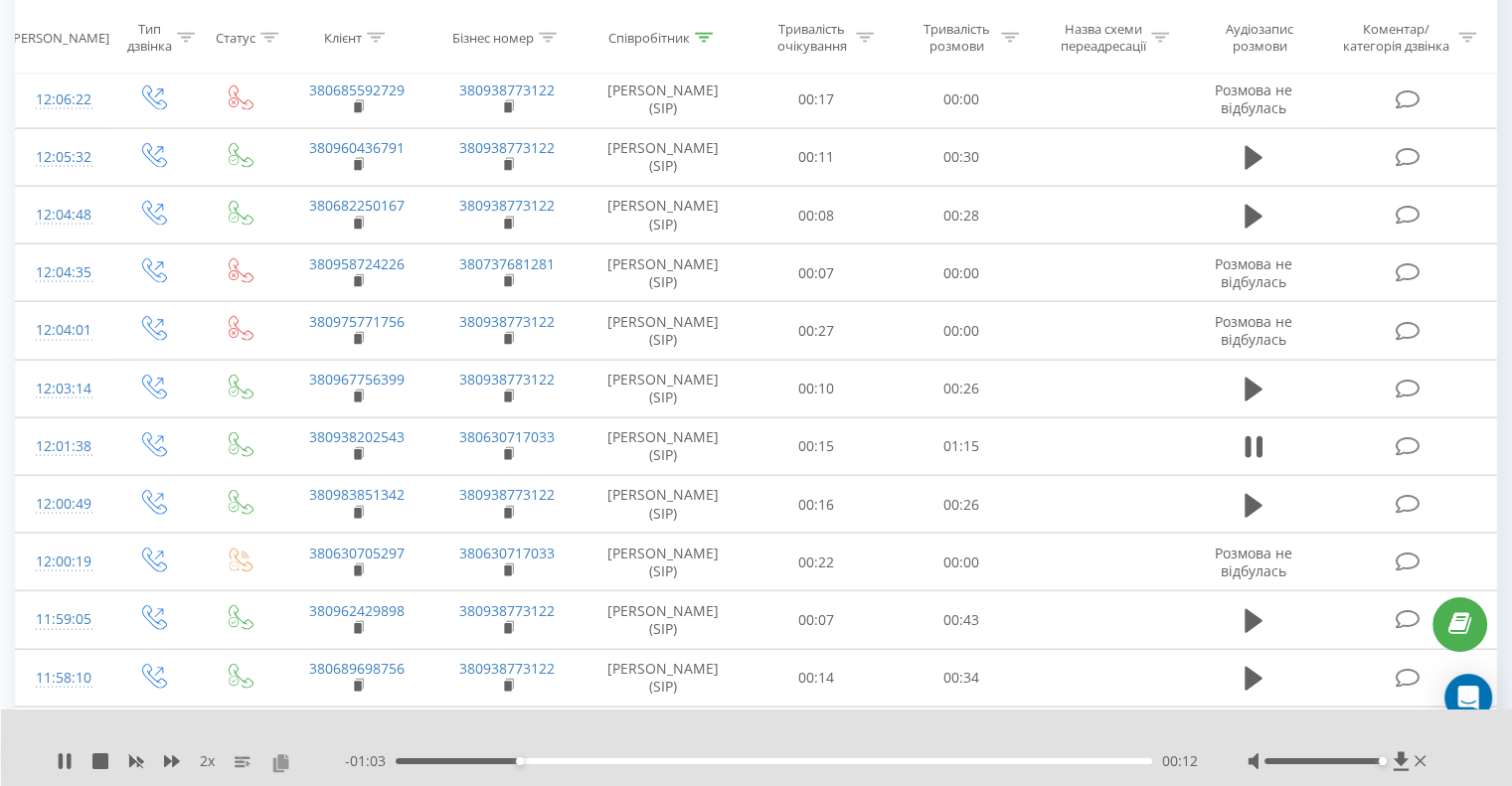 click at bounding box center [280, 762] 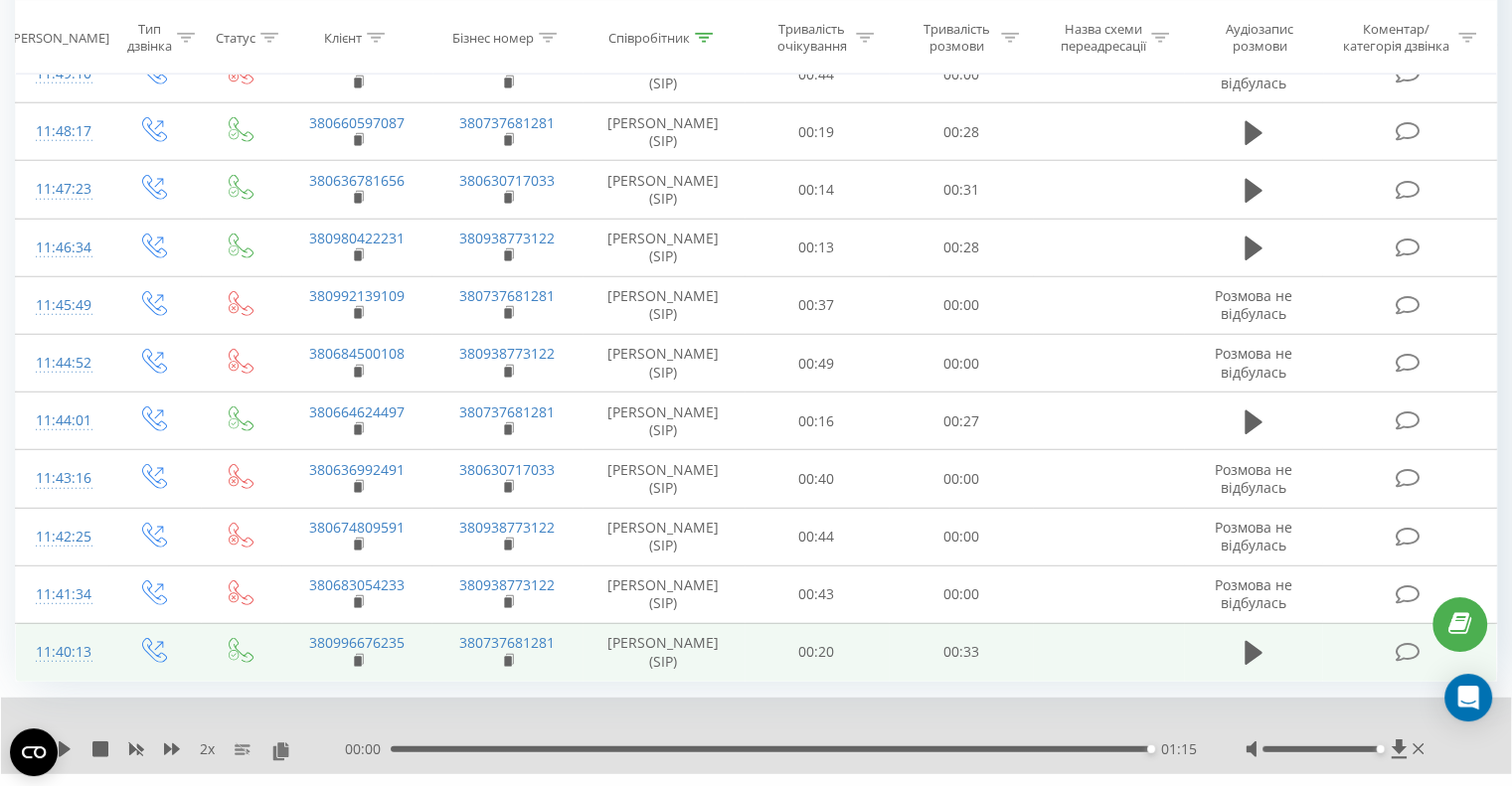 scroll, scrollTop: 5424, scrollLeft: 0, axis: vertical 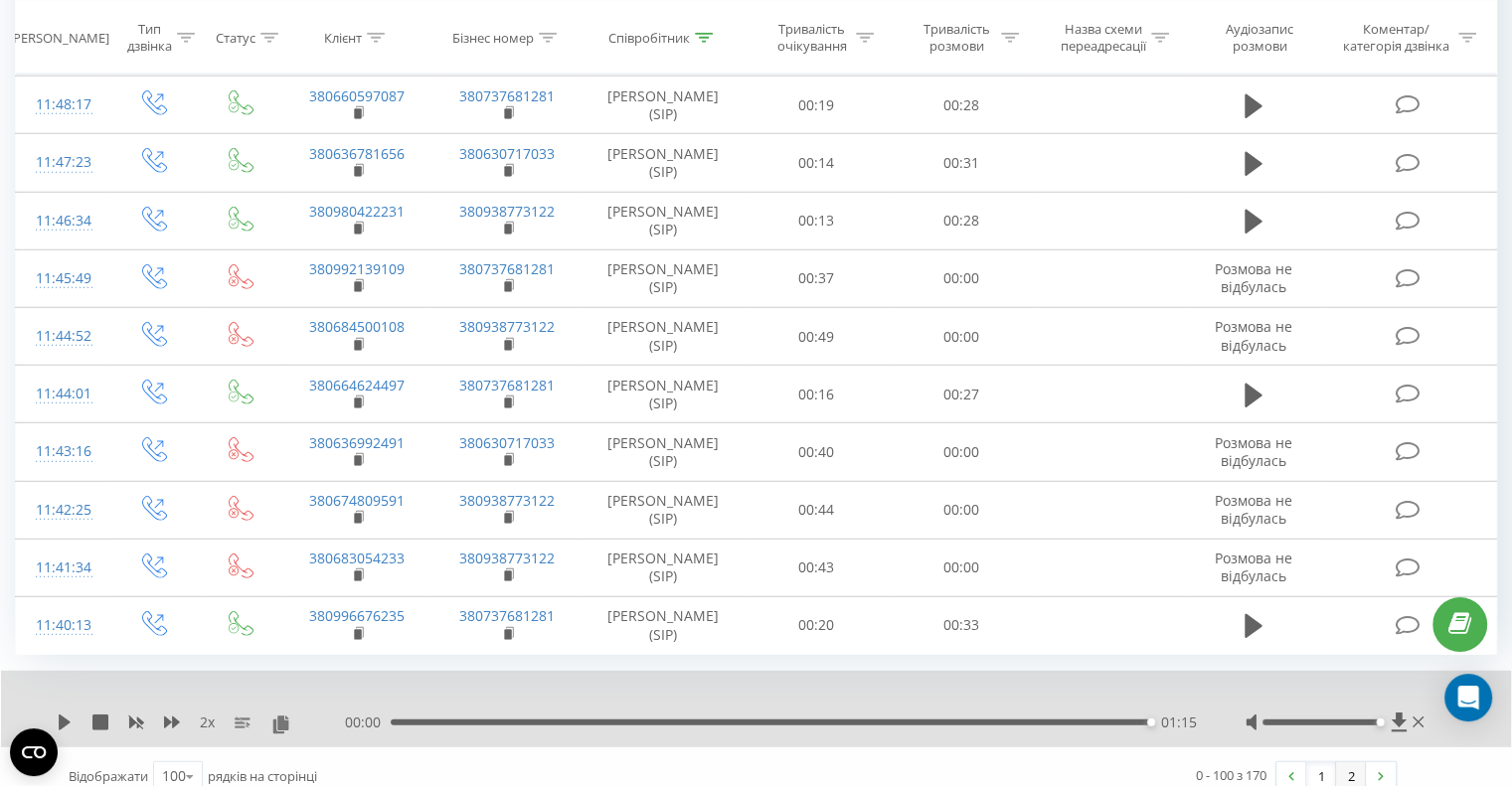click on "2" at bounding box center (1351, 776) 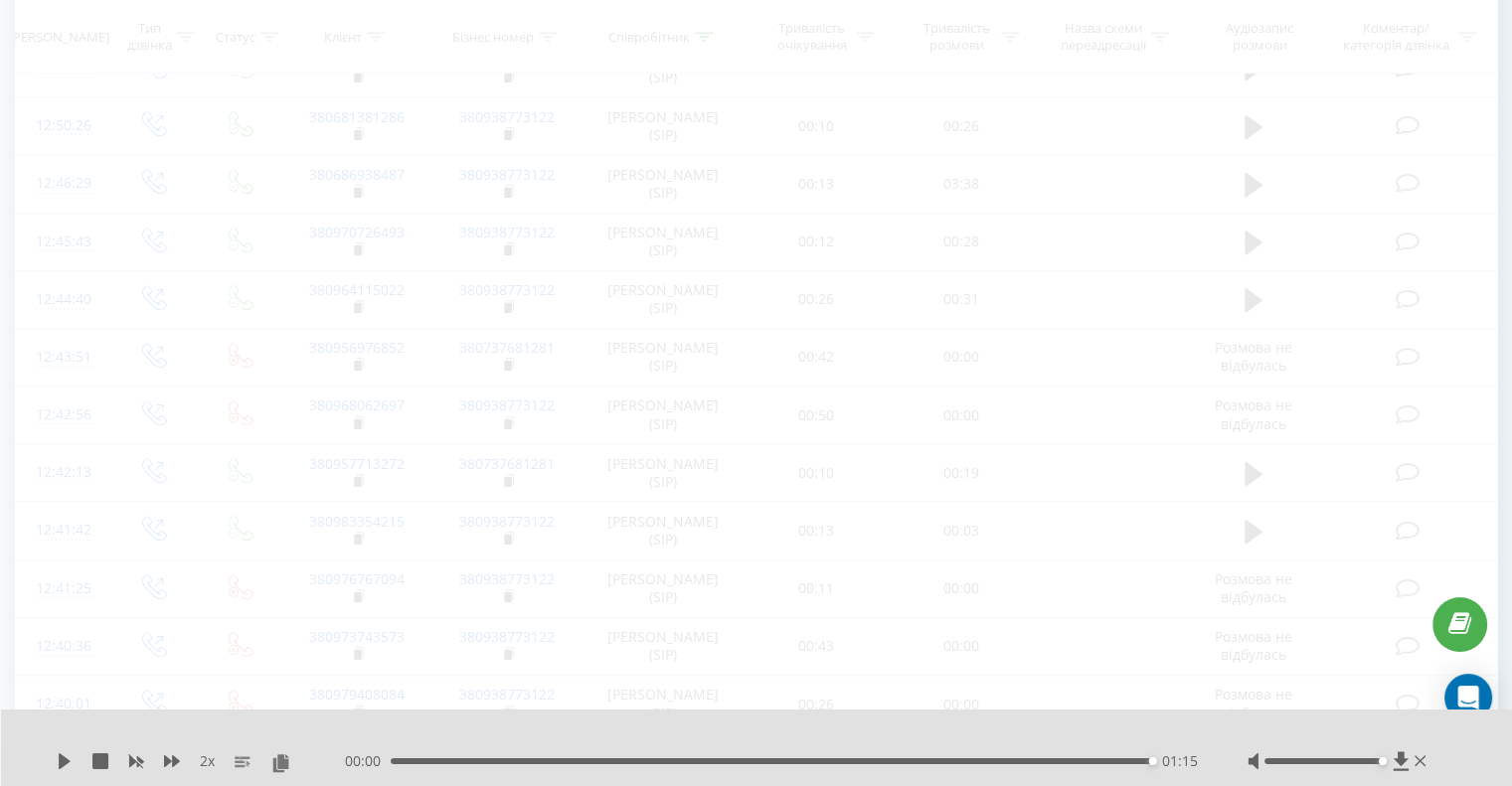scroll, scrollTop: 131, scrollLeft: 0, axis: vertical 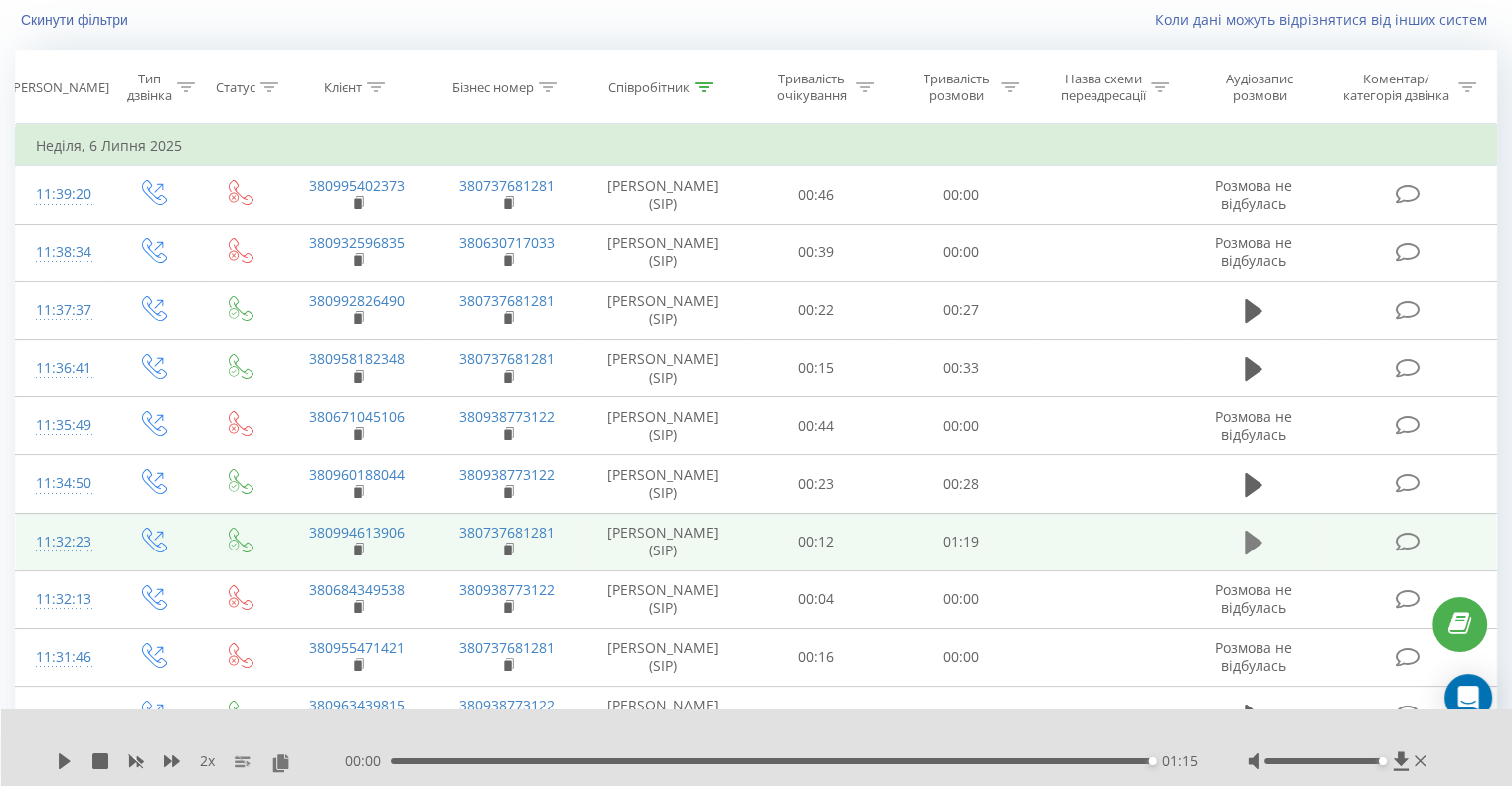 click 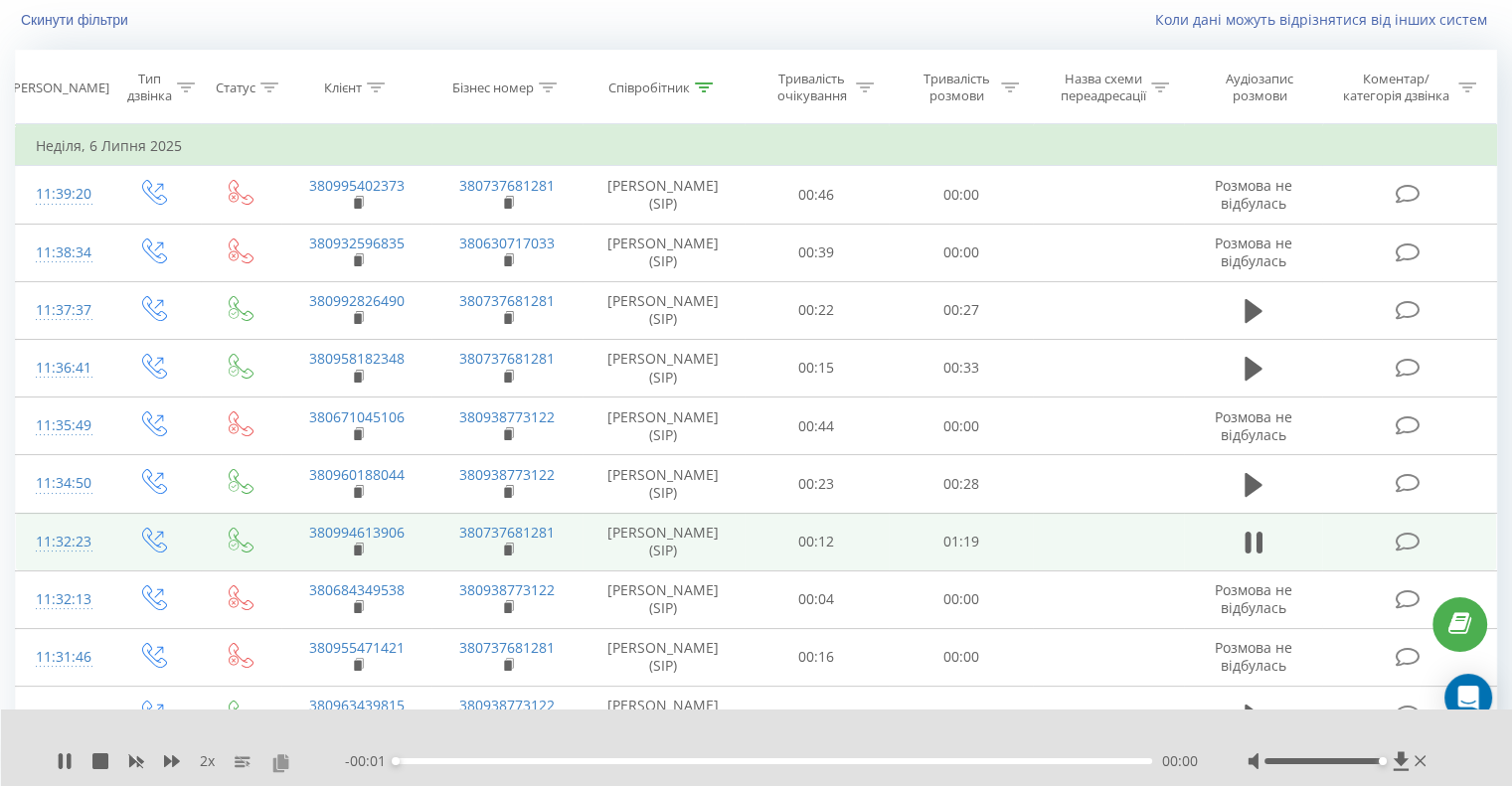 click at bounding box center [280, 762] 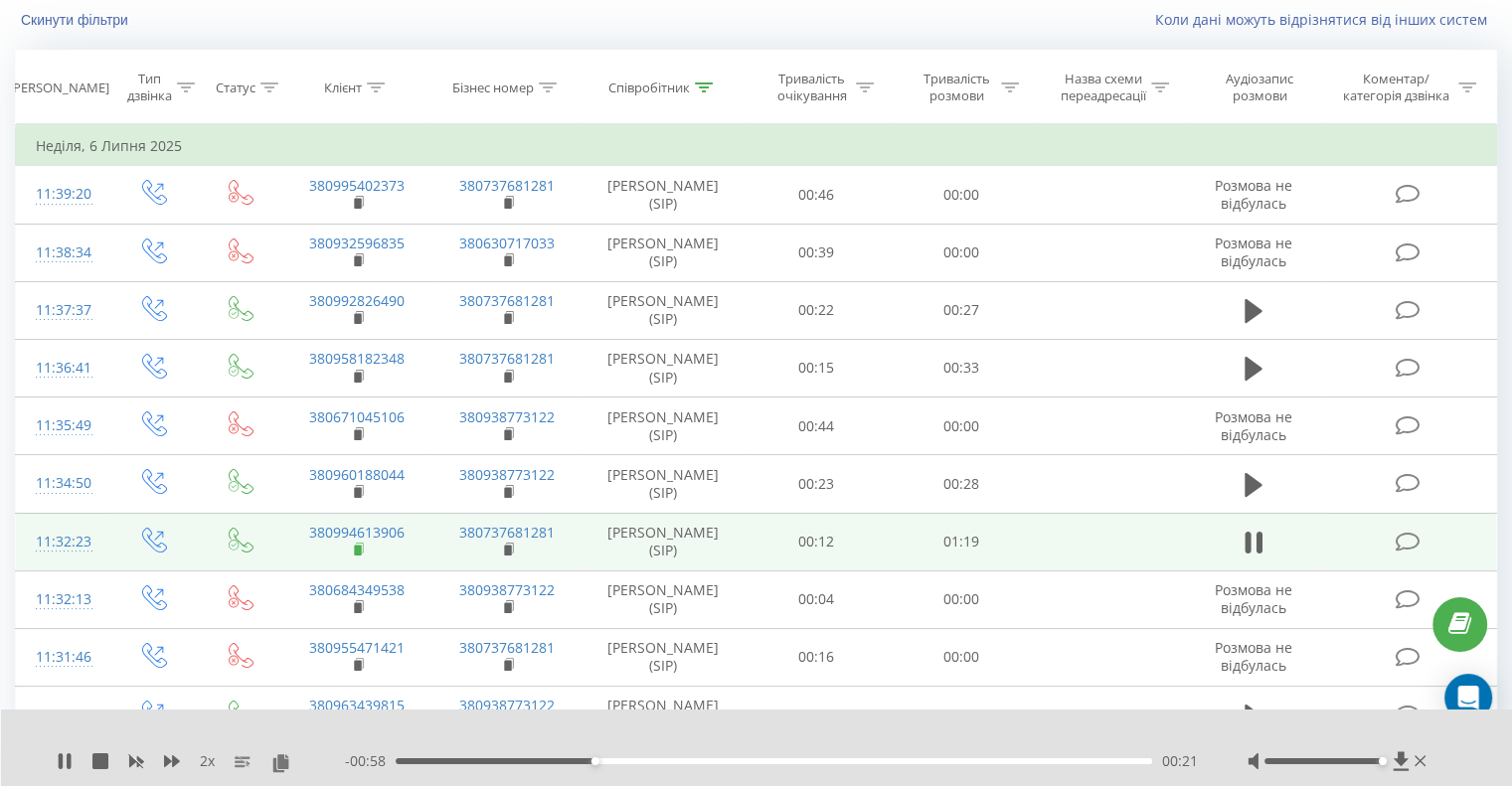 drag, startPoint x: 359, startPoint y: 548, endPoint x: 400, endPoint y: 16, distance: 533.5775 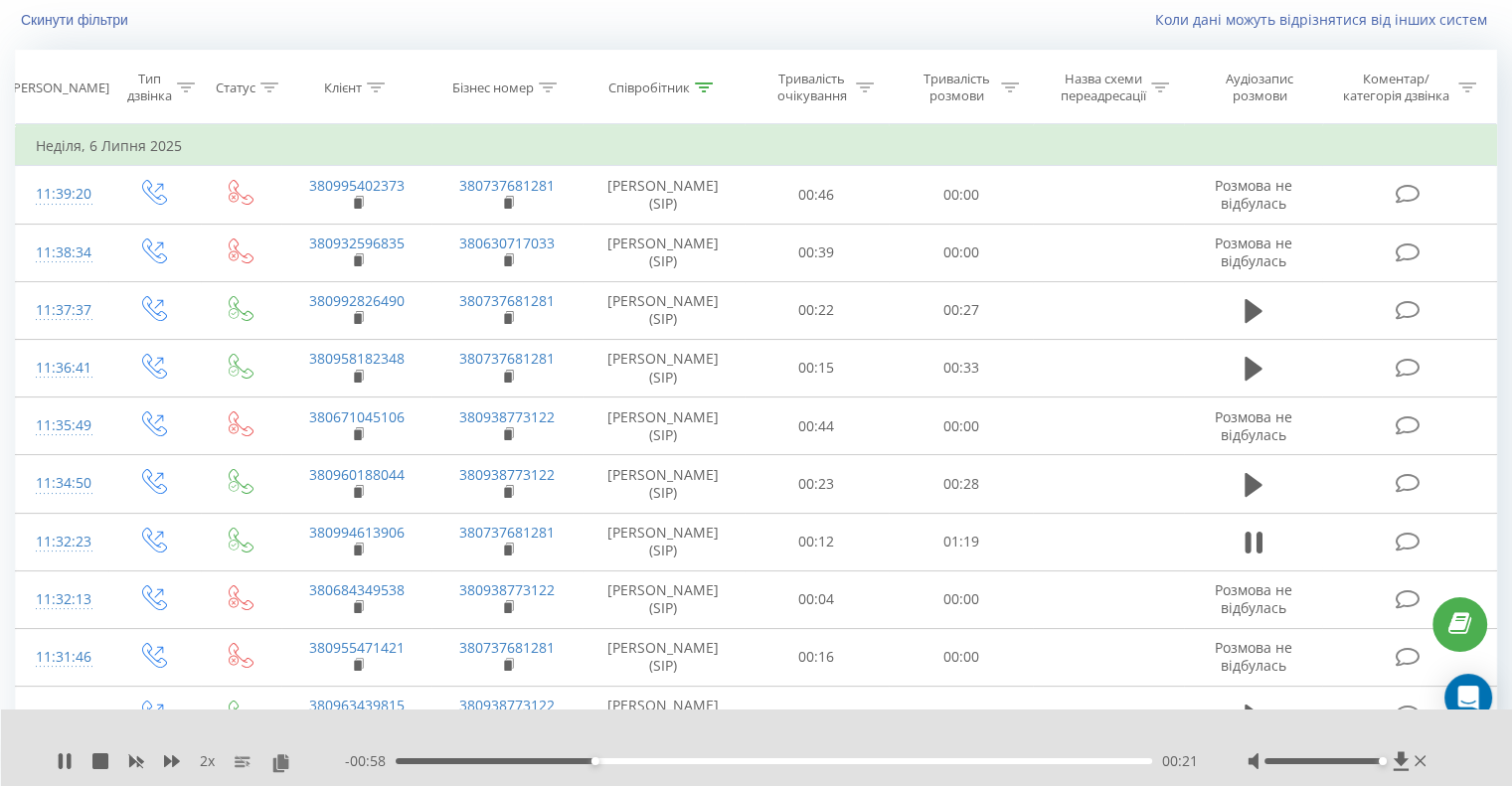 click 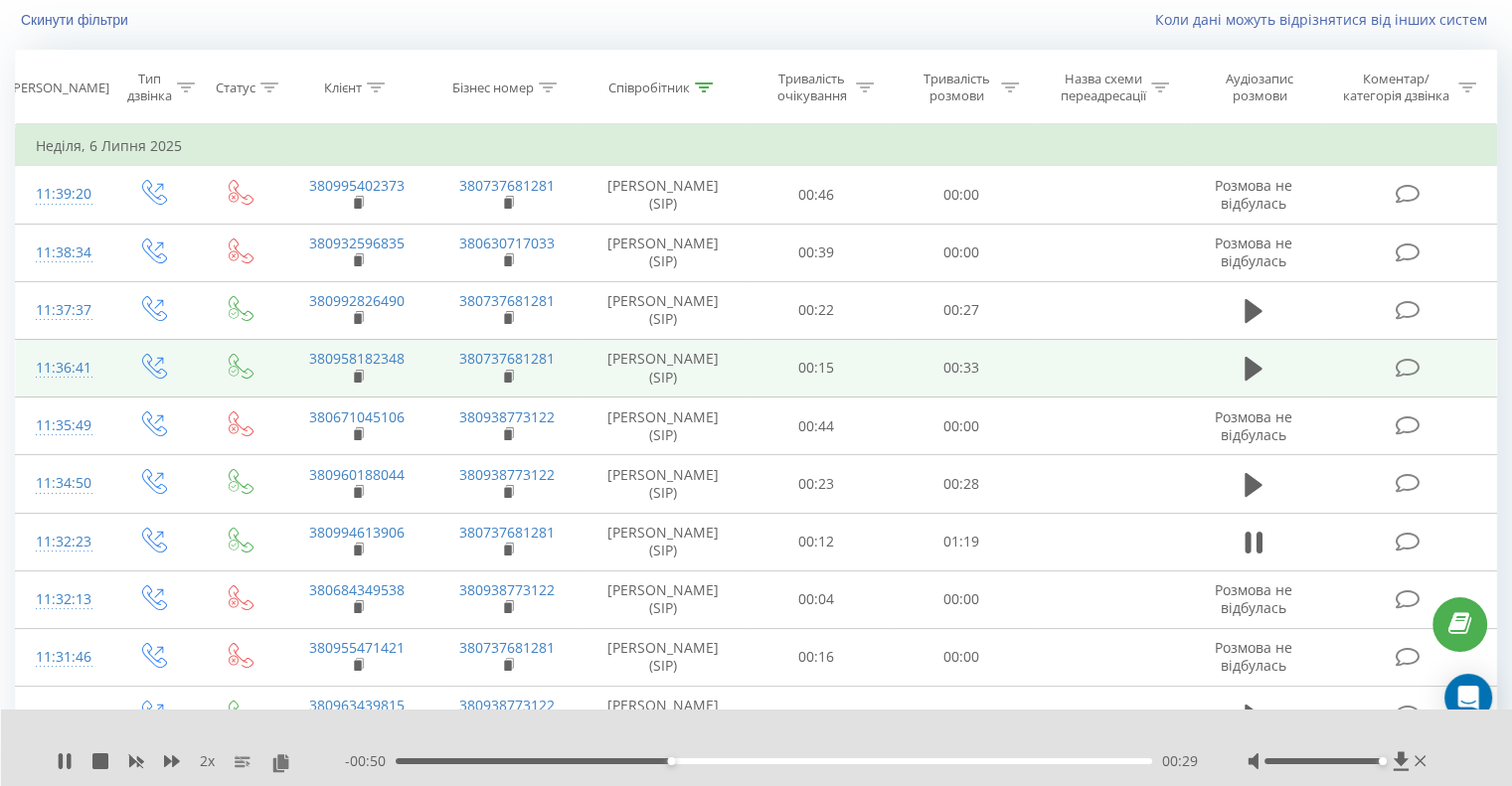 scroll, scrollTop: 0, scrollLeft: 0, axis: both 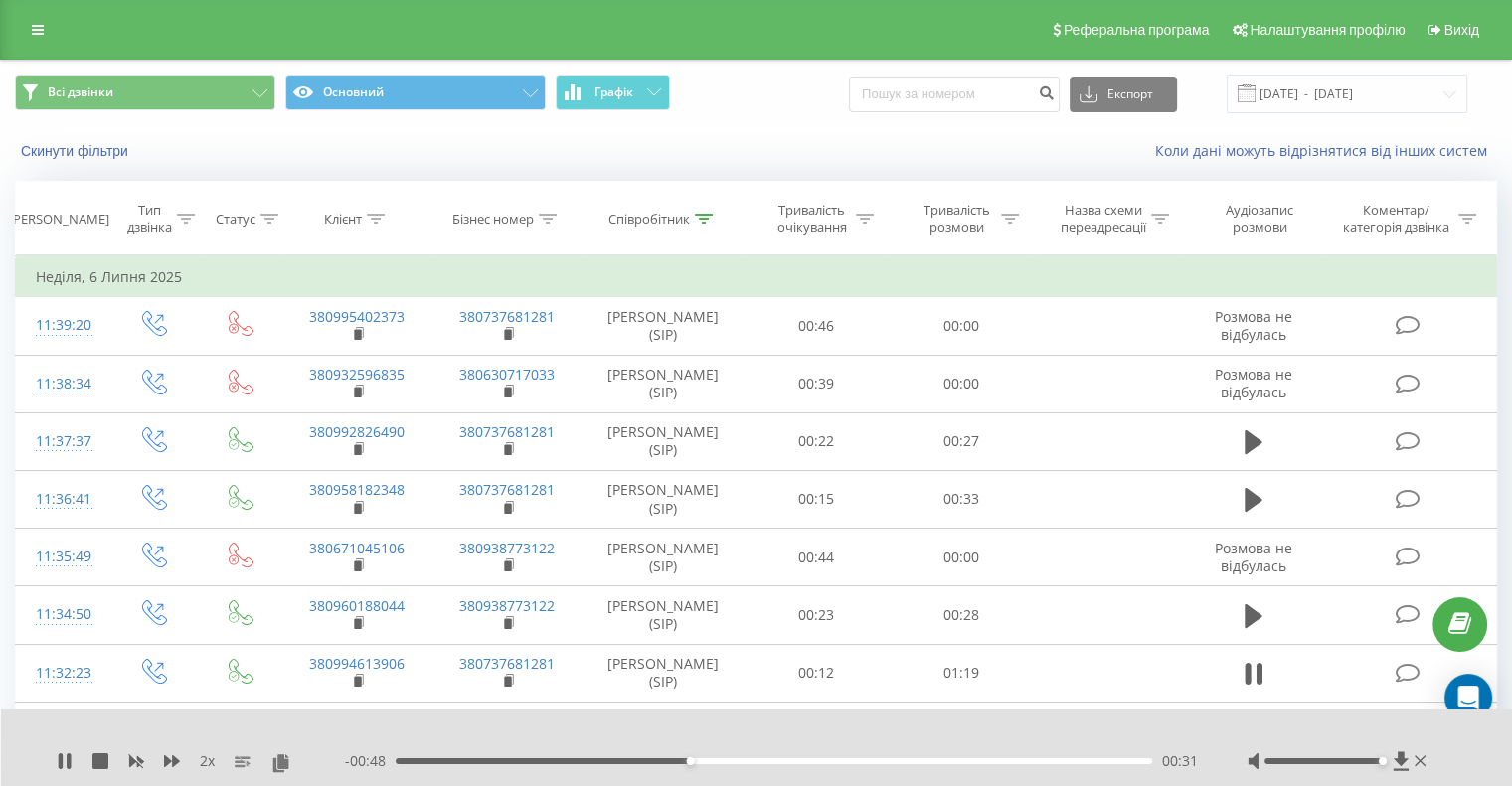 click at bounding box center [704, 219] 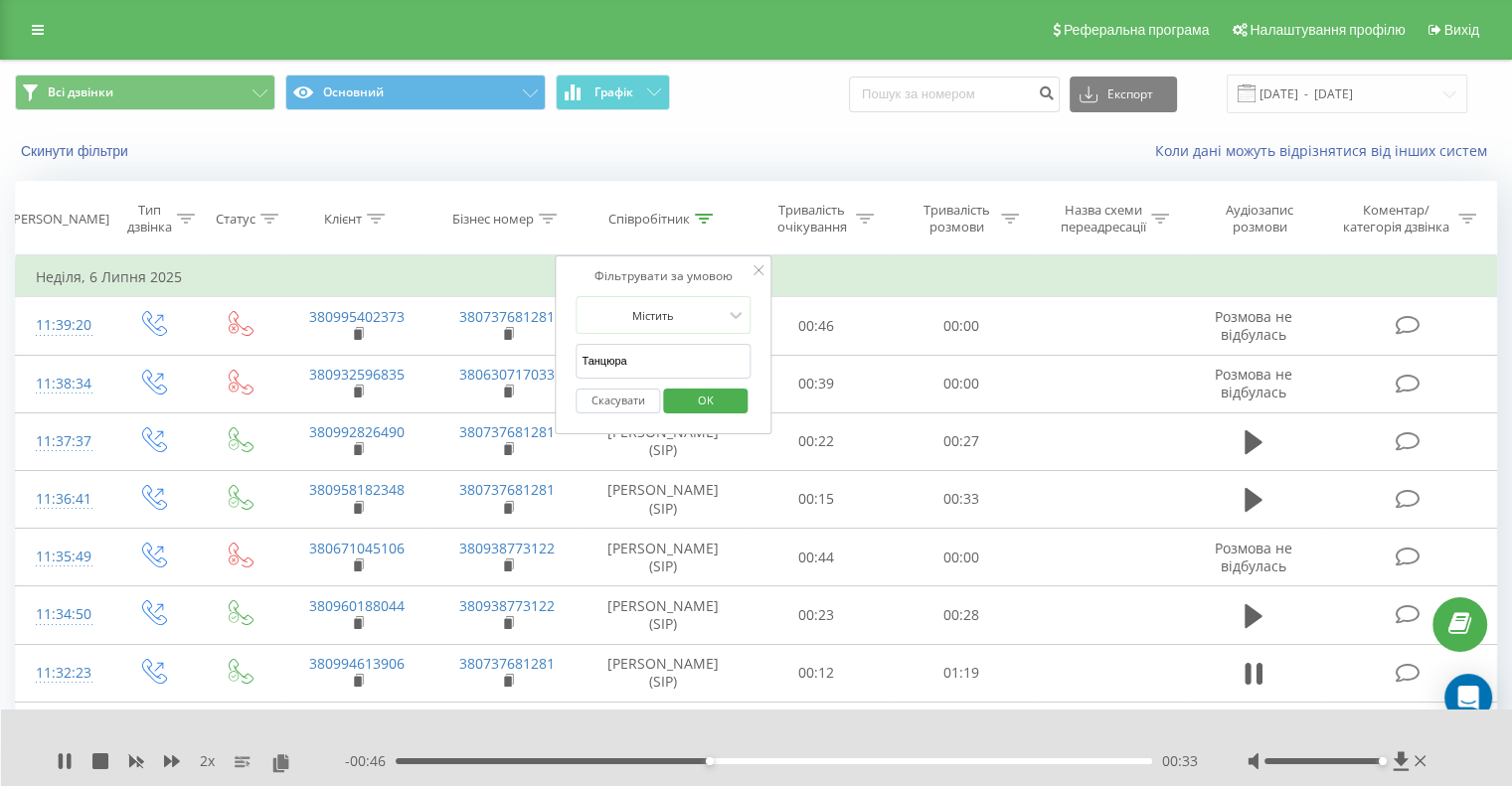 drag, startPoint x: 696, startPoint y: 363, endPoint x: 575, endPoint y: 363, distance: 121 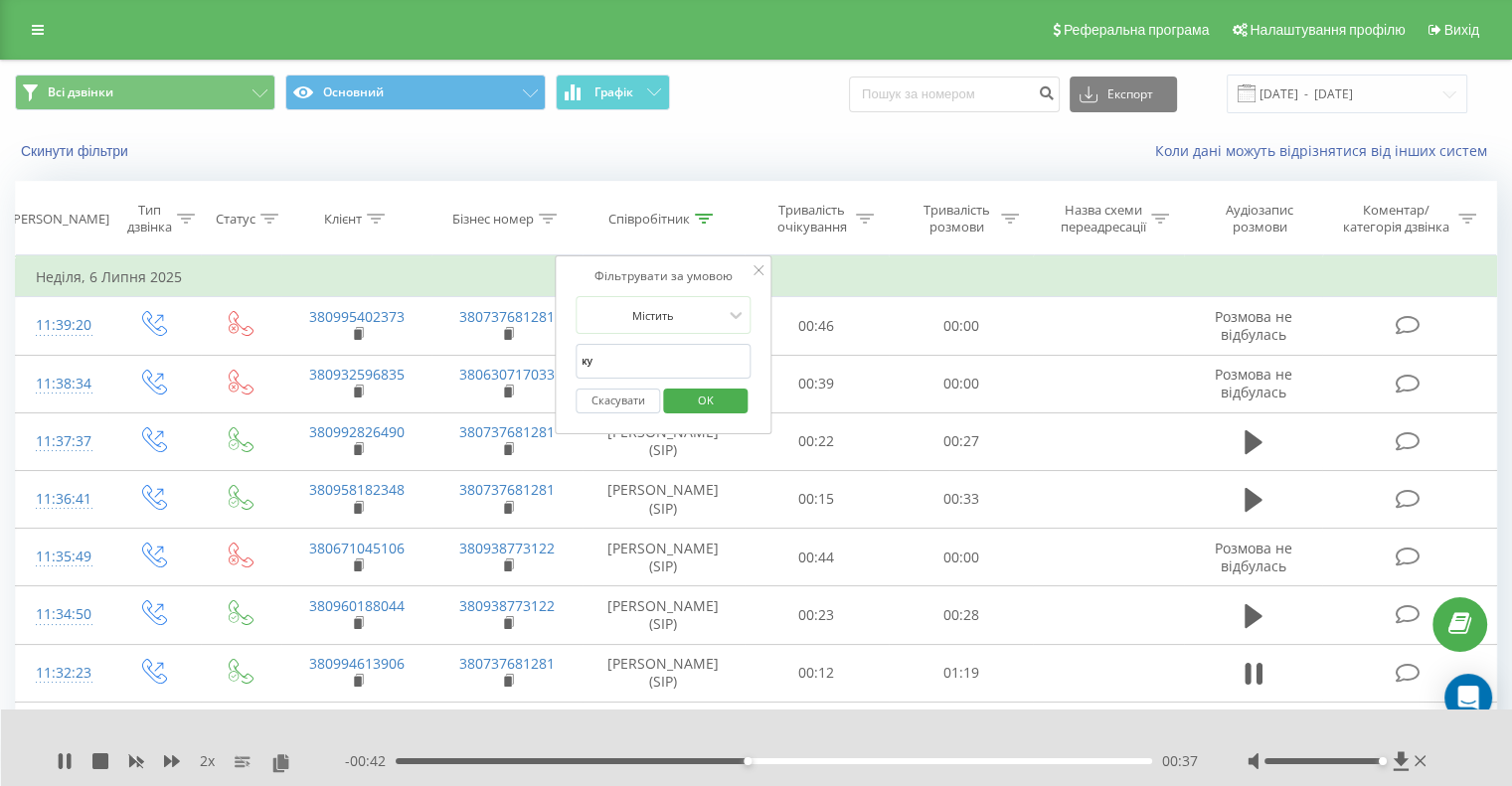 type on "[PERSON_NAME]" 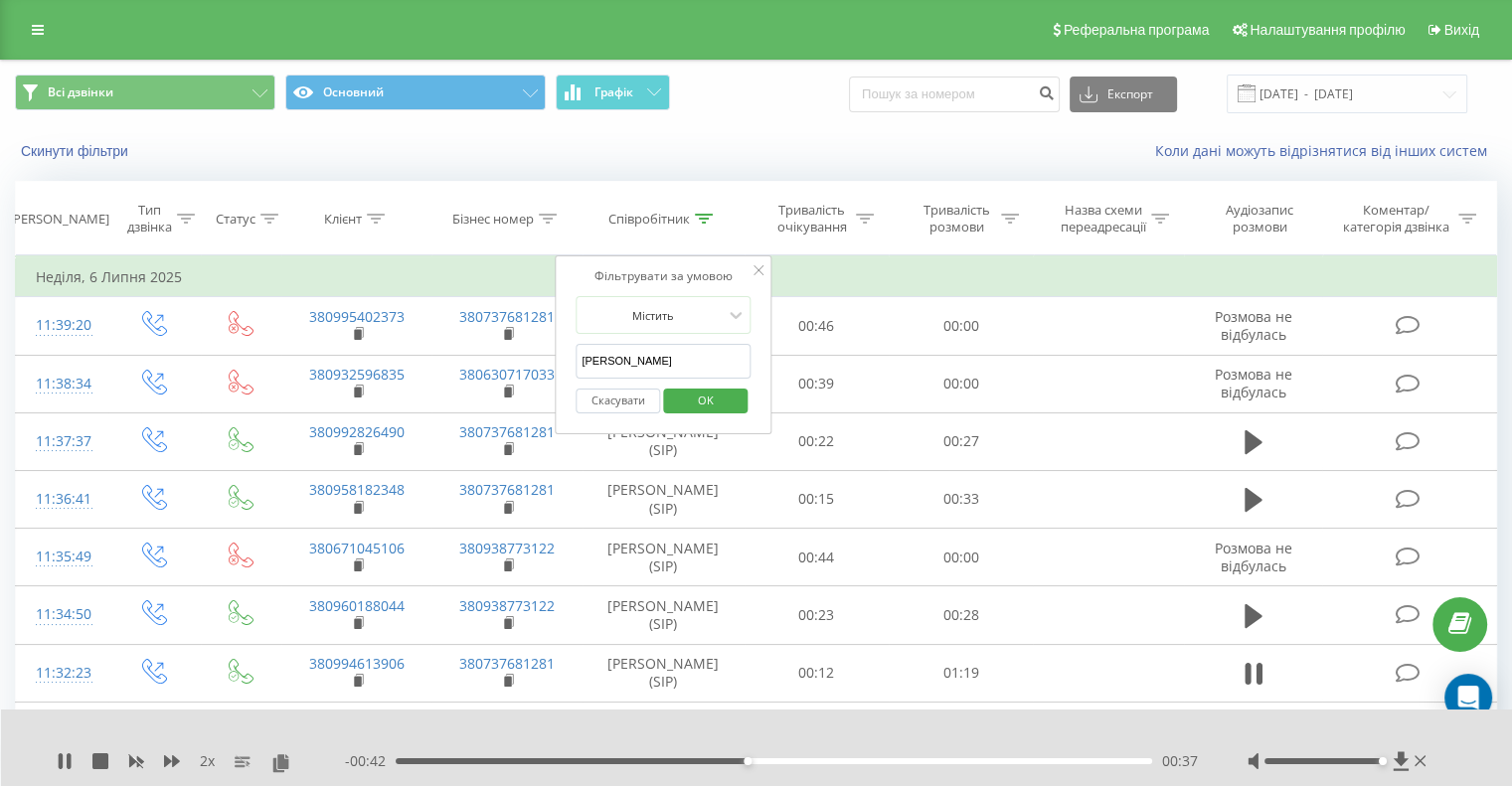 click on "OK" at bounding box center [706, 399] 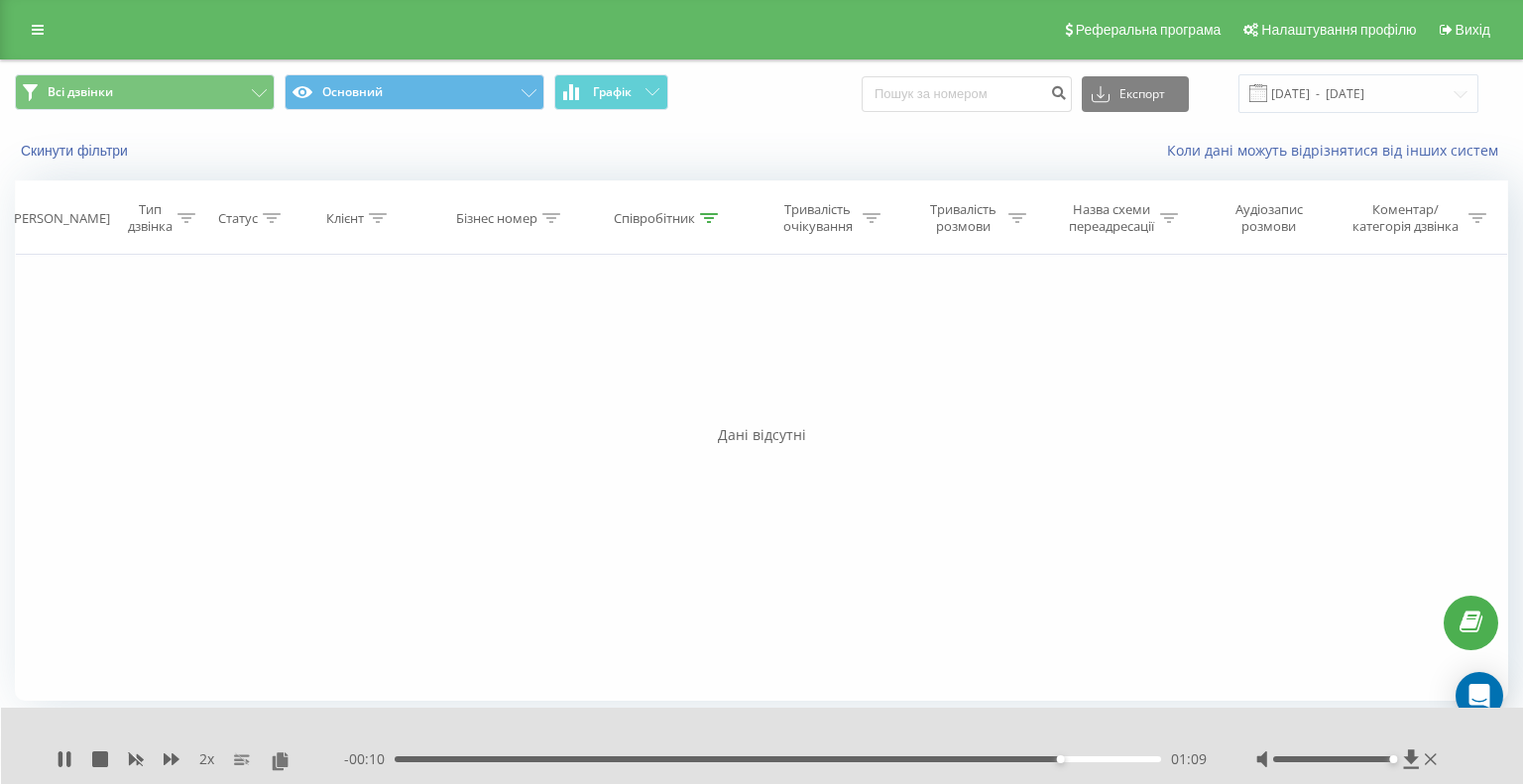 click on "01:09" at bounding box center (777, 759) 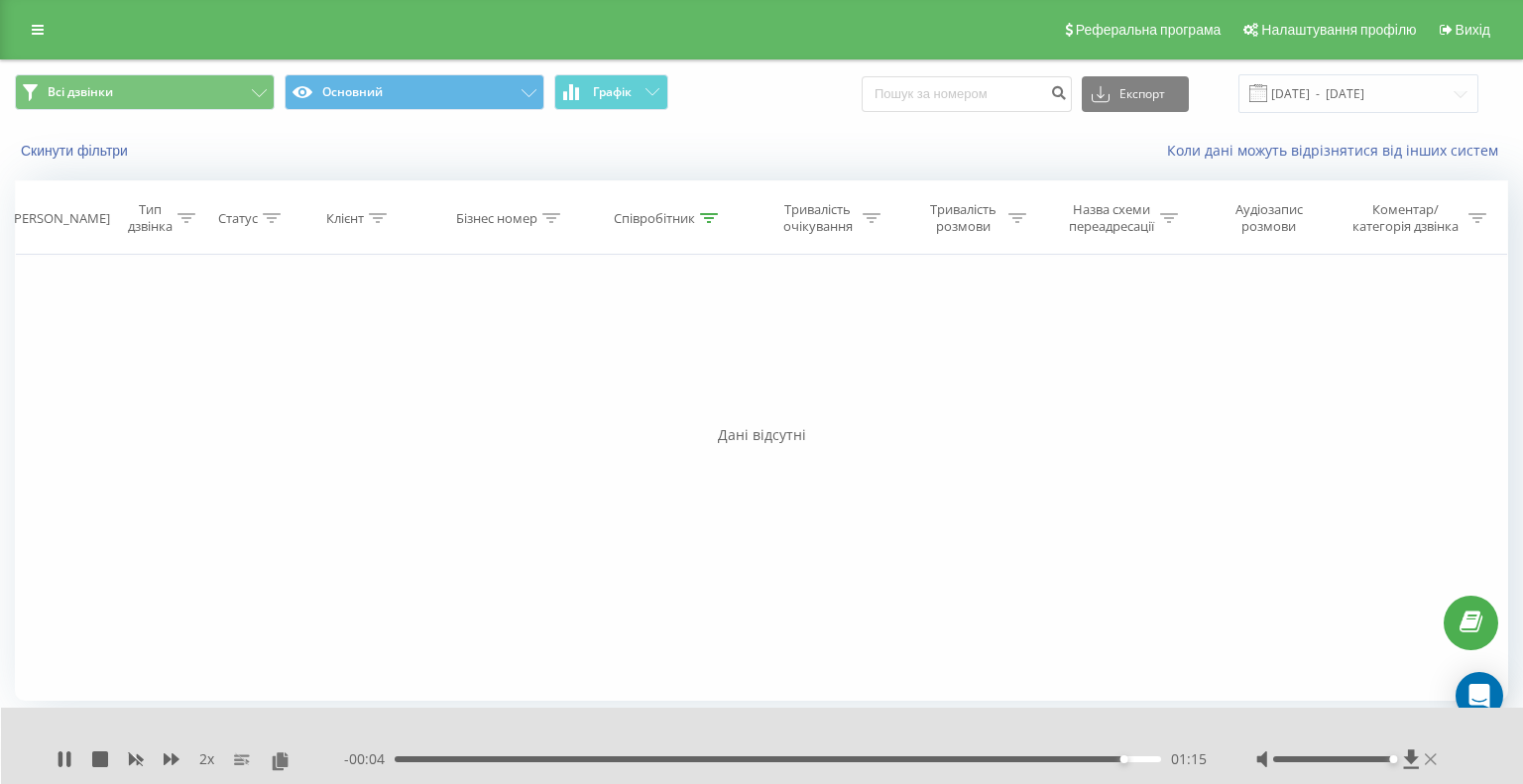 click 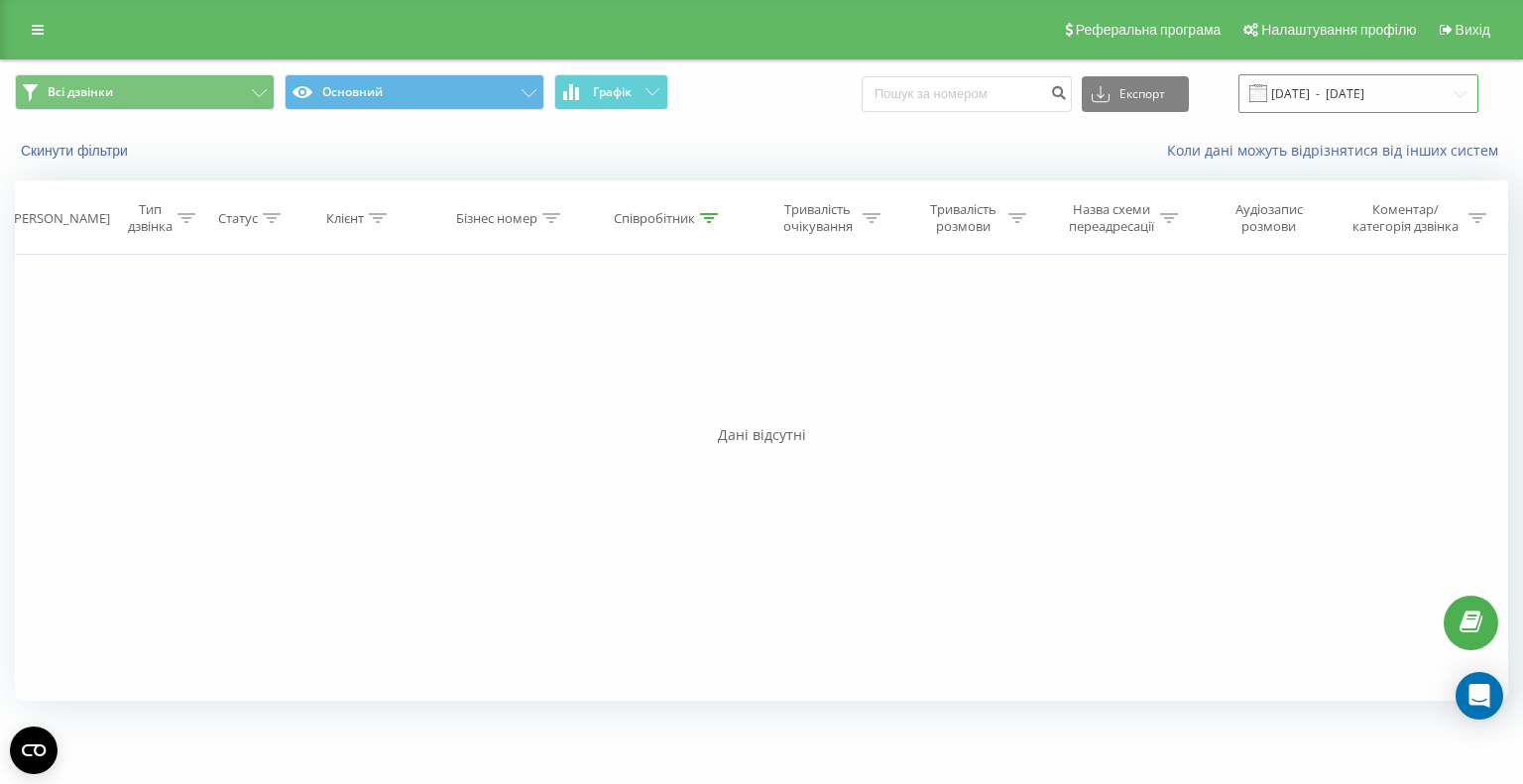click on "[DATE]  -  [DATE]" at bounding box center (1358, 93) 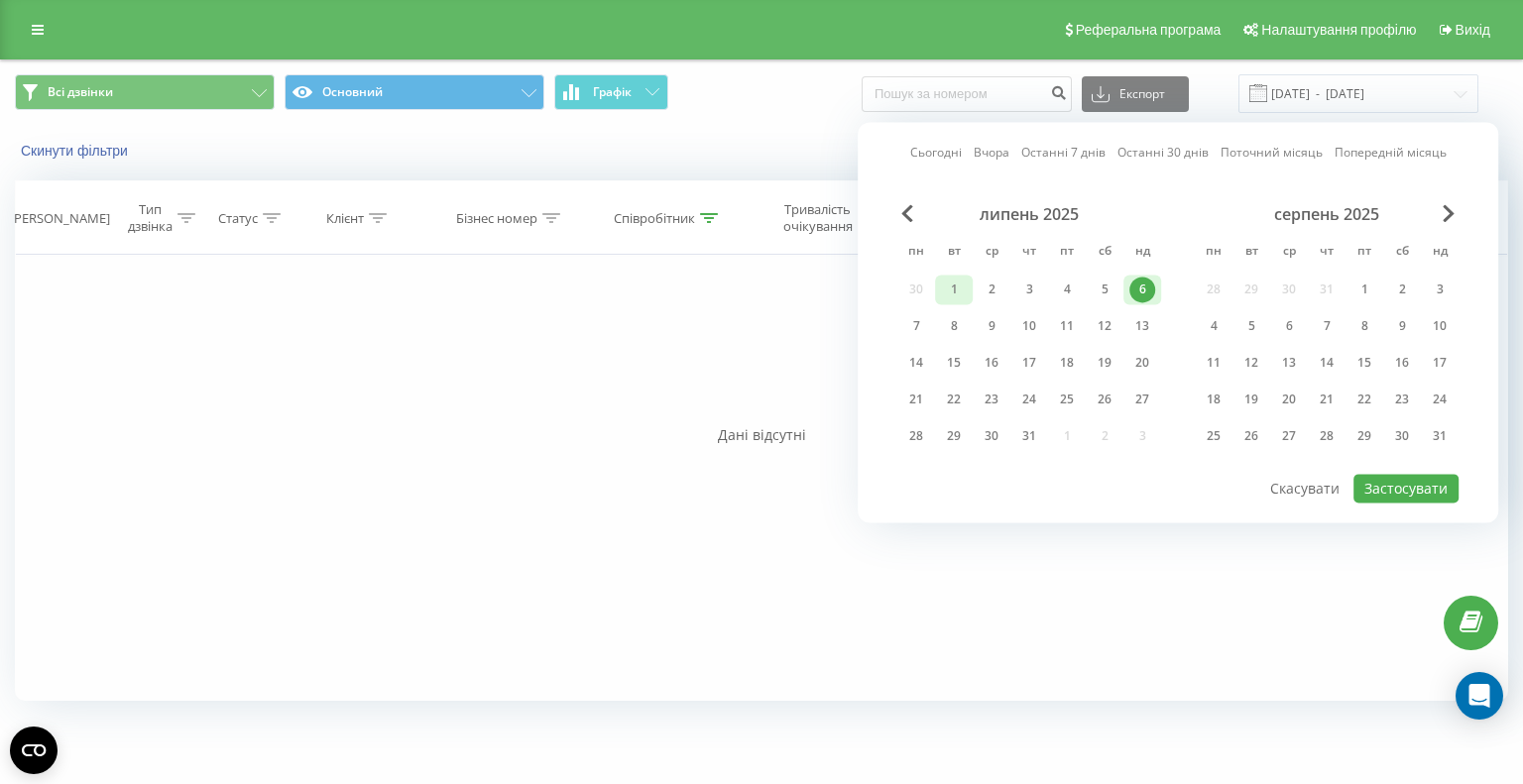 click on "1" at bounding box center [954, 289] 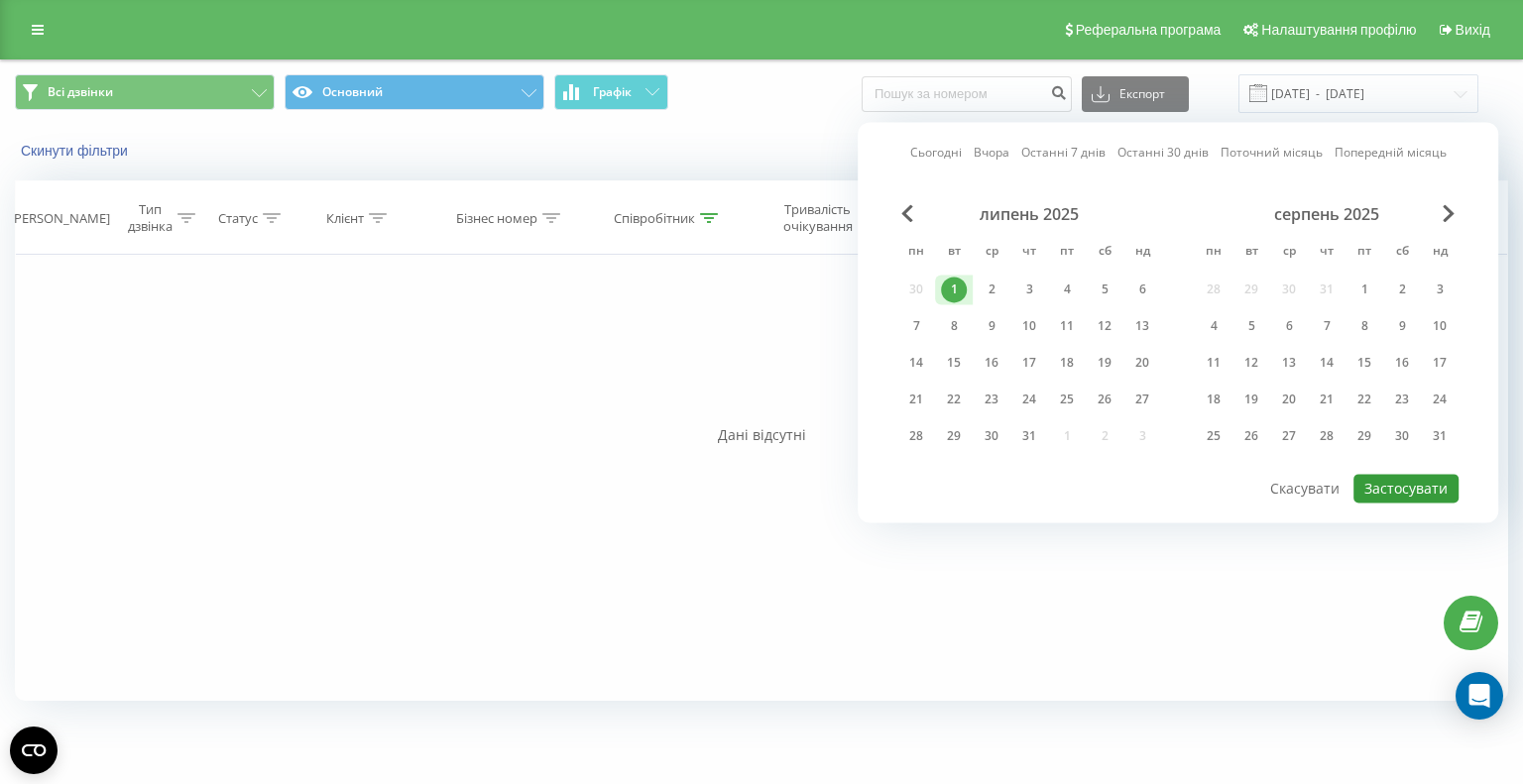 click on "Застосувати" at bounding box center (1406, 488) 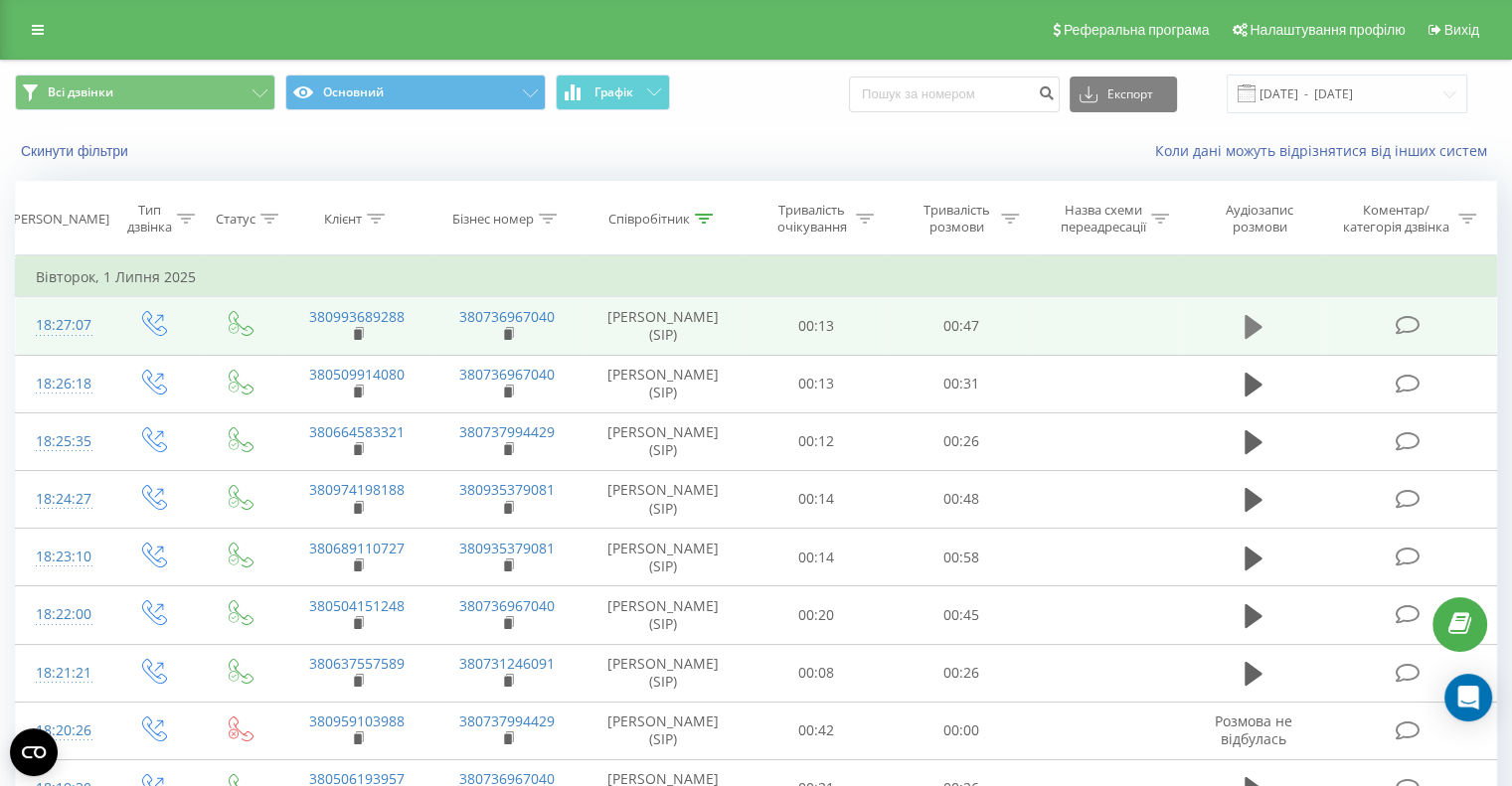click 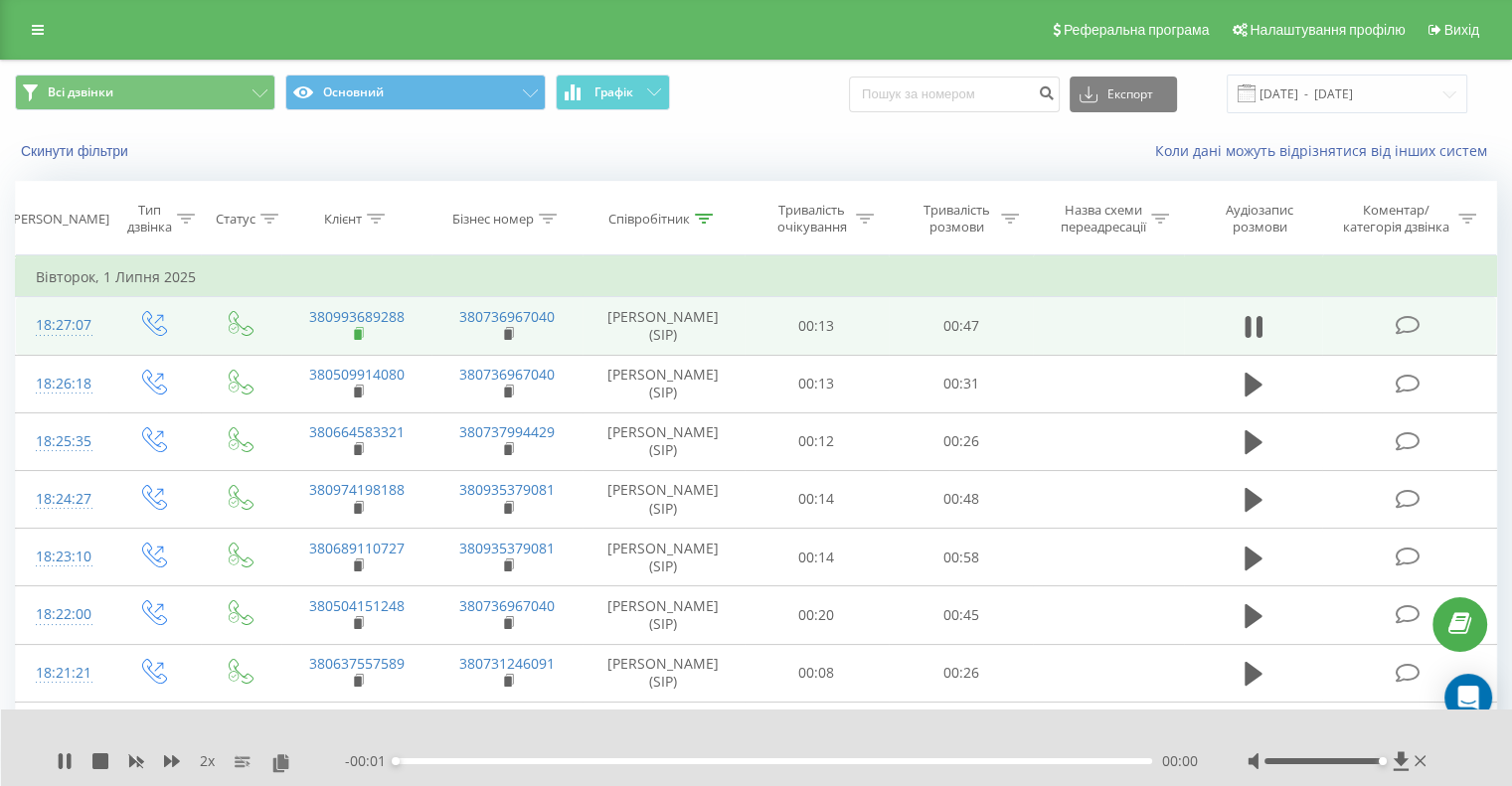 click 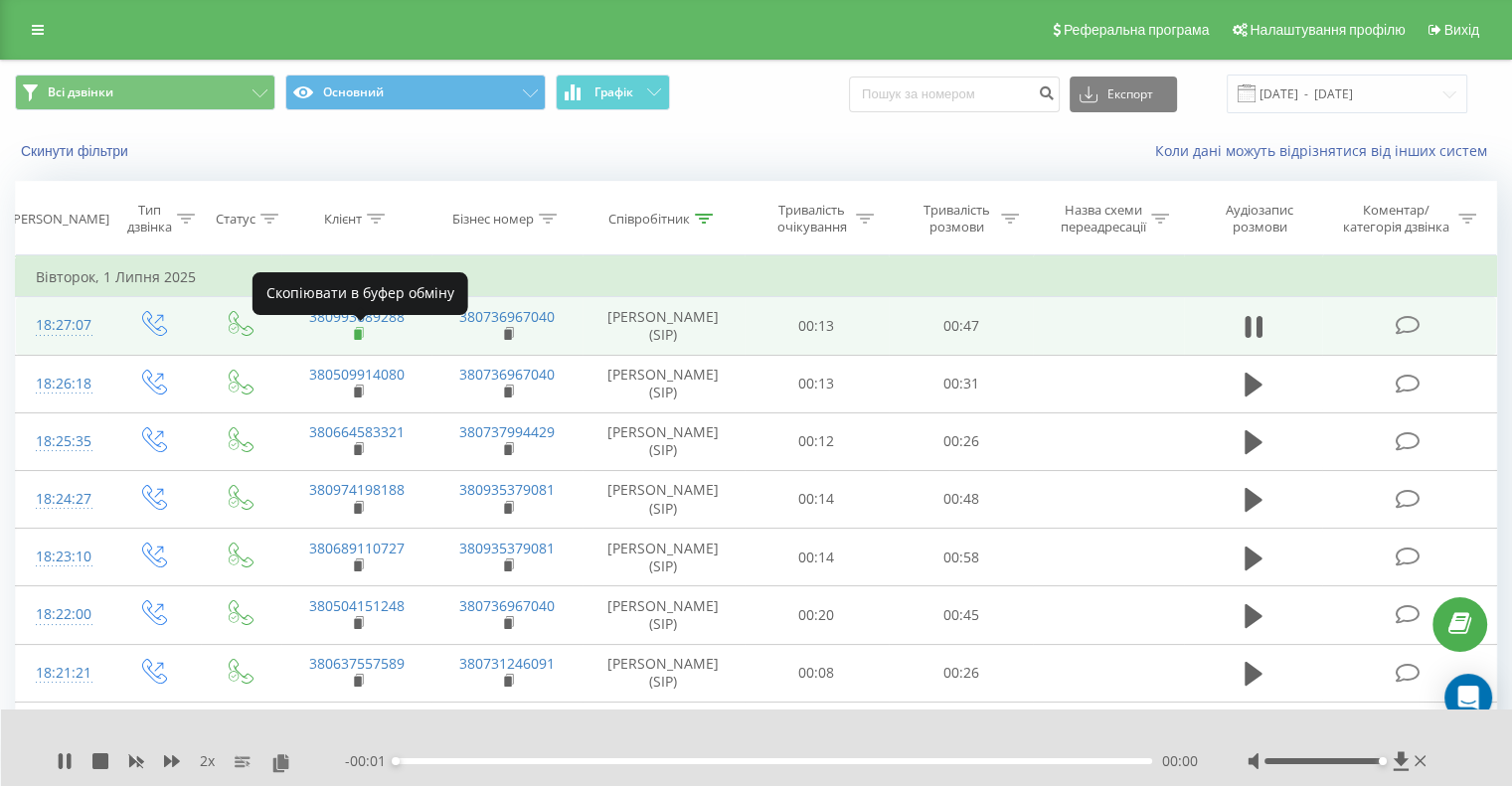 click 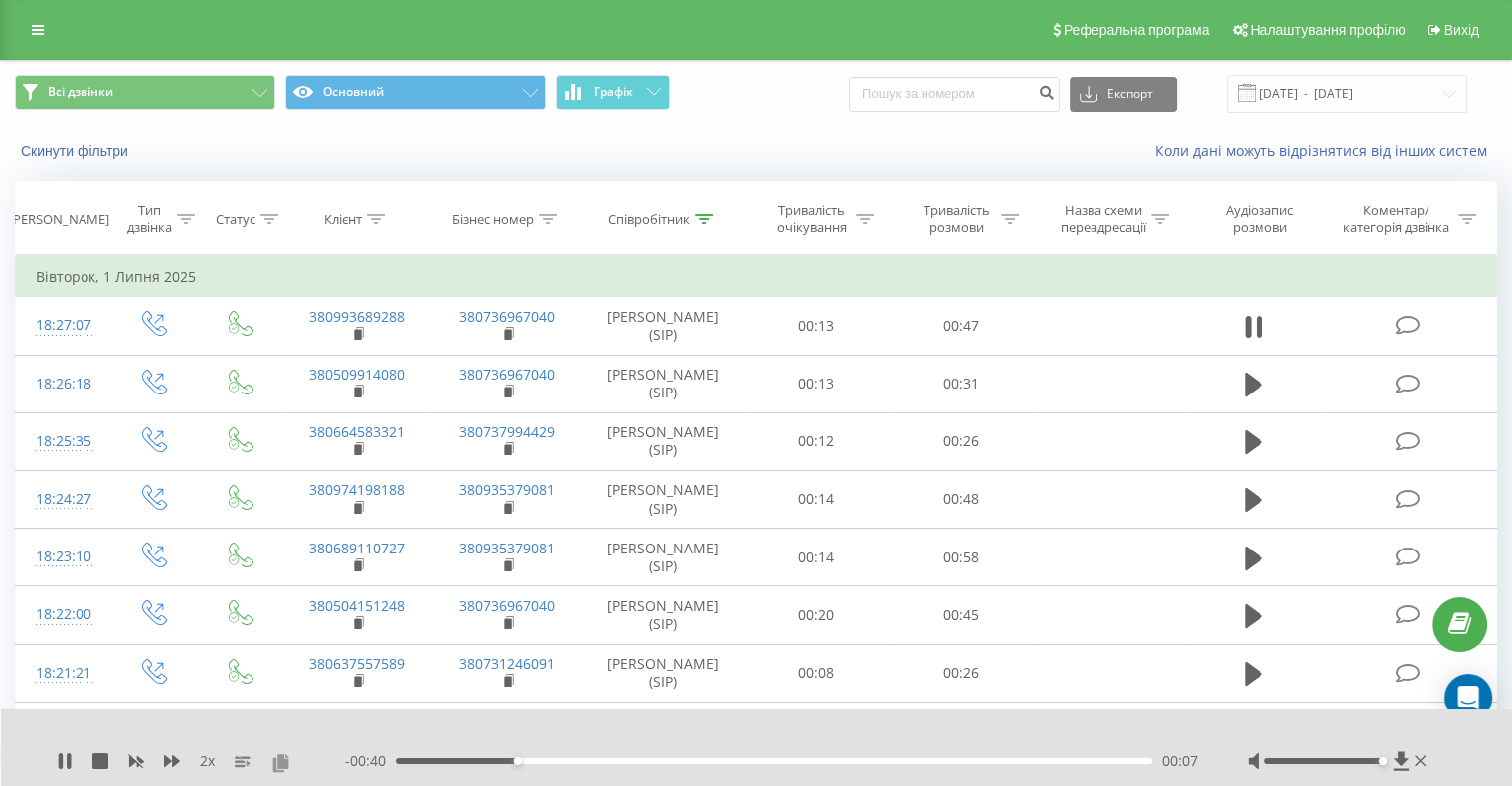click at bounding box center (280, 762) 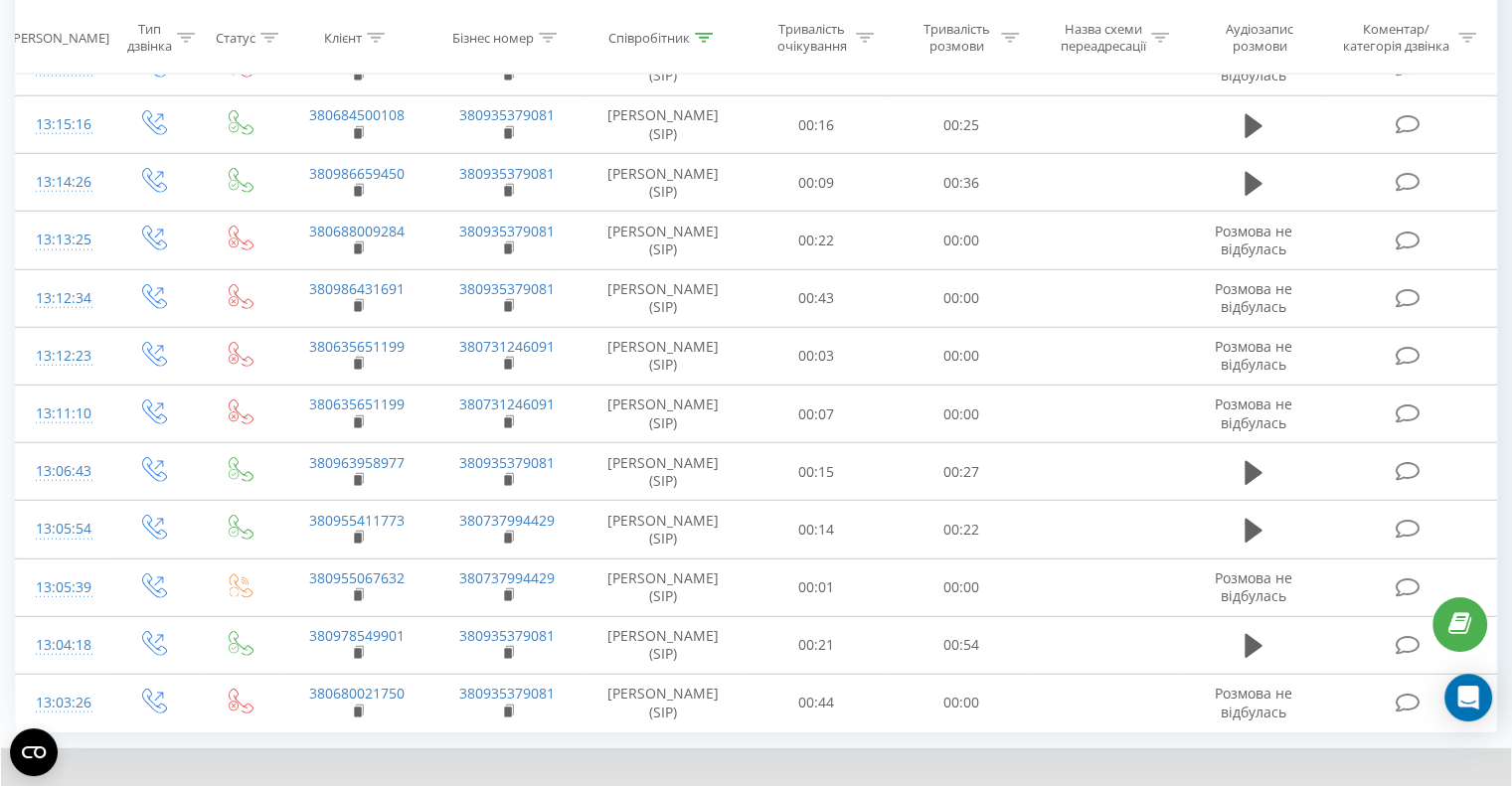 scroll, scrollTop: 5424, scrollLeft: 0, axis: vertical 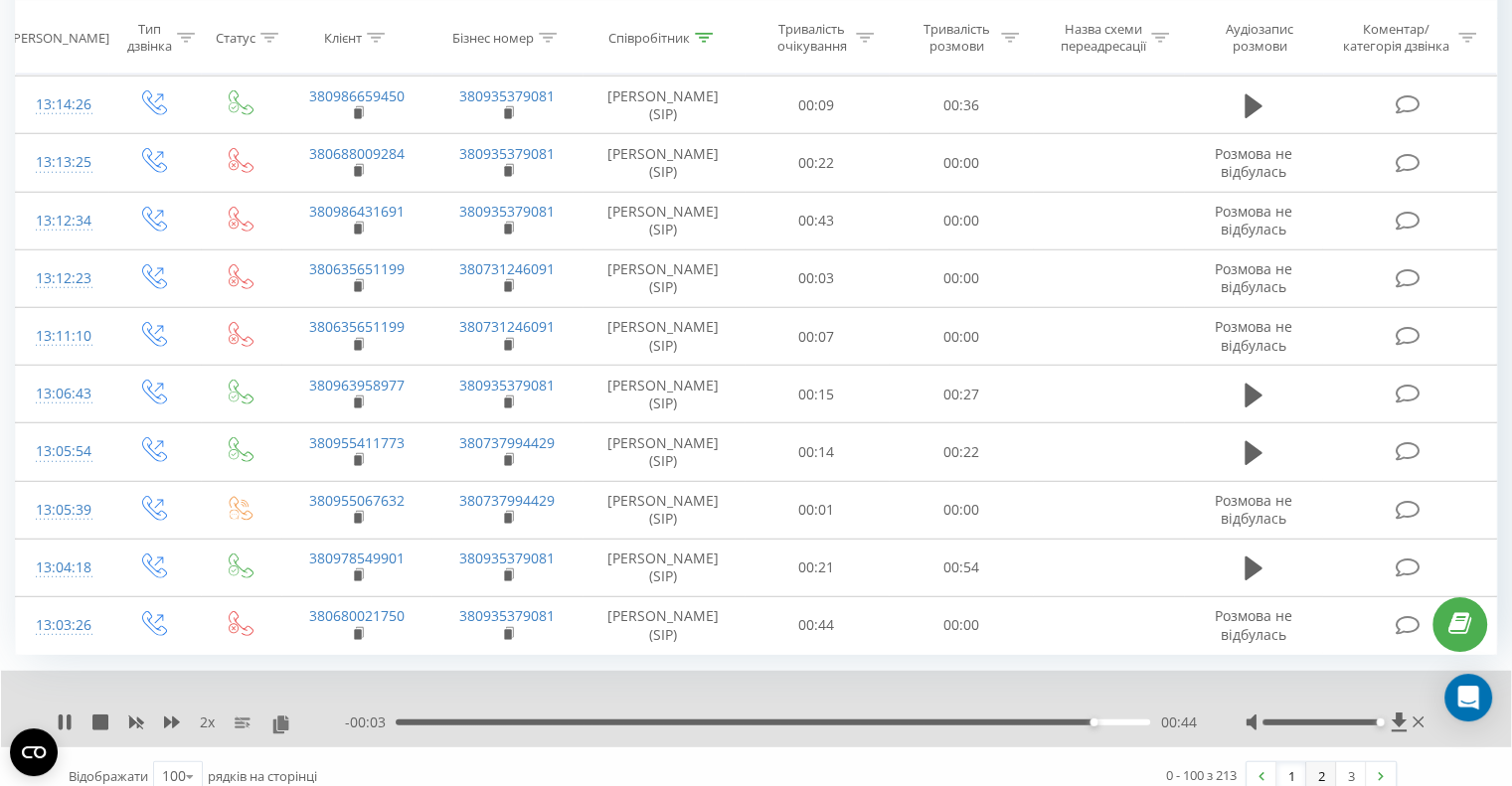 click on "2" at bounding box center (1321, 776) 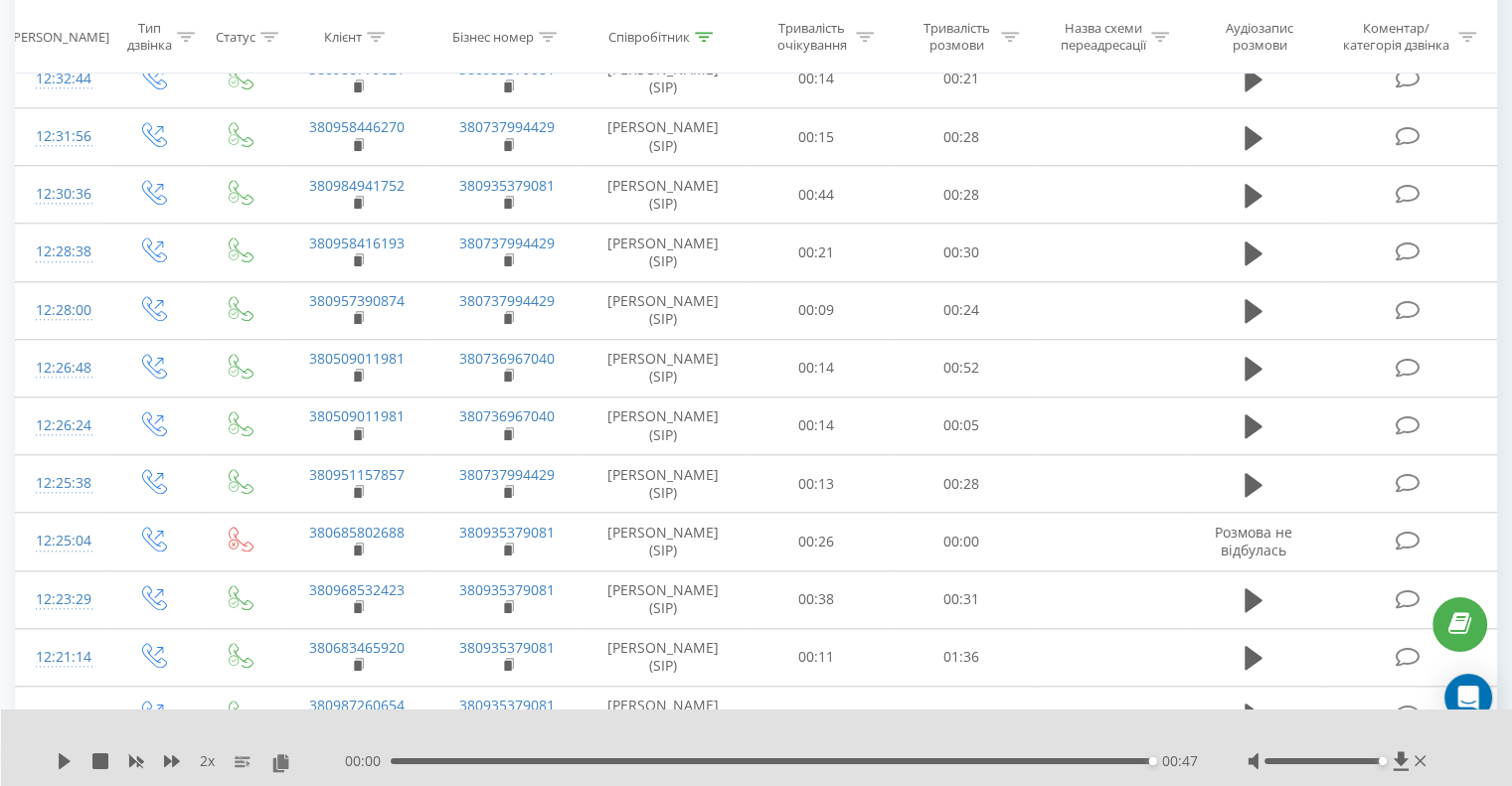 scroll, scrollTop: 2417, scrollLeft: 0, axis: vertical 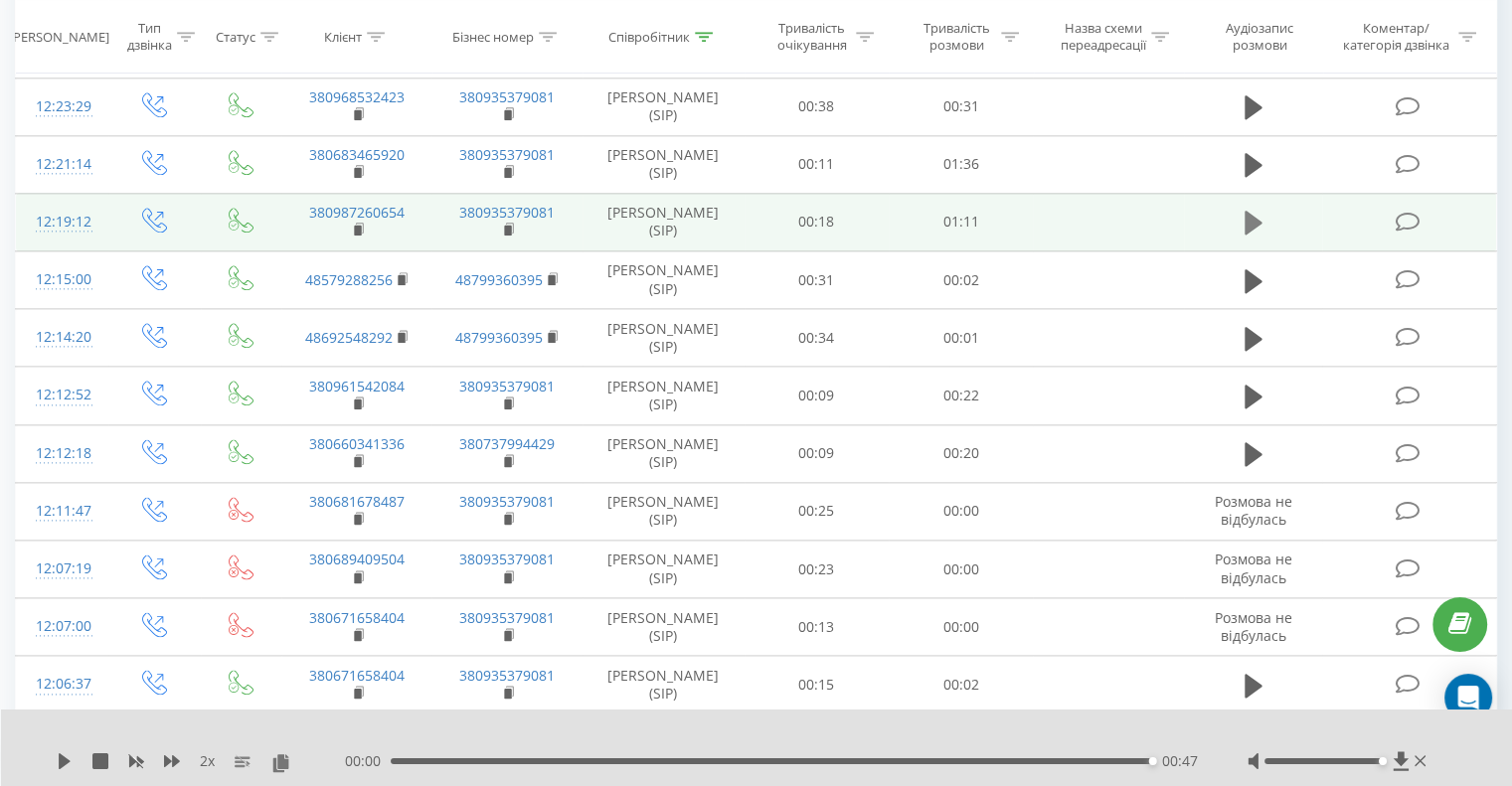 click 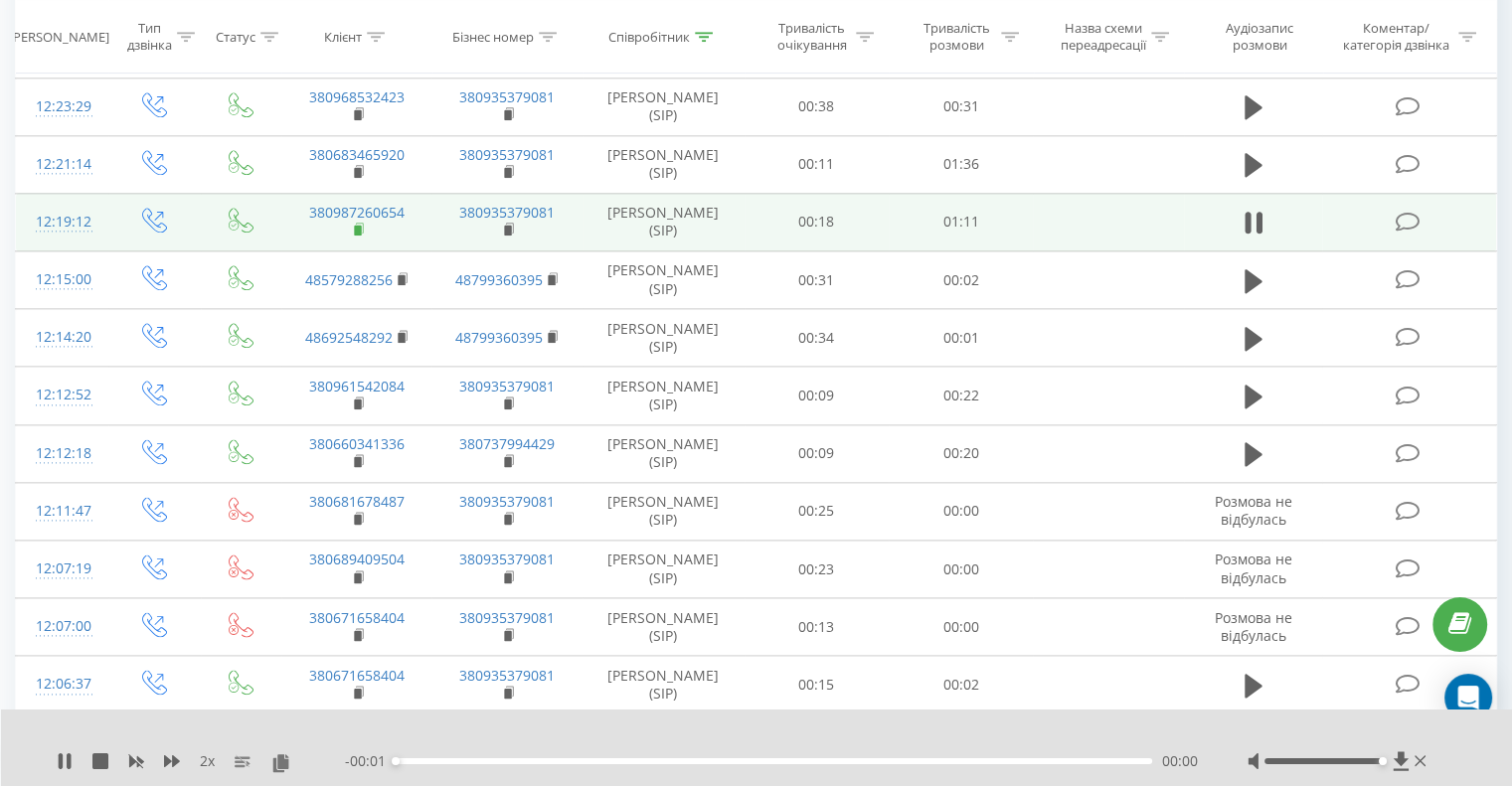 click 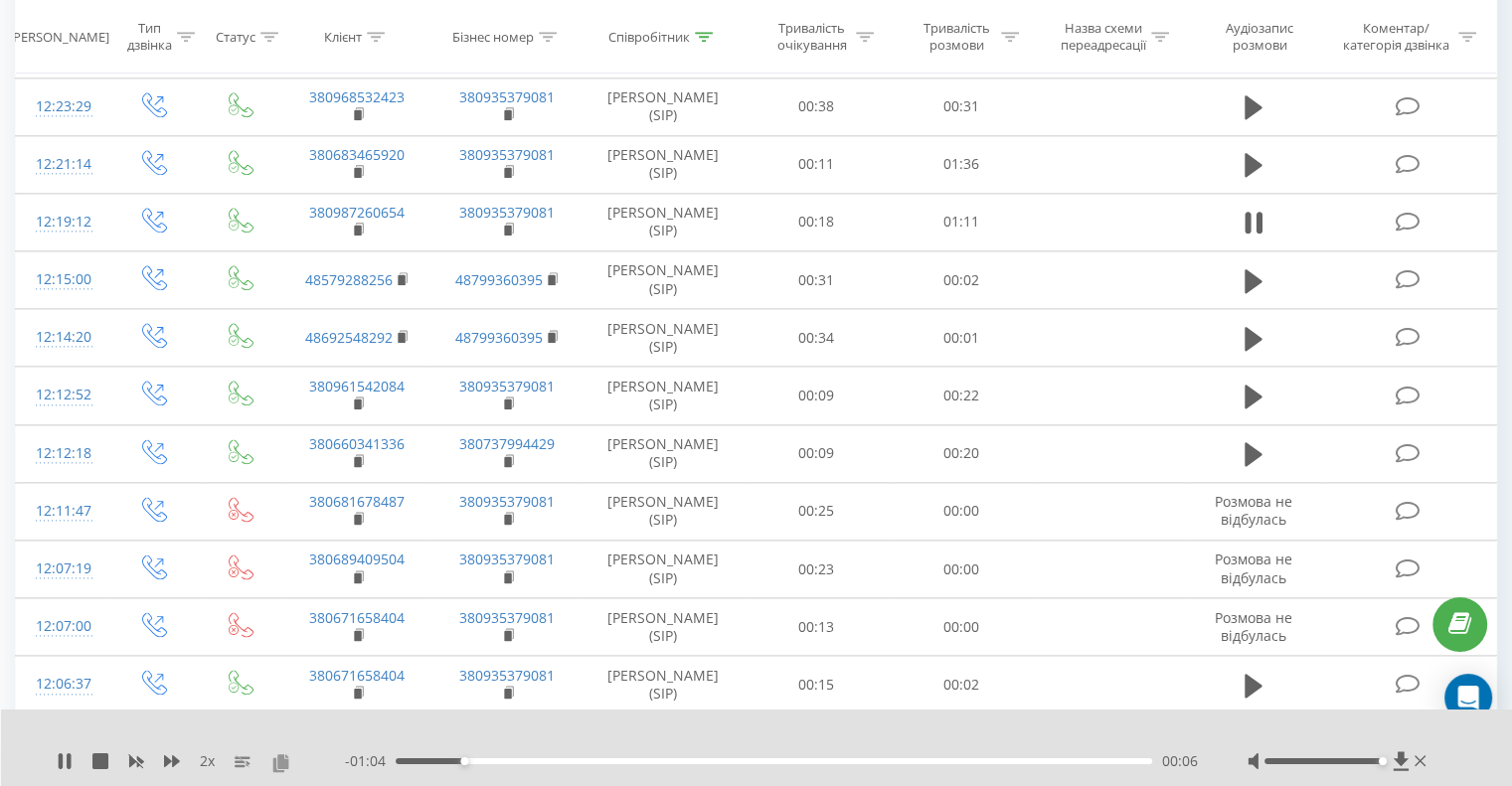 click at bounding box center [280, 762] 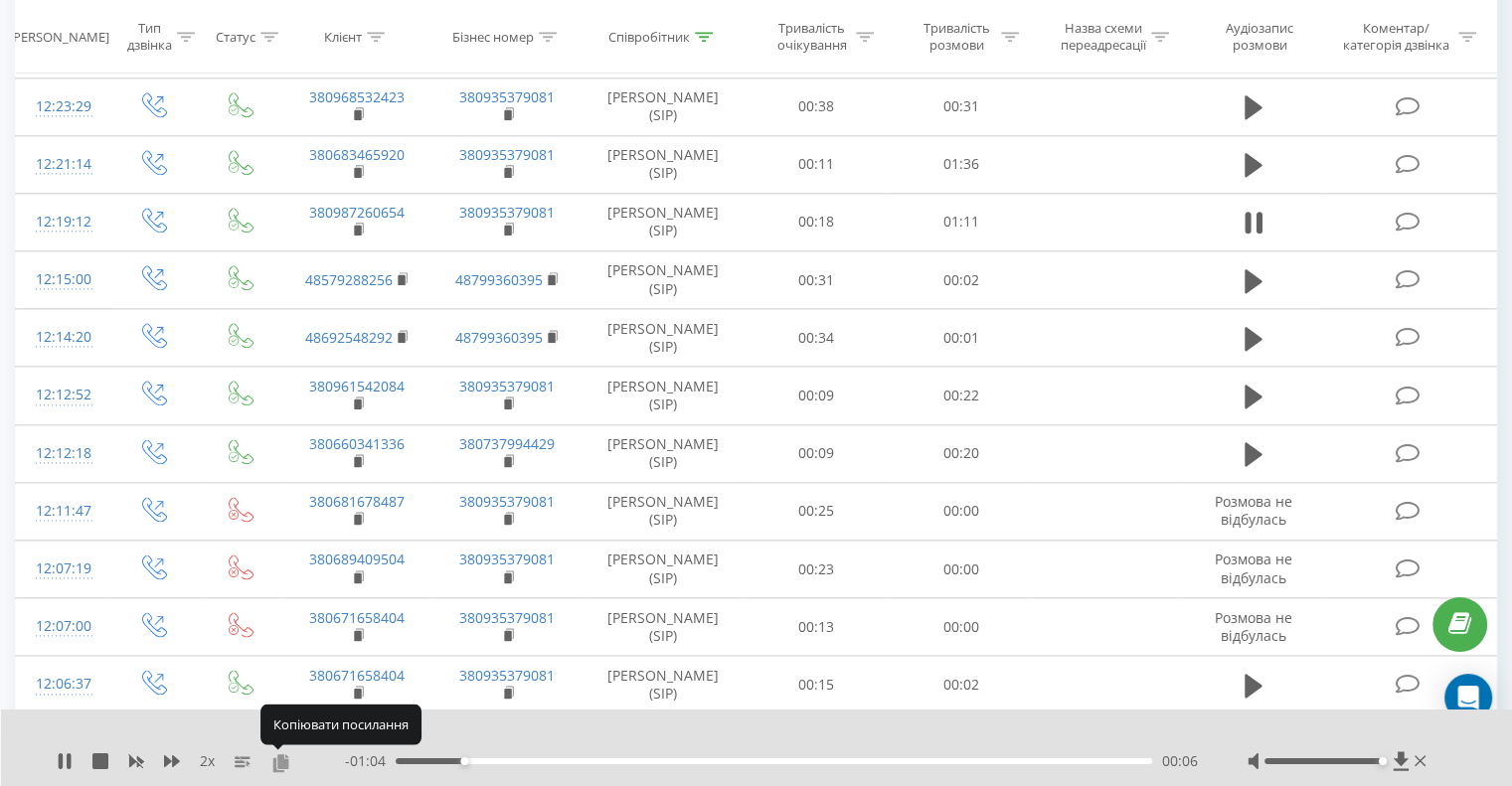 click at bounding box center (280, 762) 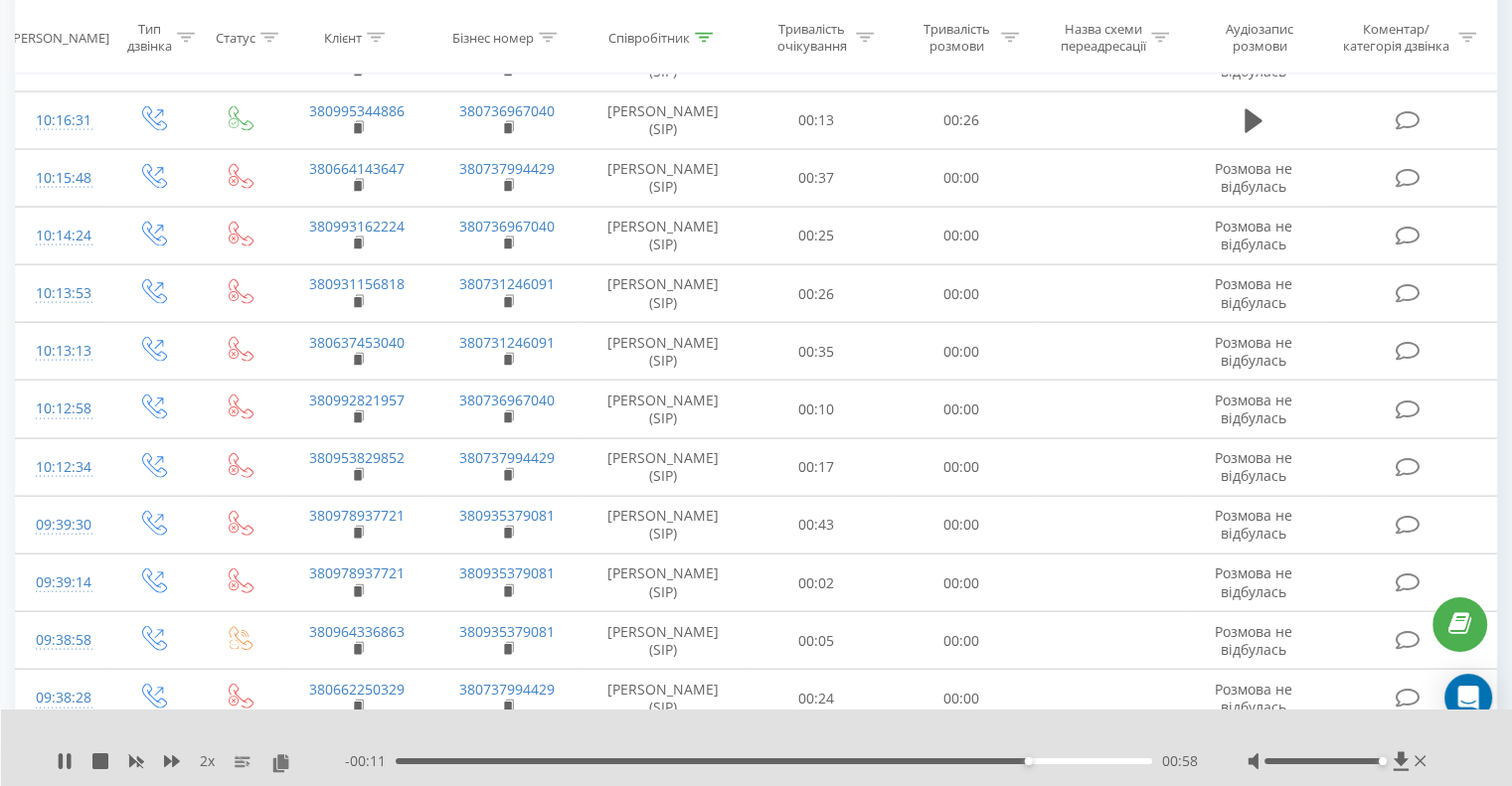 scroll, scrollTop: 5424, scrollLeft: 0, axis: vertical 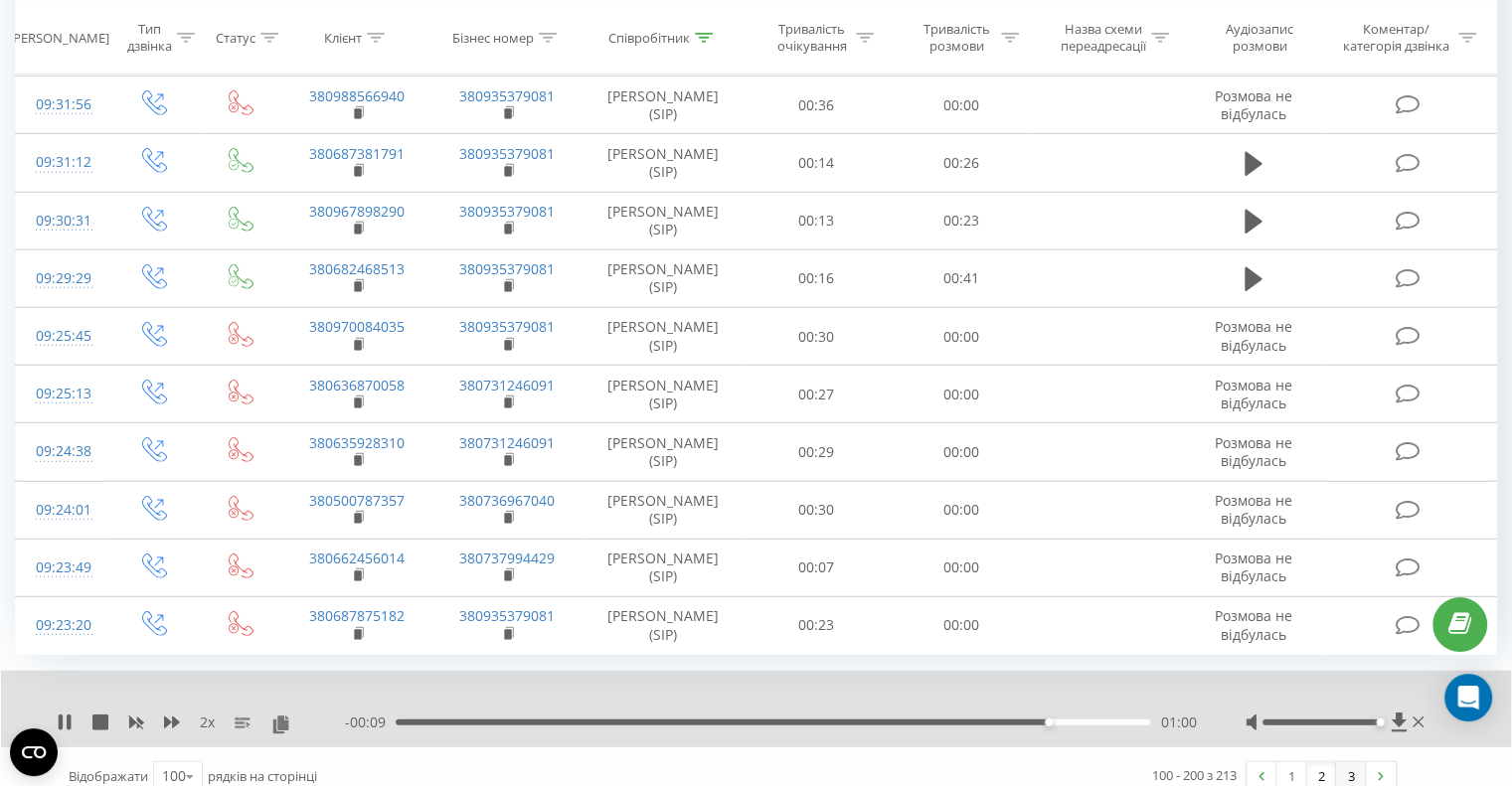 click on "3" at bounding box center (1351, 776) 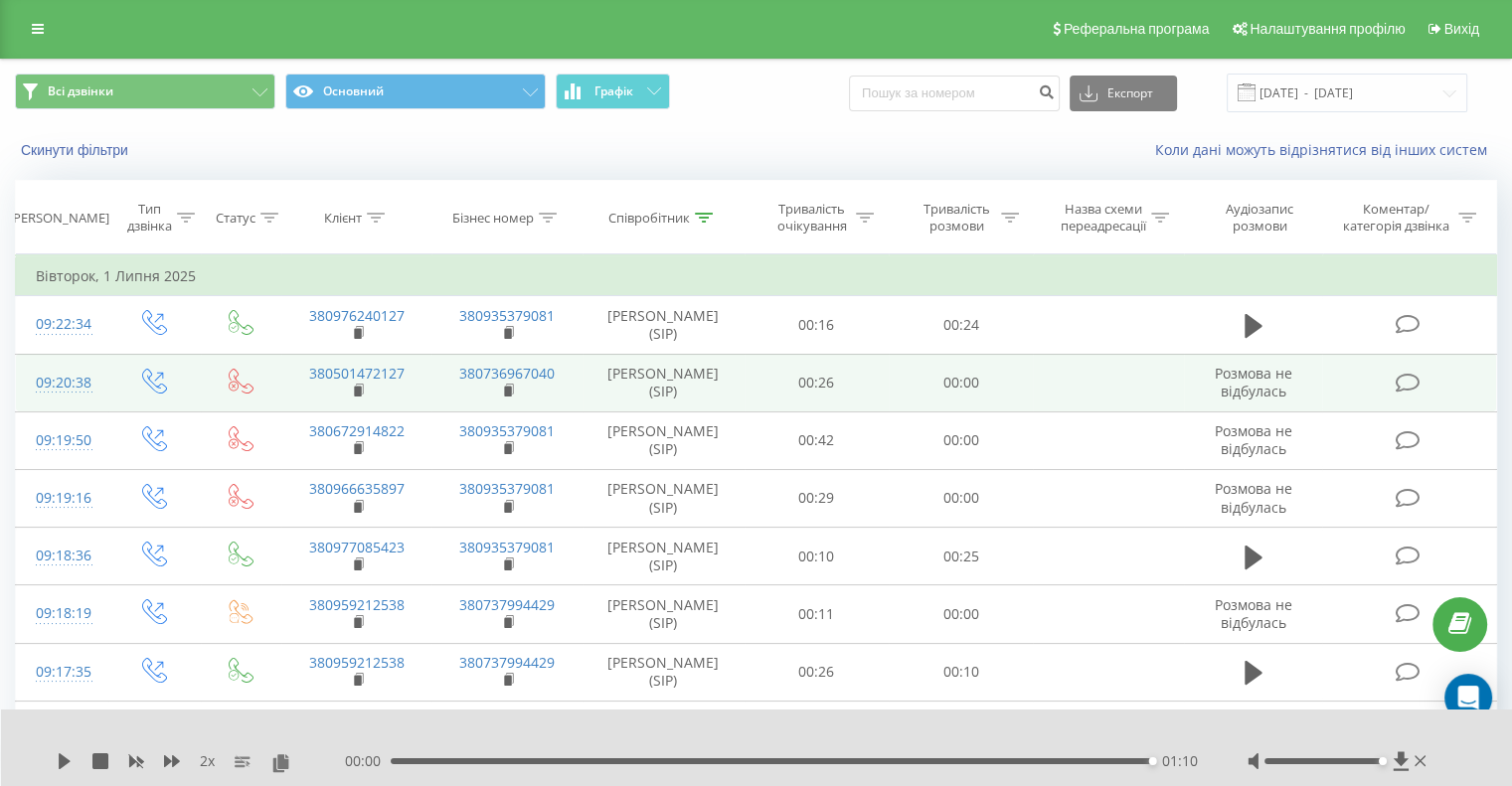 scroll, scrollTop: 0, scrollLeft: 0, axis: both 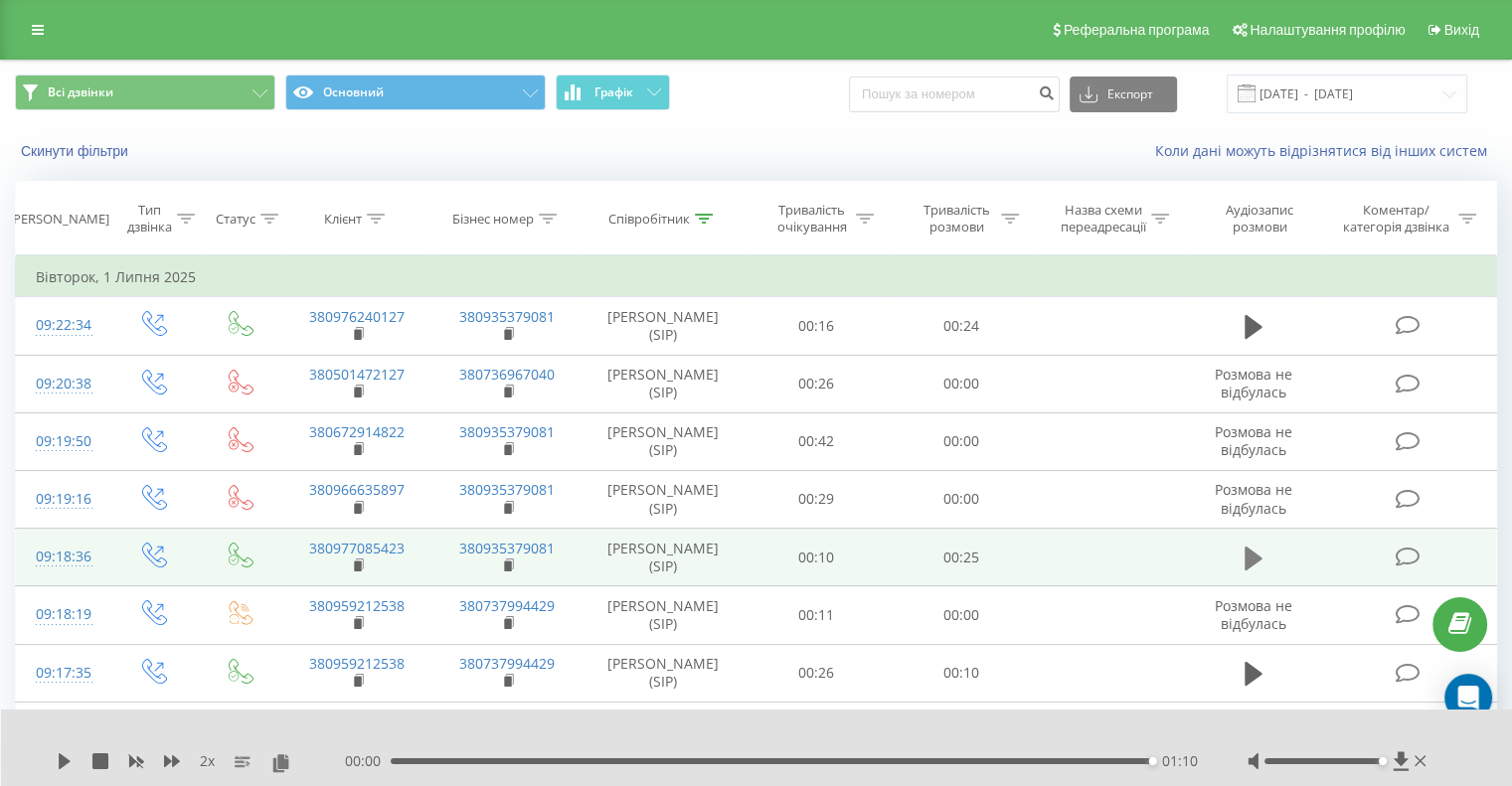 click at bounding box center (1254, 558) 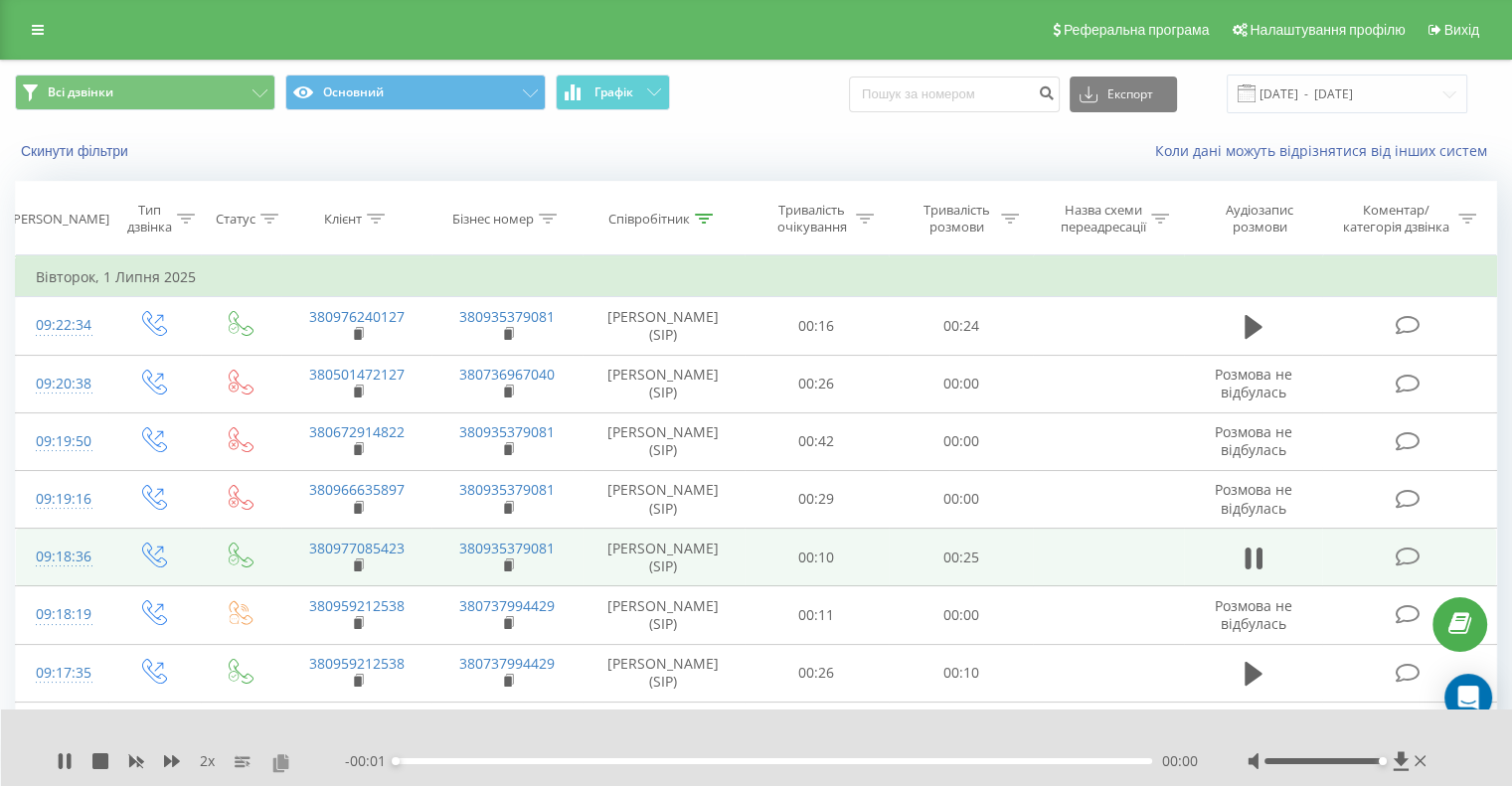 click at bounding box center [280, 762] 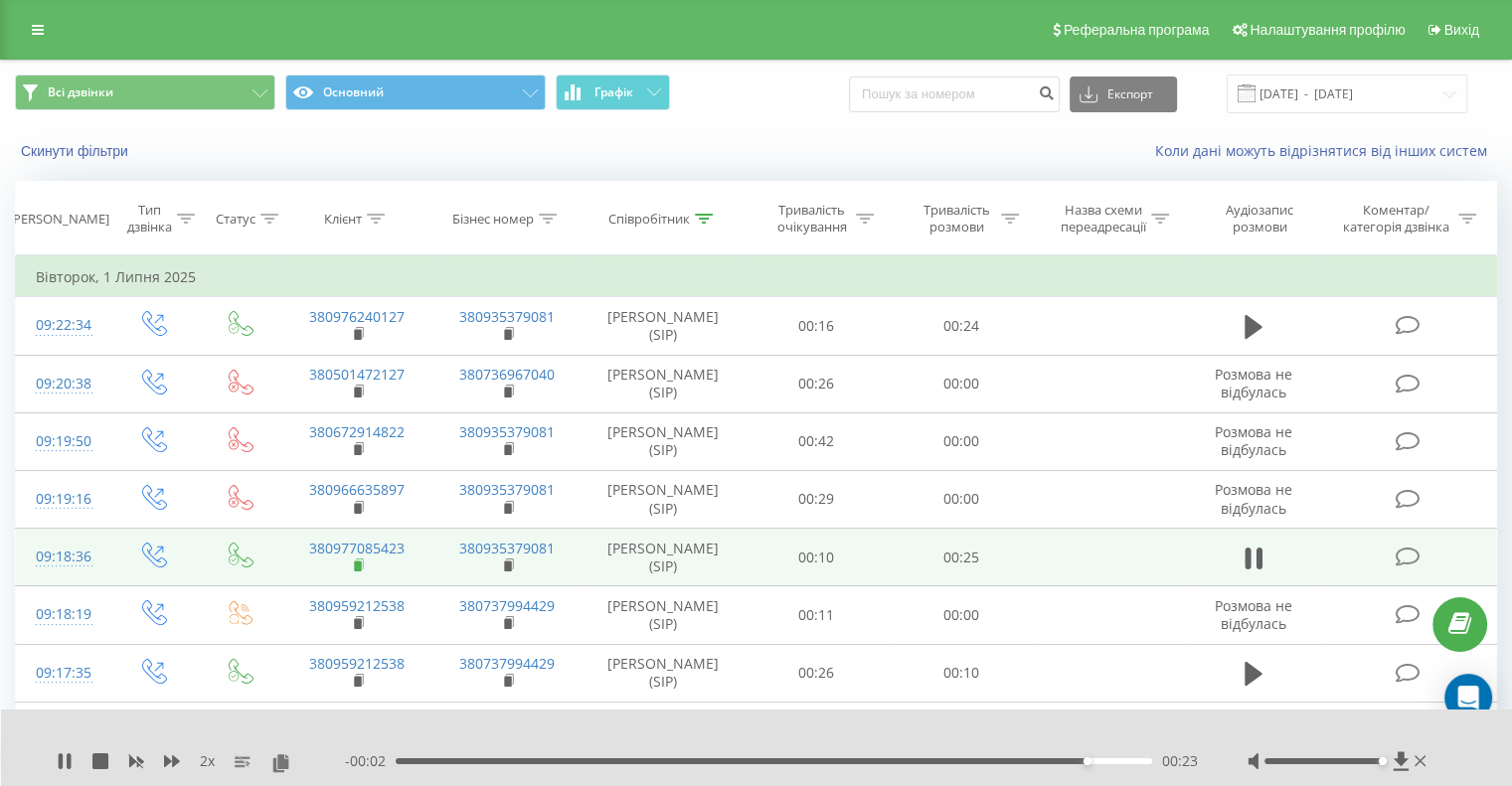 click 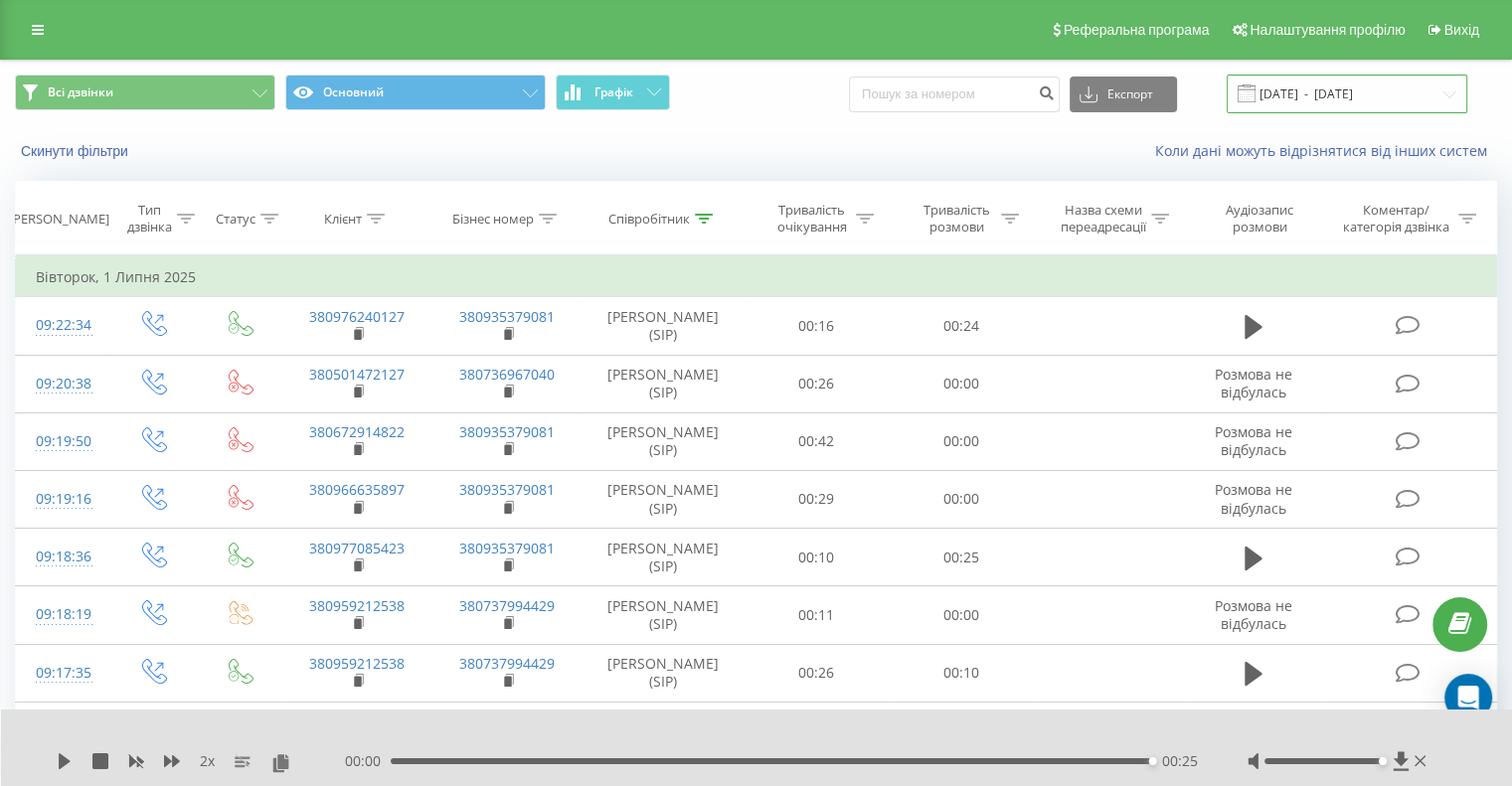 click on "[DATE]  -  [DATE]" at bounding box center (1347, 93) 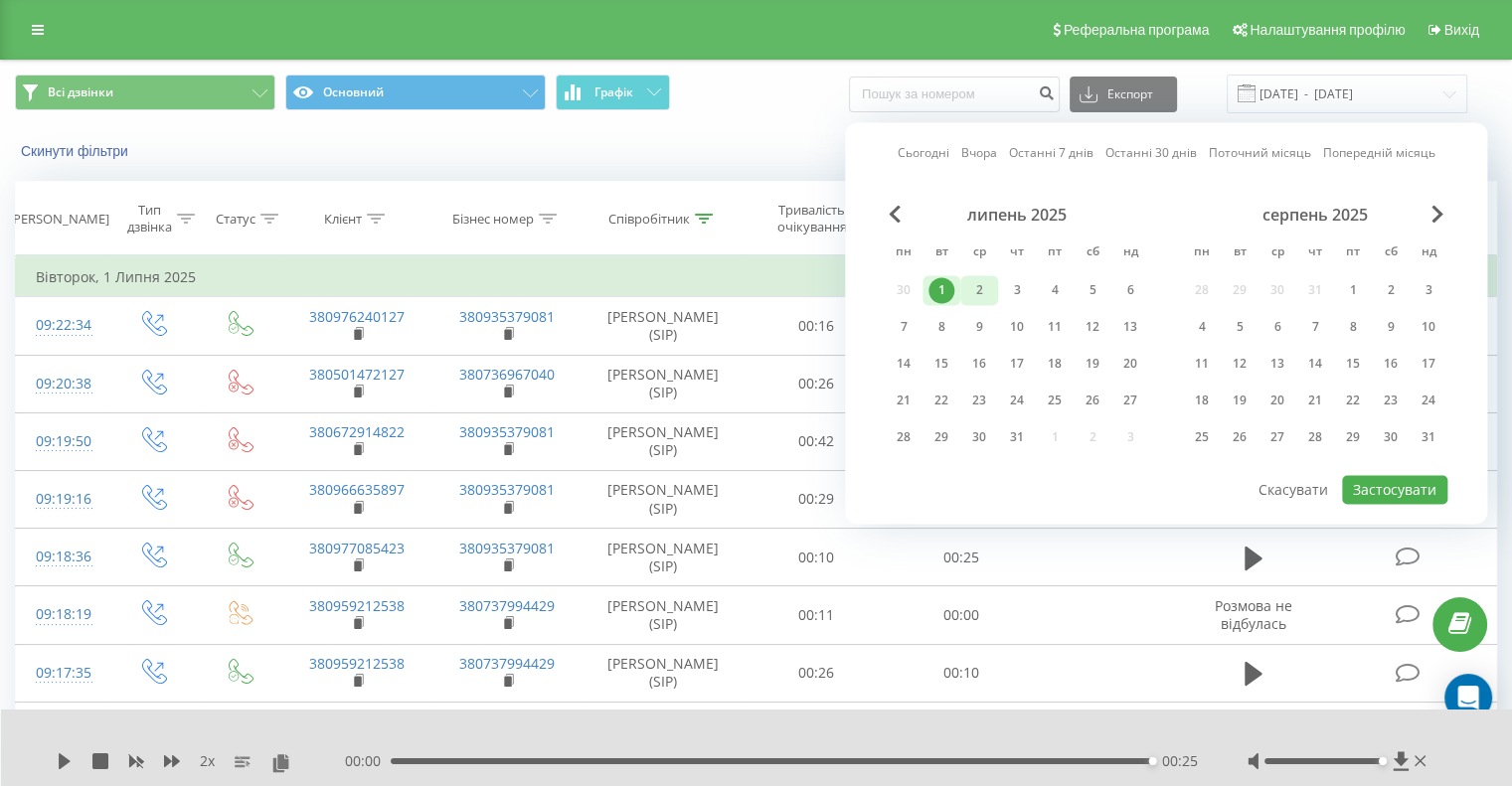 click on "2" at bounding box center [979, 290] 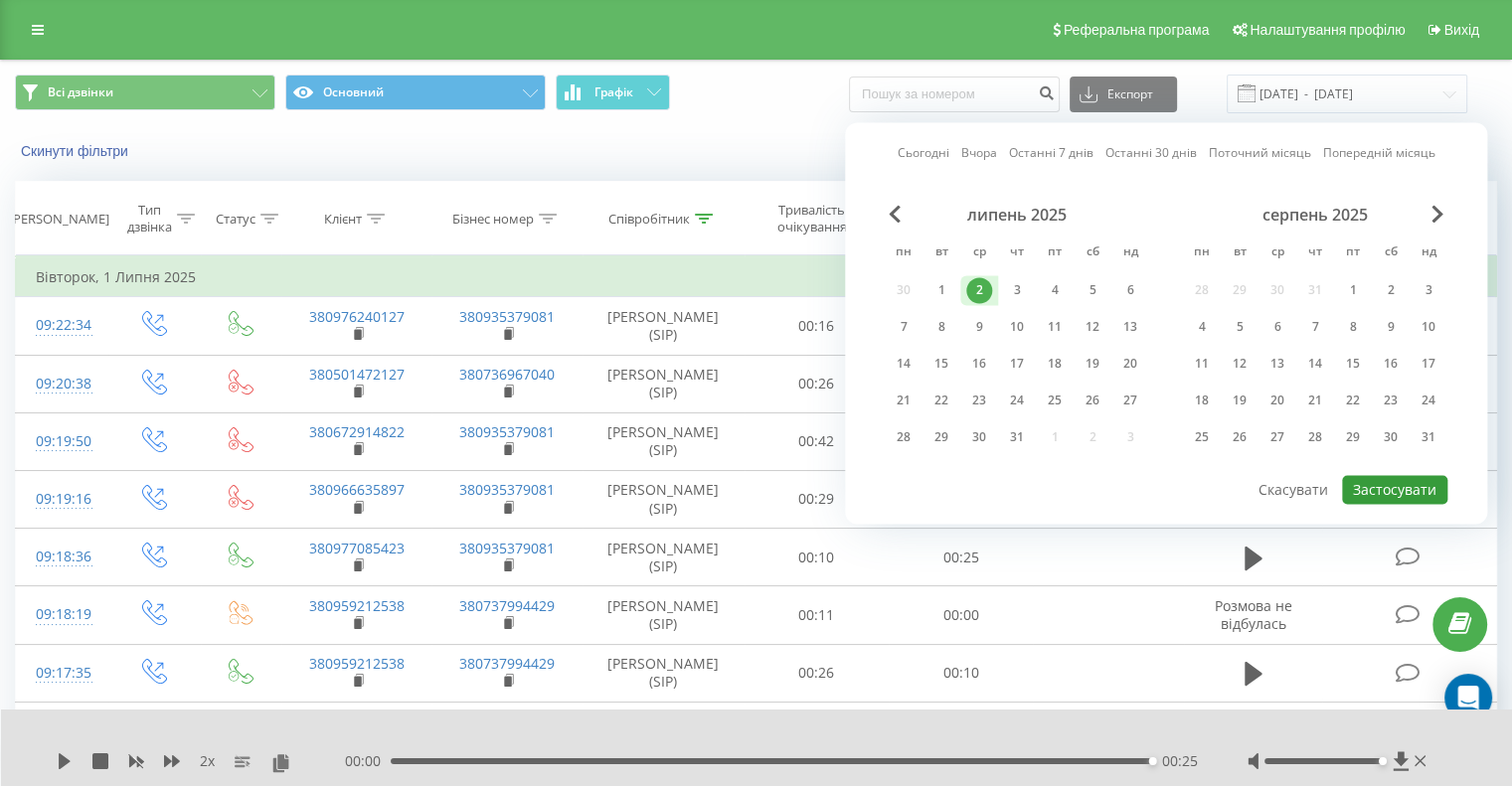 click on "Застосувати" at bounding box center [1395, 489] 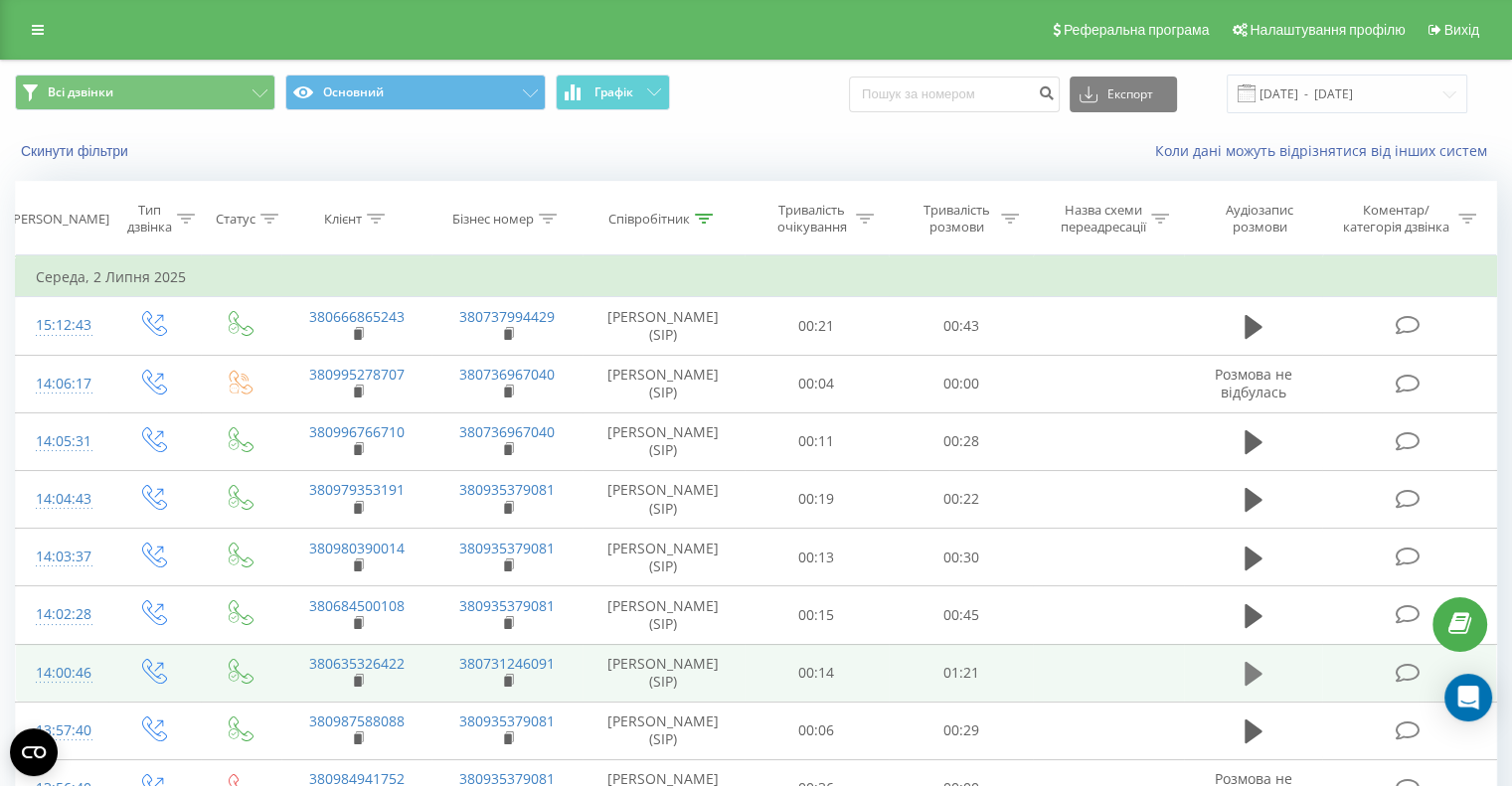click 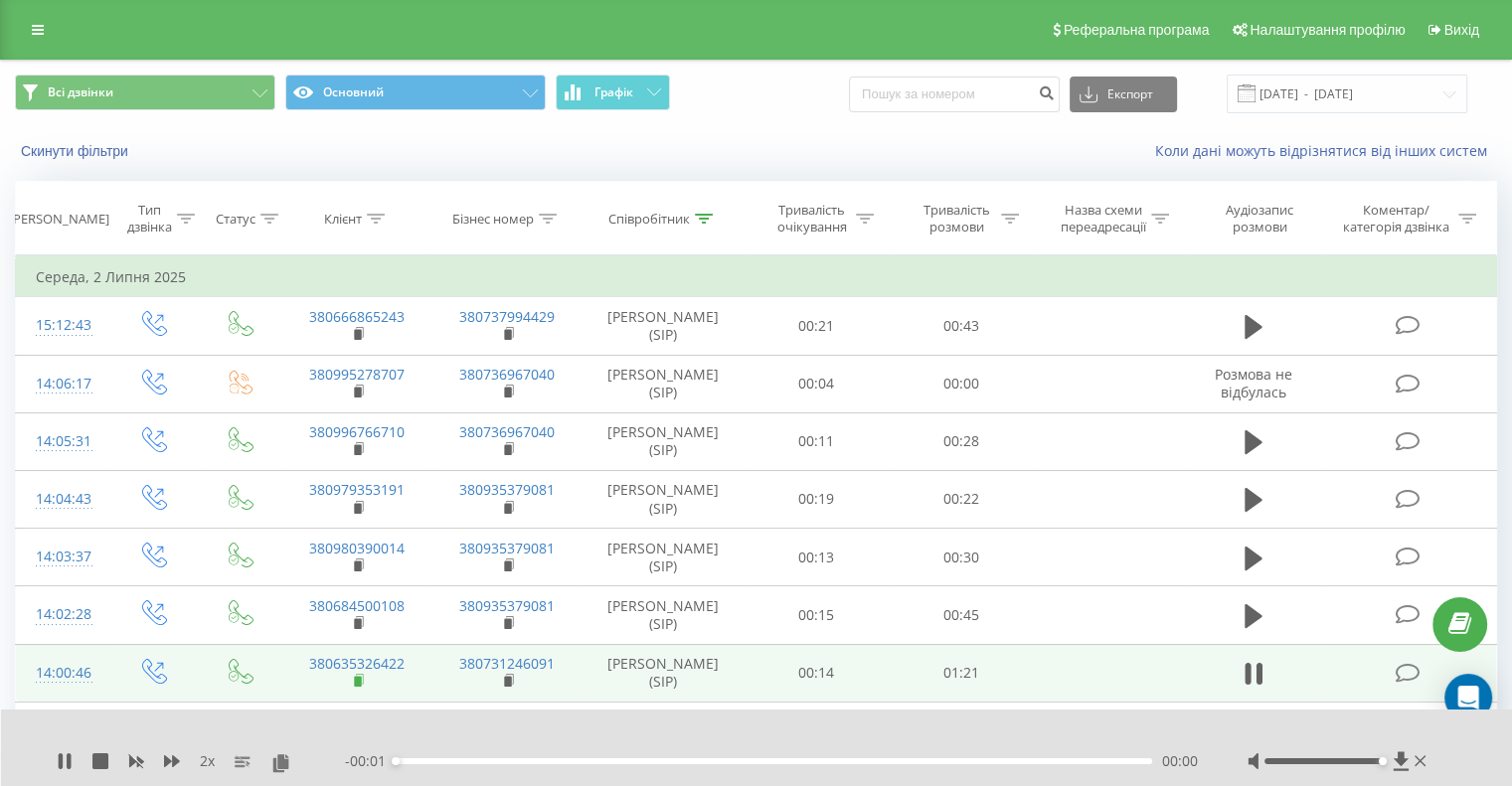 click 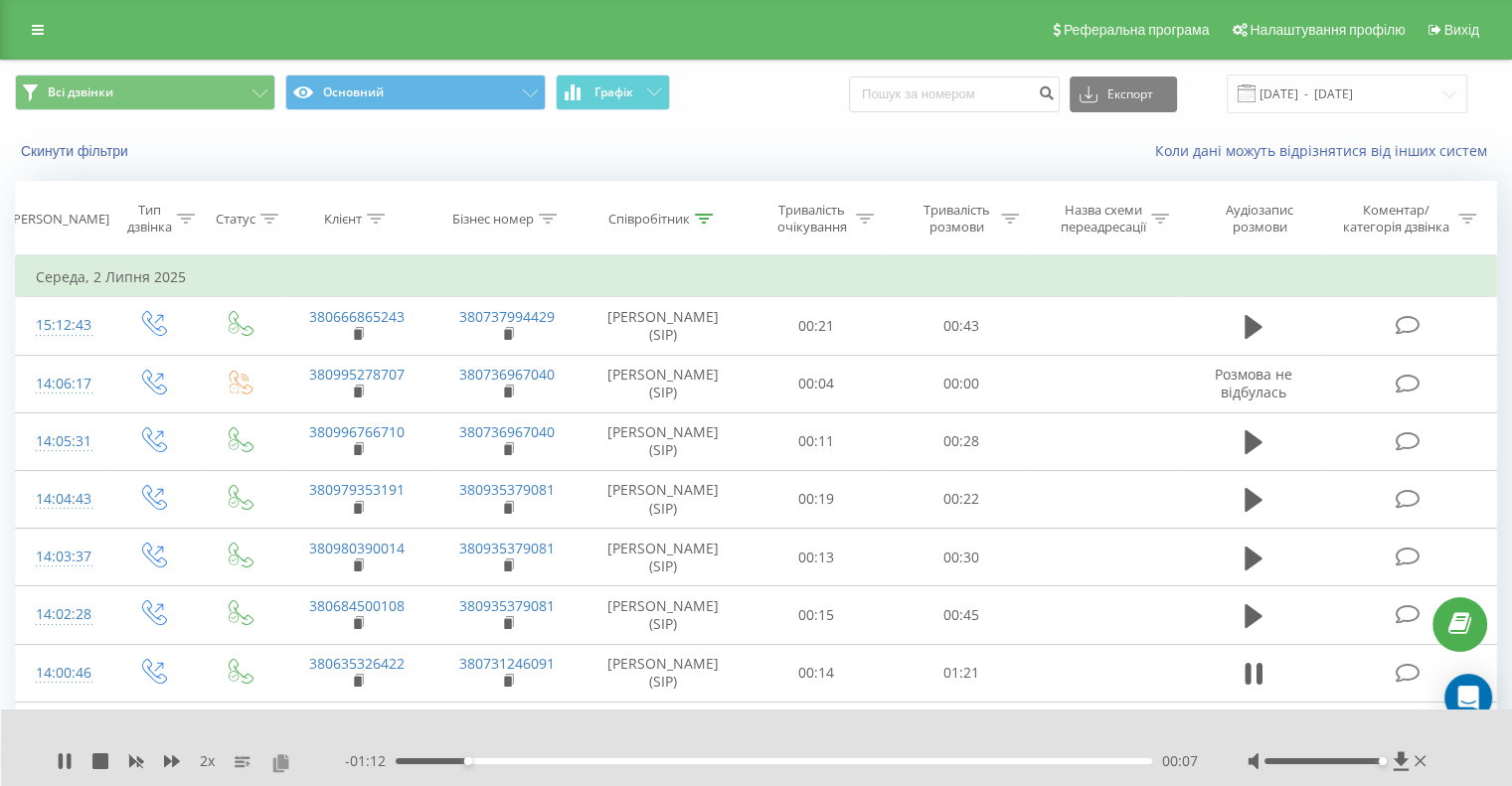 click at bounding box center [280, 762] 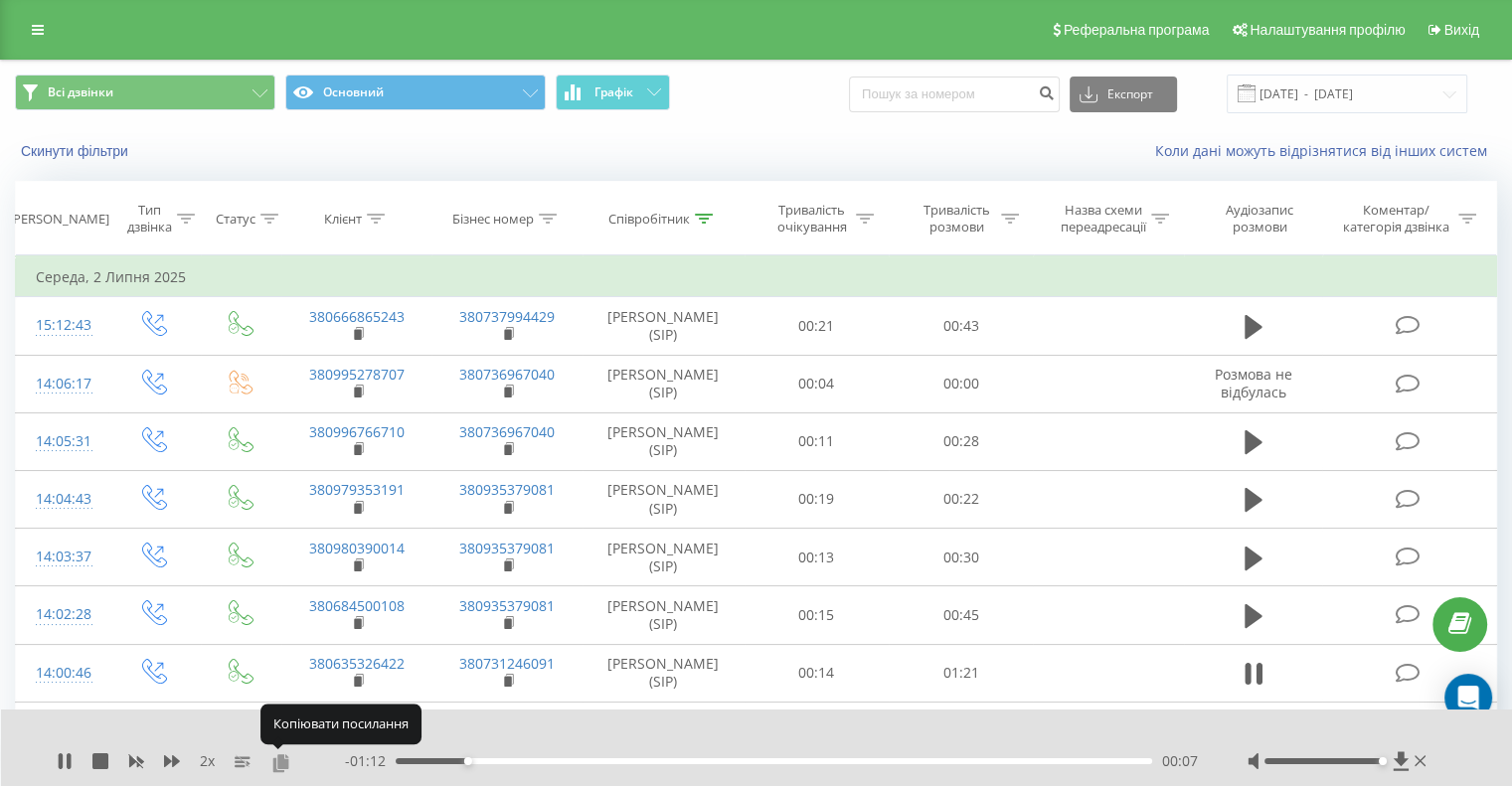 click at bounding box center [280, 762] 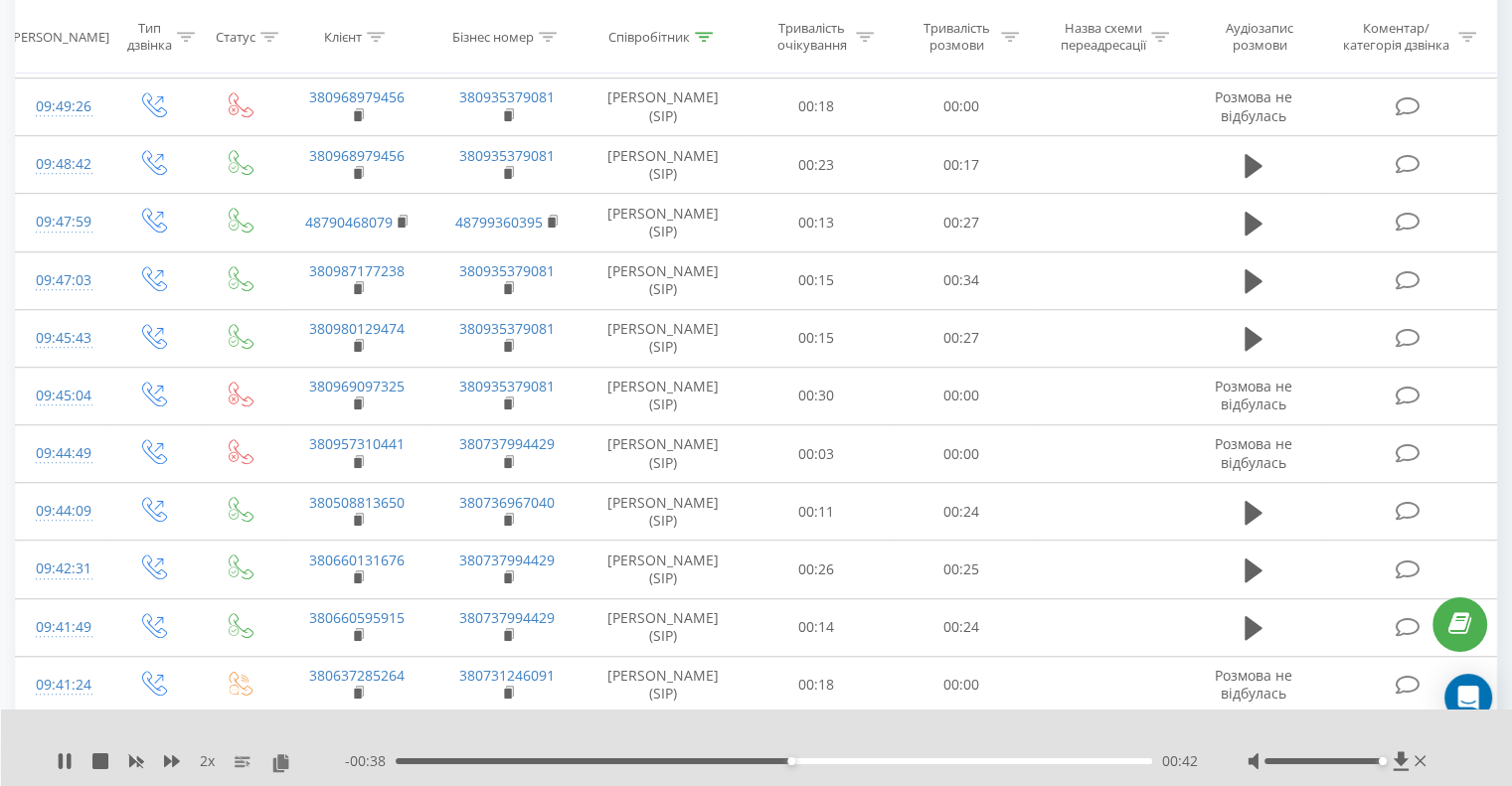 scroll, scrollTop: 1327, scrollLeft: 0, axis: vertical 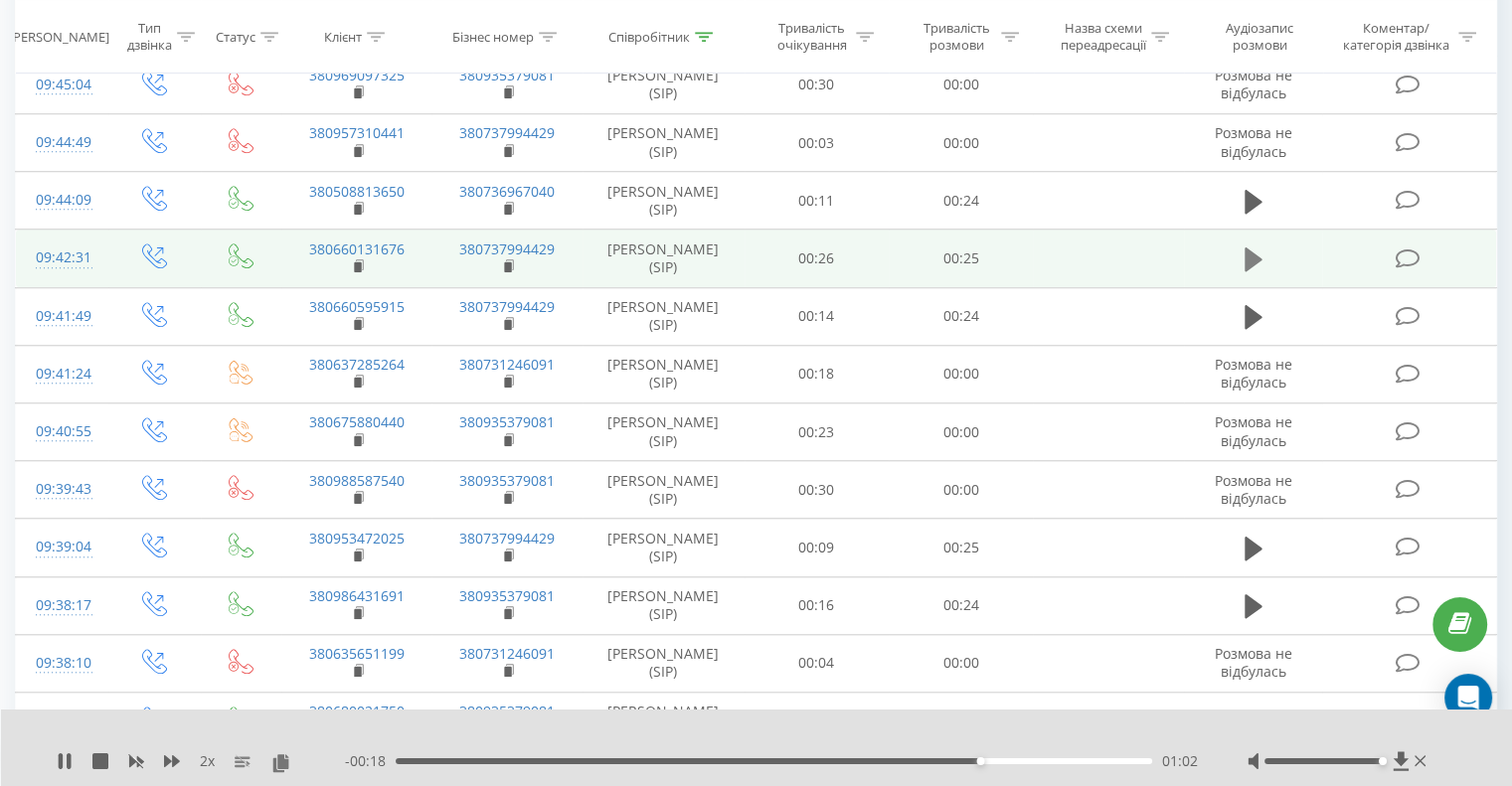 click 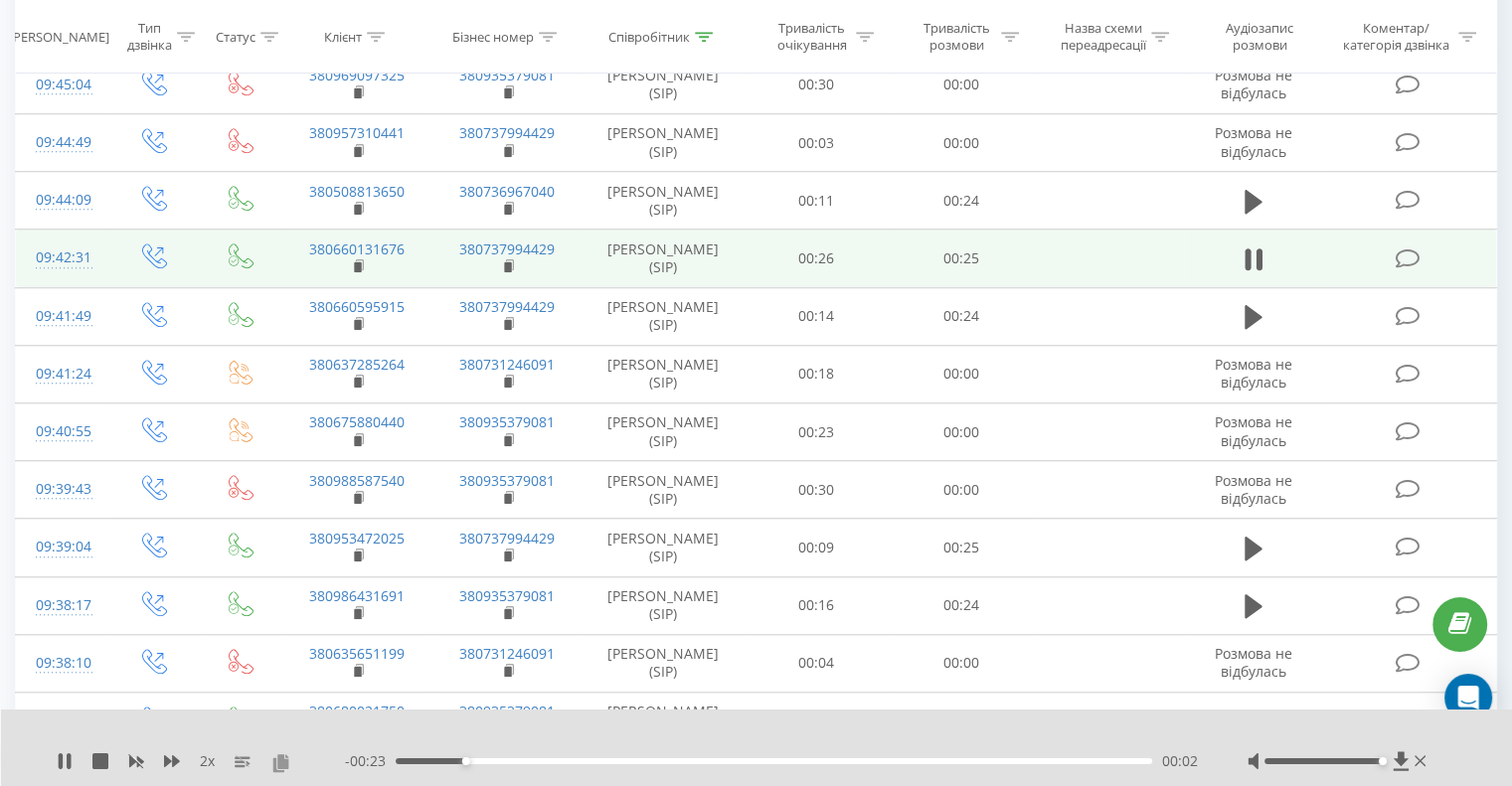 click at bounding box center (280, 762) 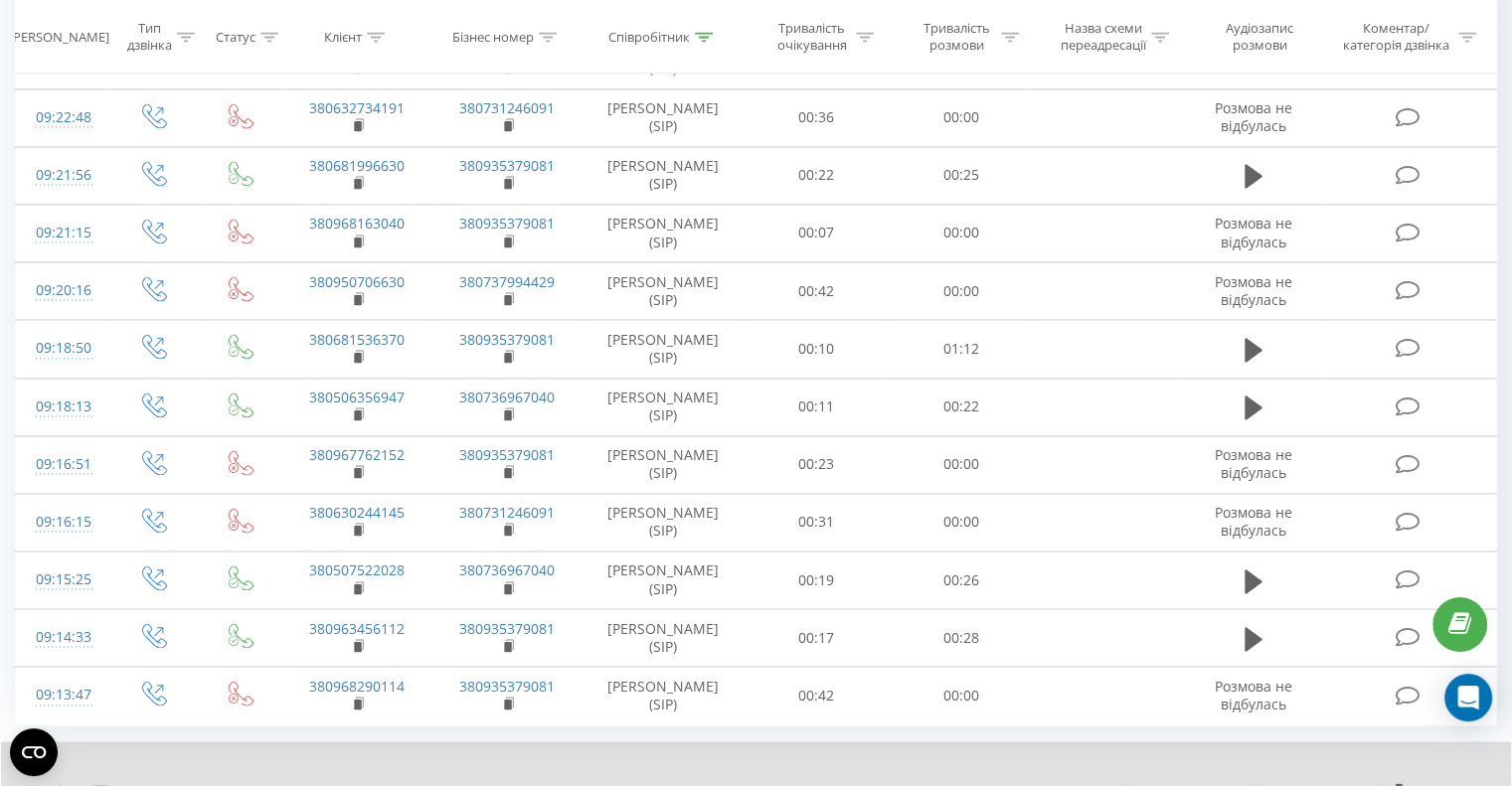 scroll, scrollTop: 3119, scrollLeft: 0, axis: vertical 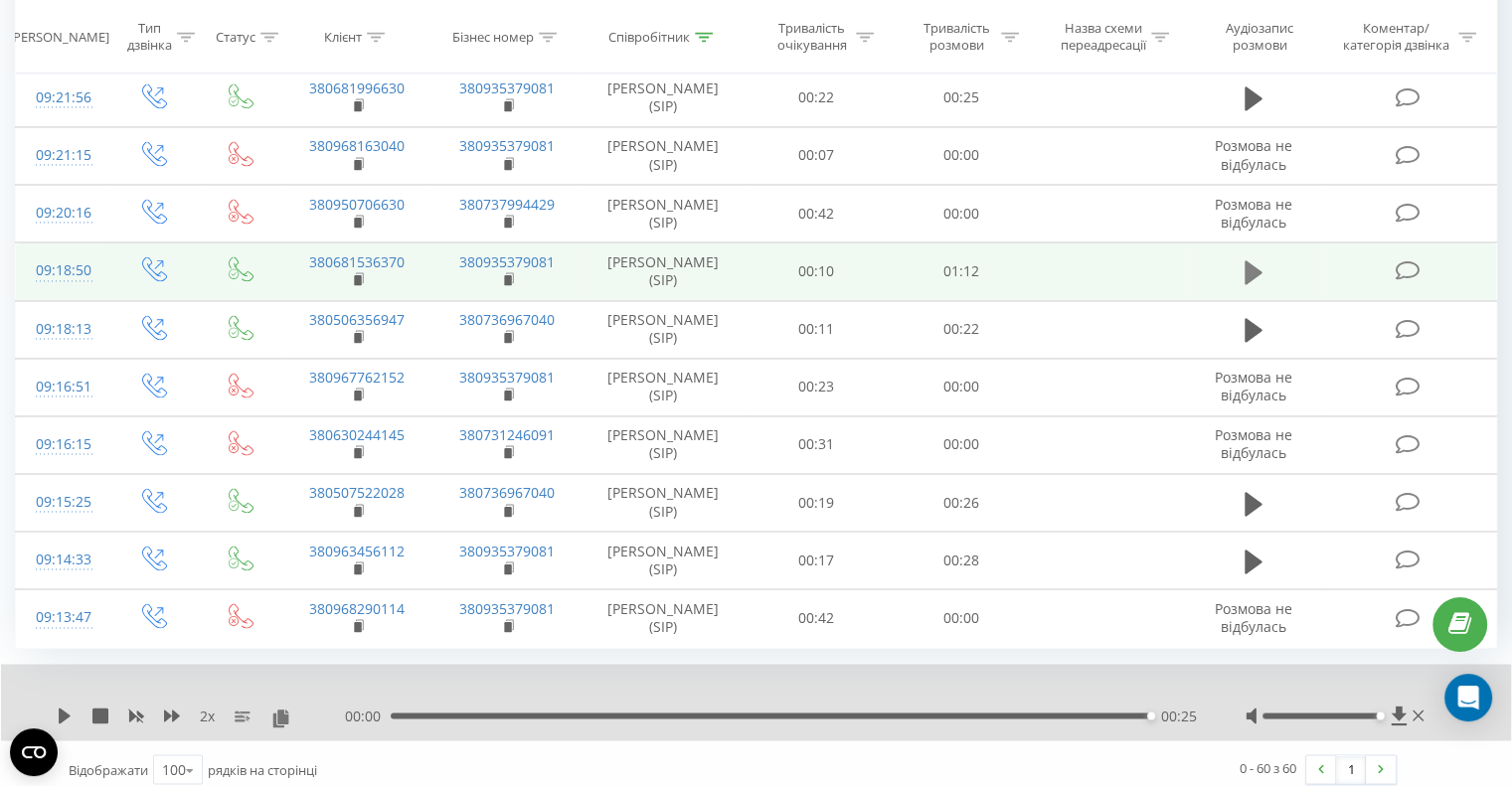 click 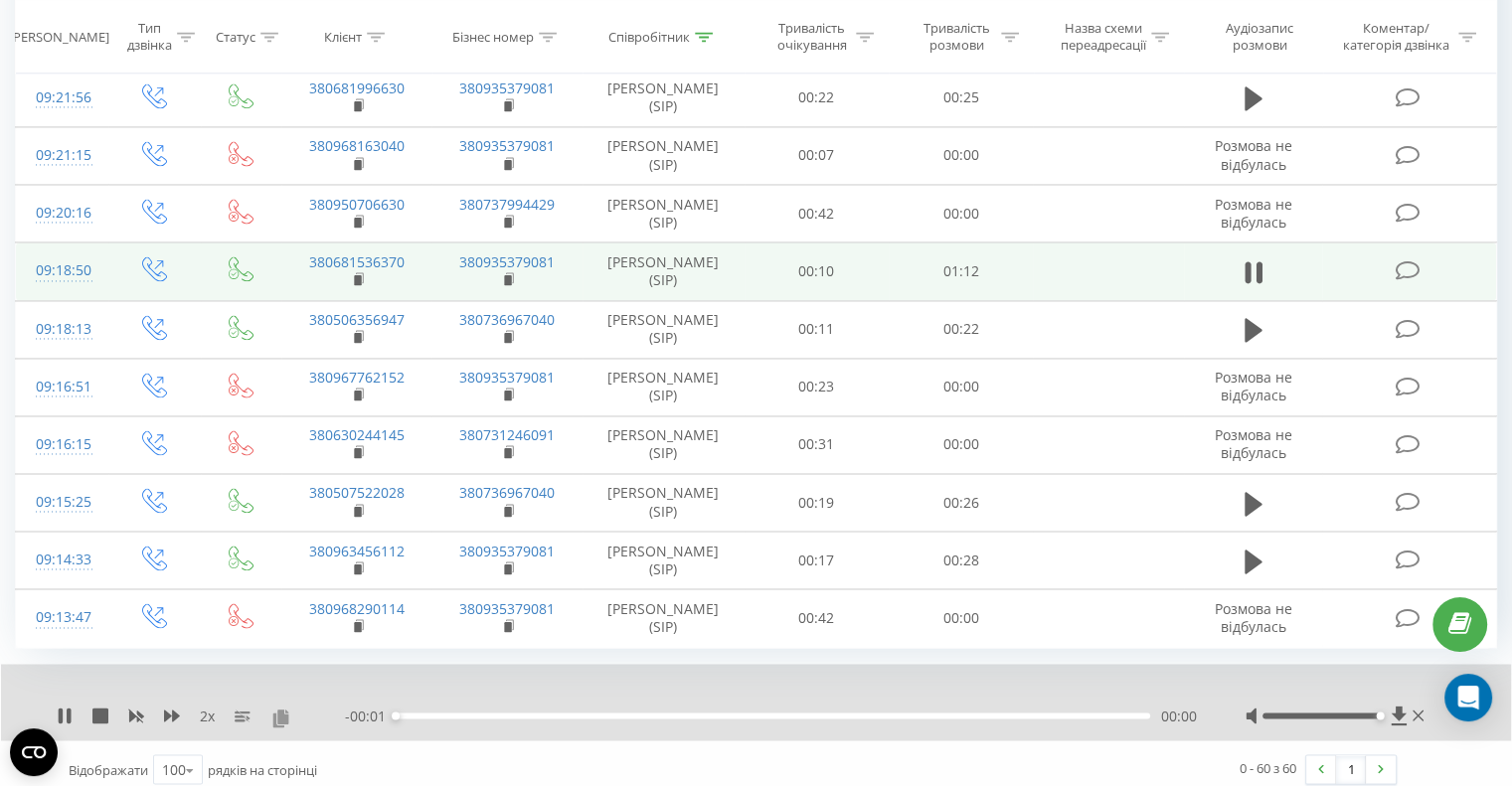 click at bounding box center [280, 716] 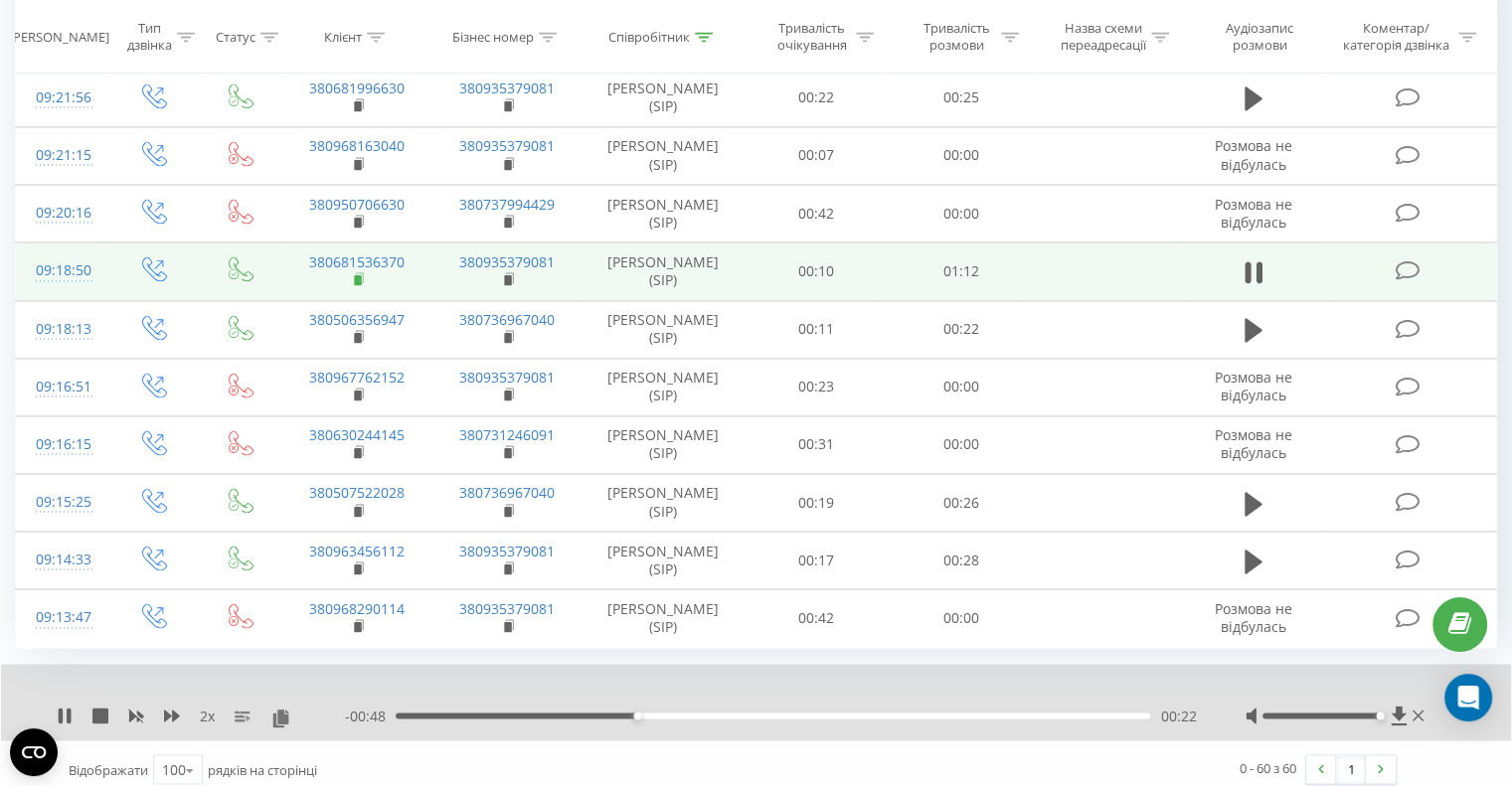 click 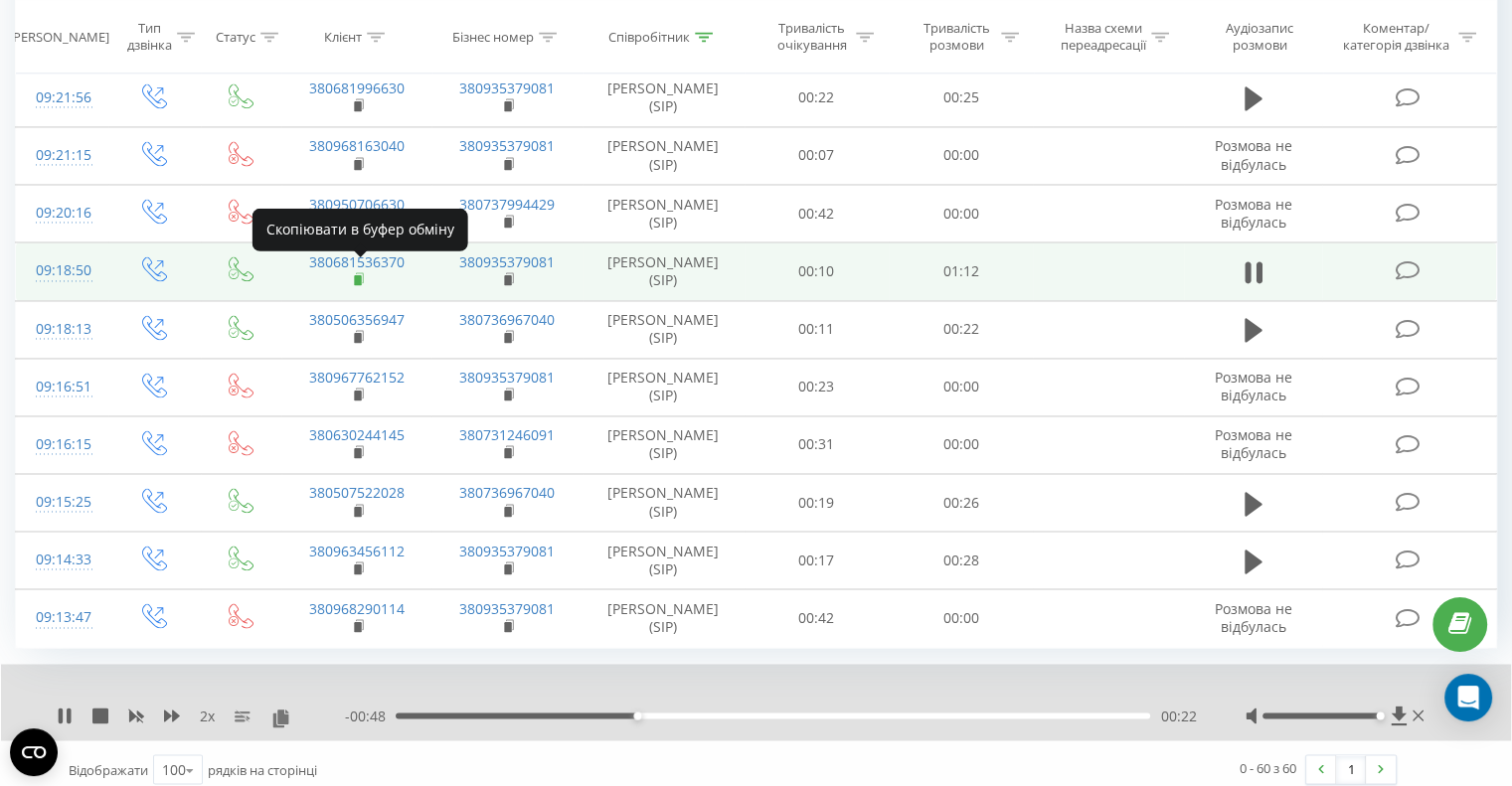 click 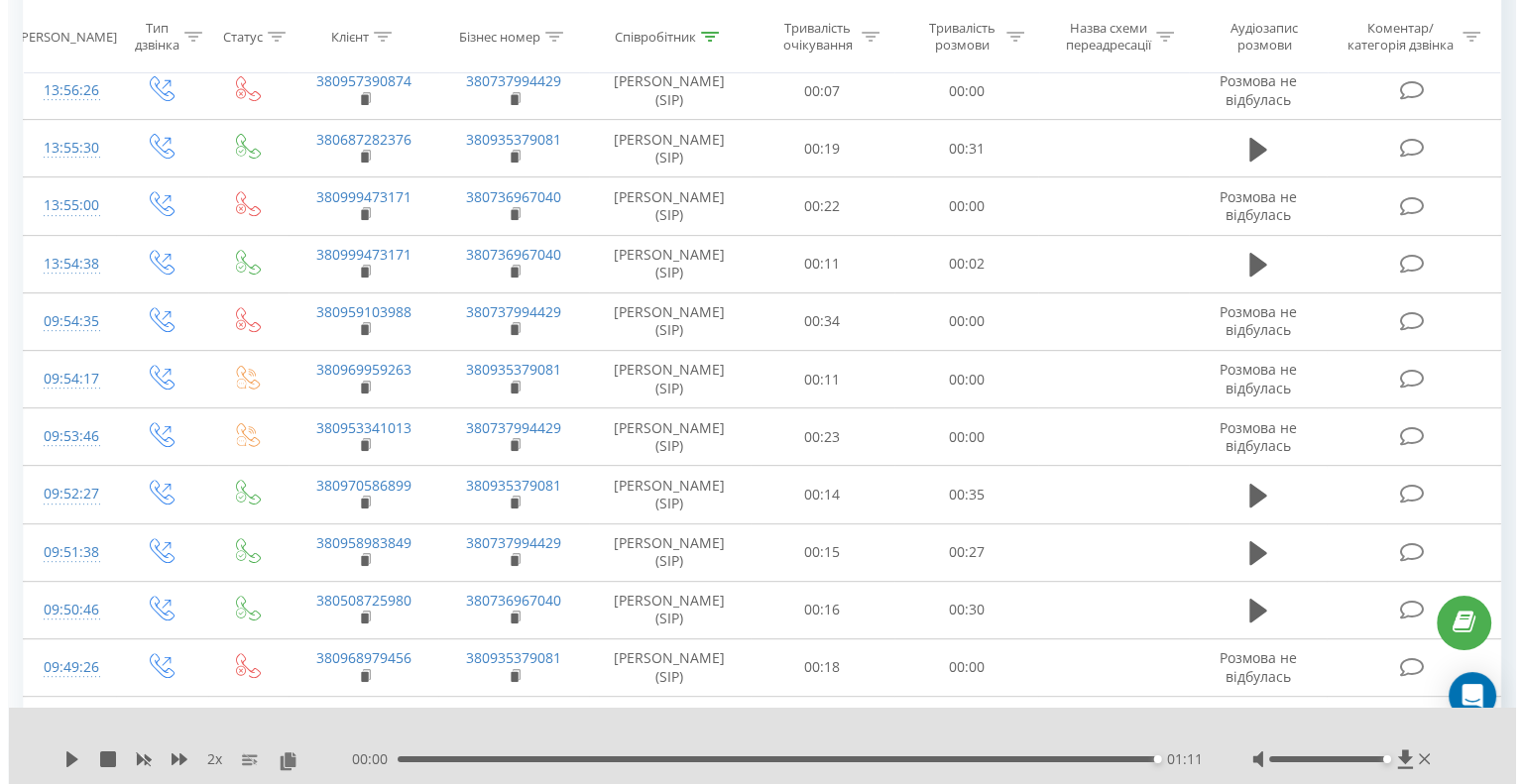scroll, scrollTop: 0, scrollLeft: 0, axis: both 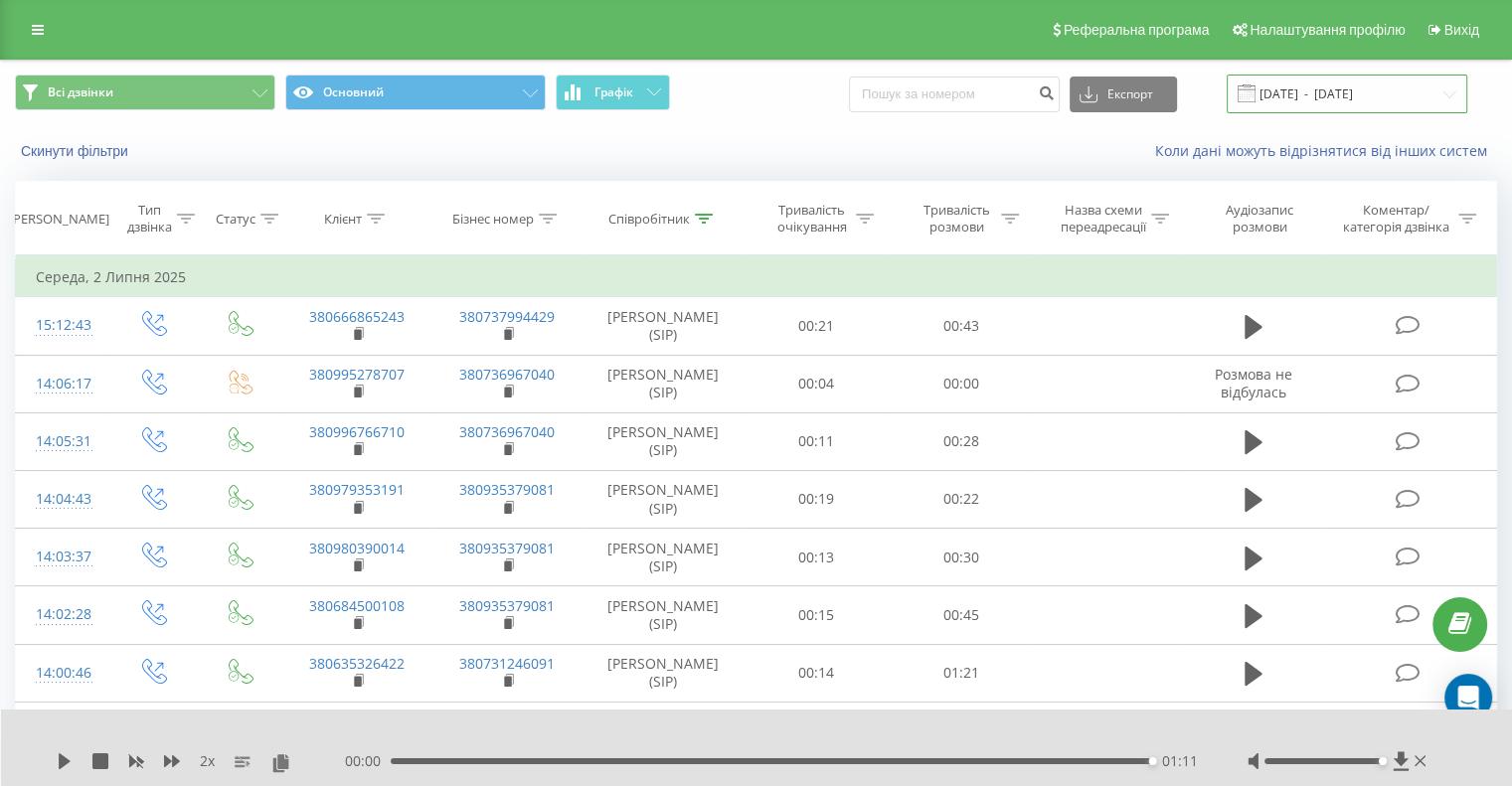 click on "[DATE]  -  [DATE]" at bounding box center (1347, 93) 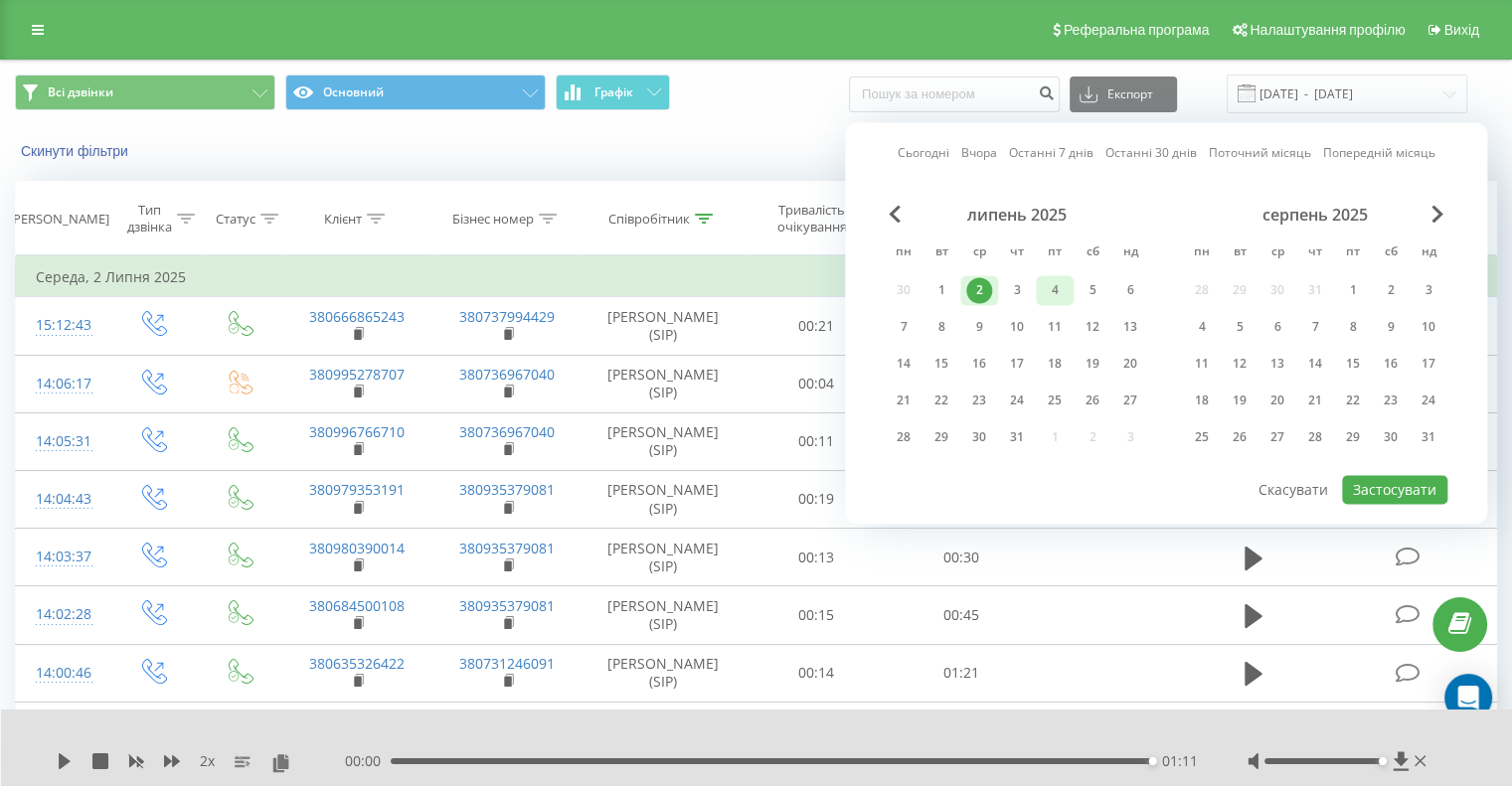 click on "4" at bounding box center [1055, 290] 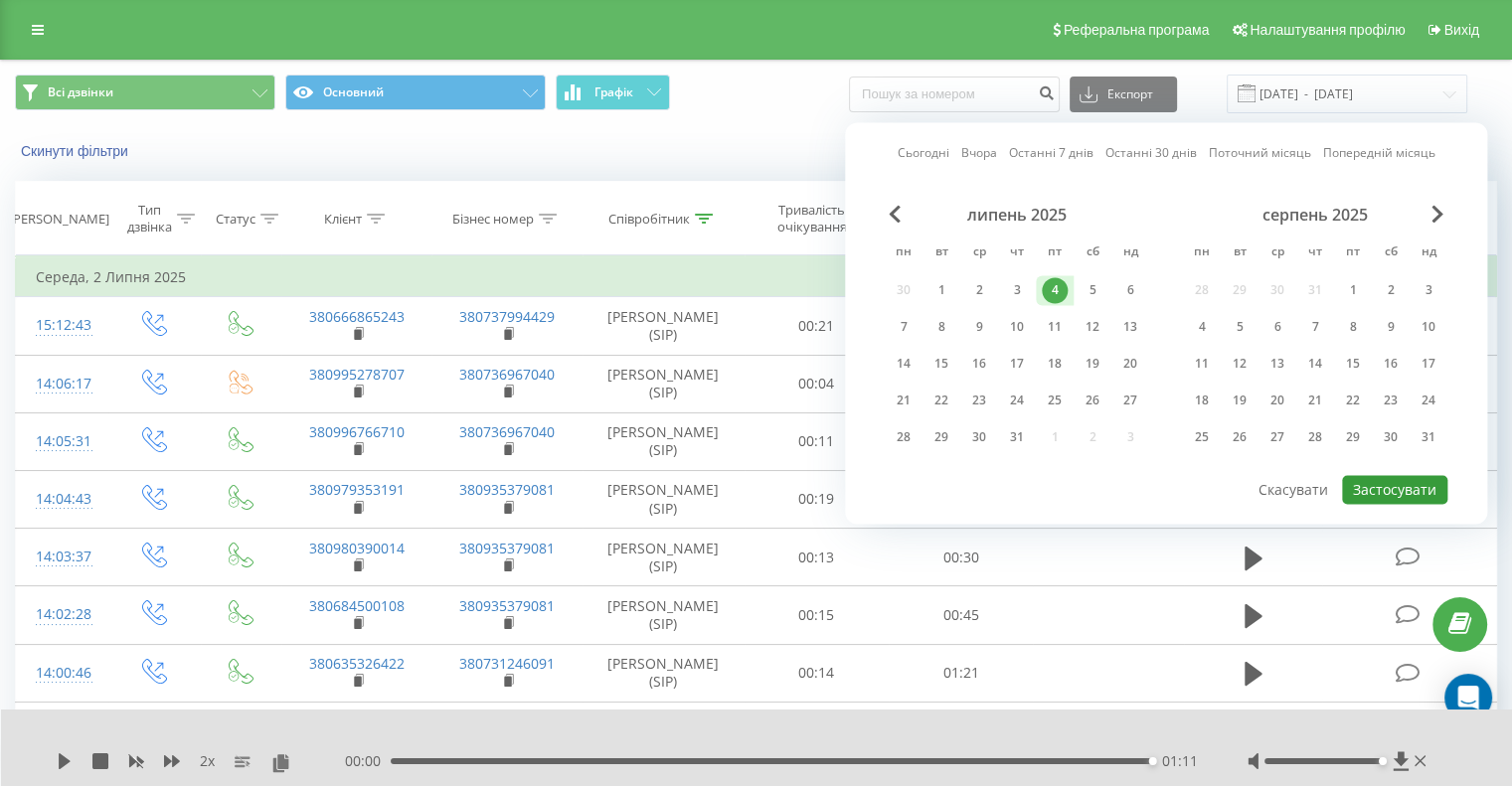 click on "Застосувати" at bounding box center (1395, 489) 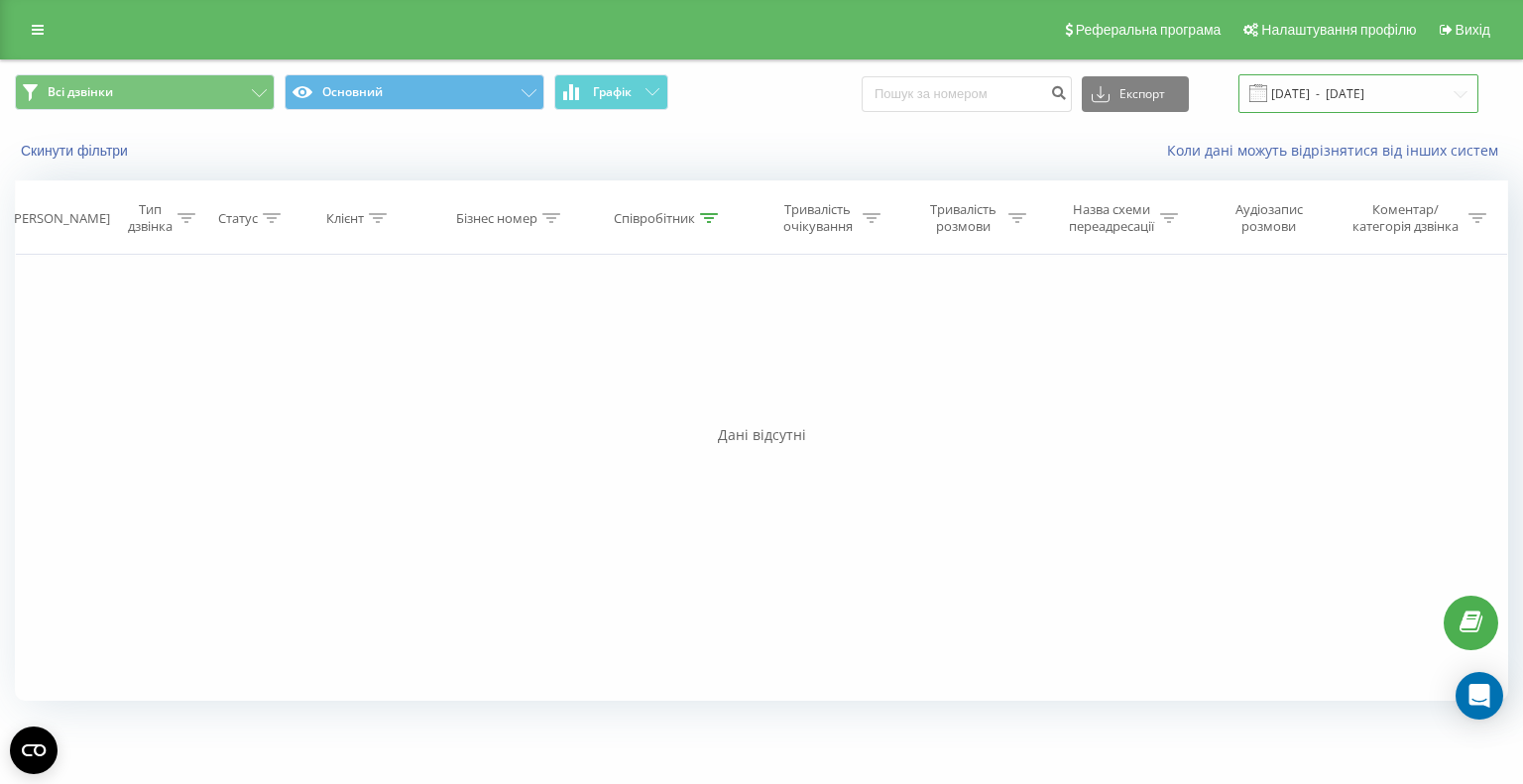 click on "[DATE]  -  [DATE]" at bounding box center (1358, 93) 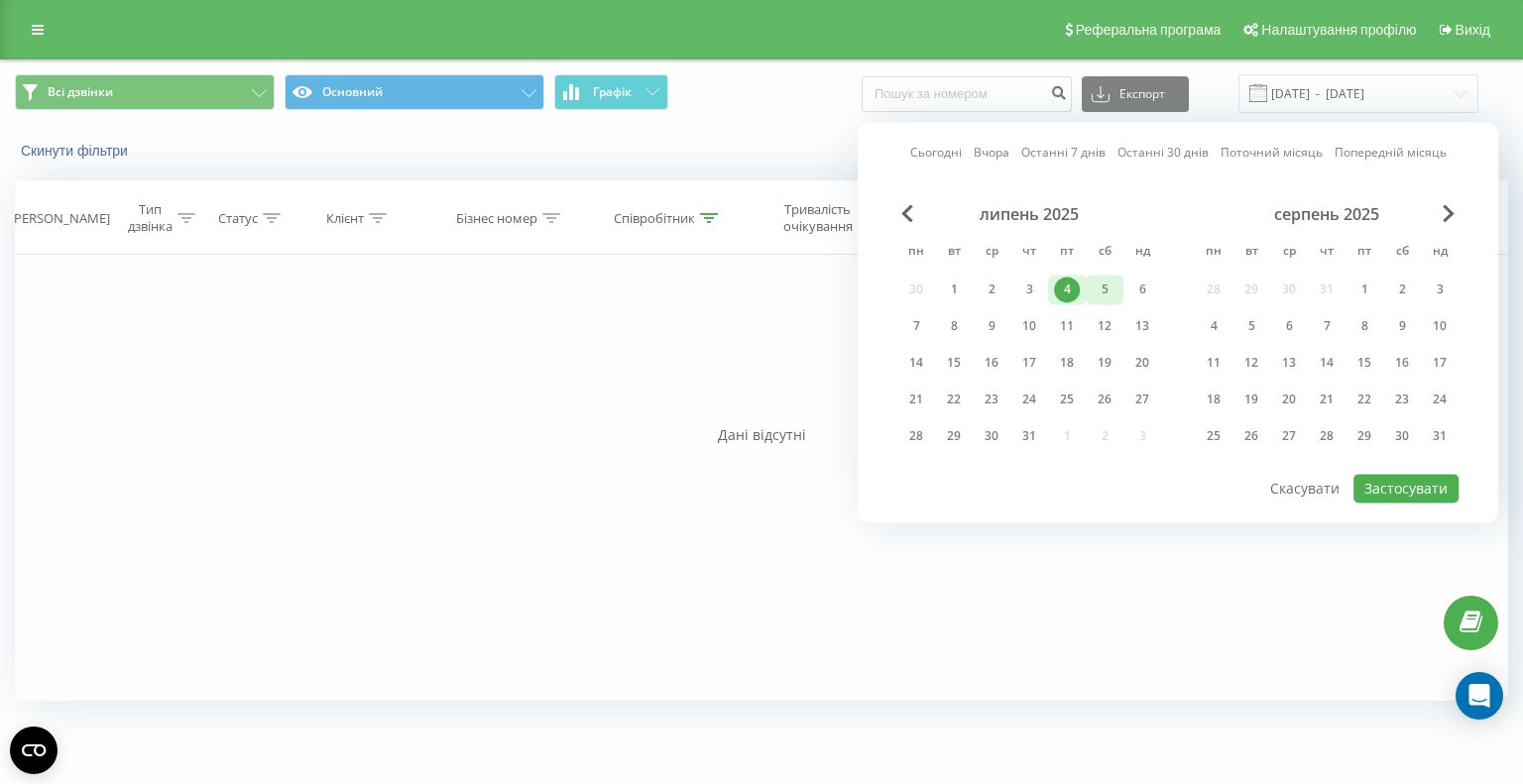 click on "липень 2025 пн вт ср чт пт сб нд 30 1 2 3 4 5 6 7 8 9 10 11 12 13 14 15 16 17 18 19 20 21 22 23 24 25 26 27 28 29 30 31 1 2 3" at bounding box center [1029, 331] 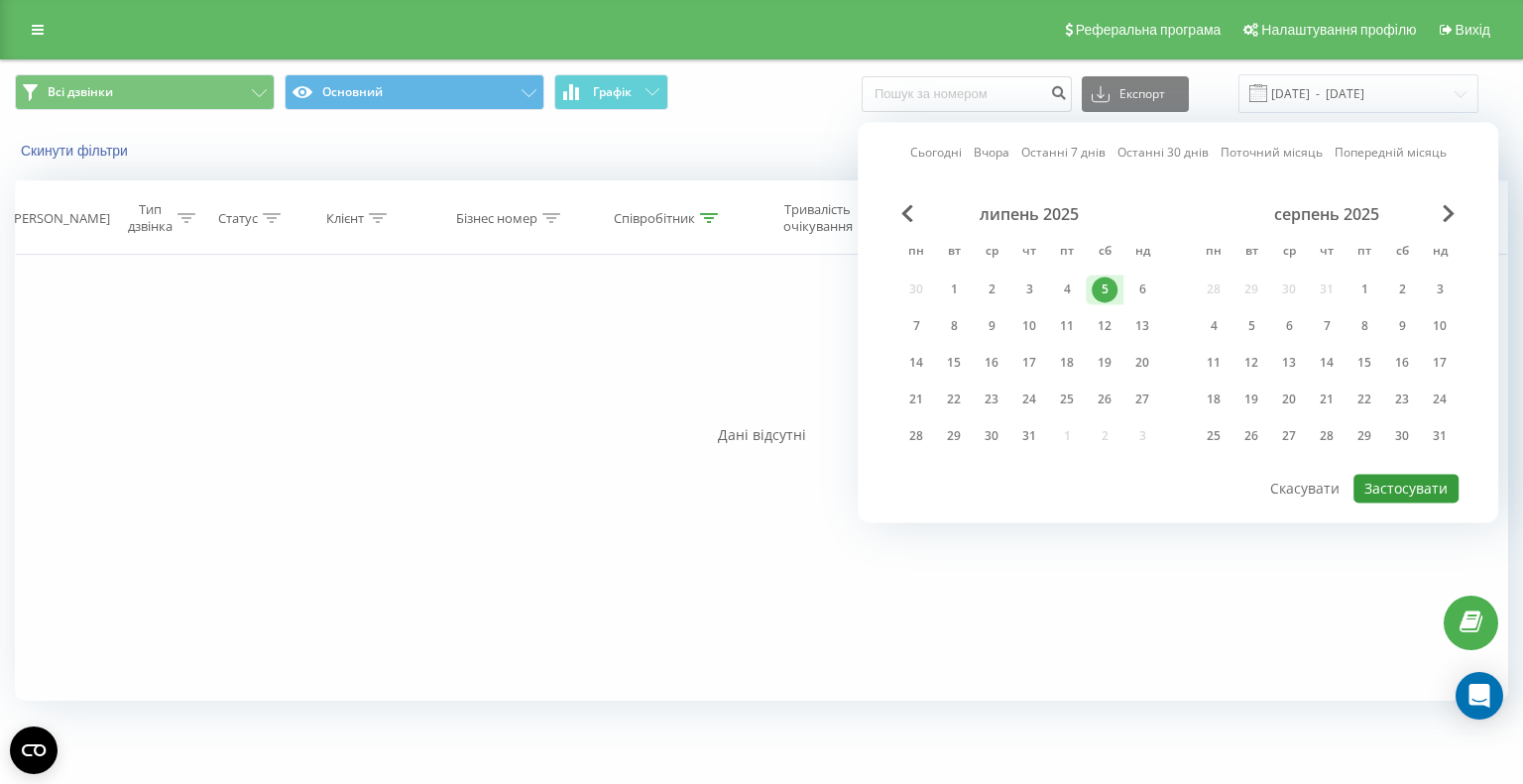 click on "Застосувати" at bounding box center [1406, 488] 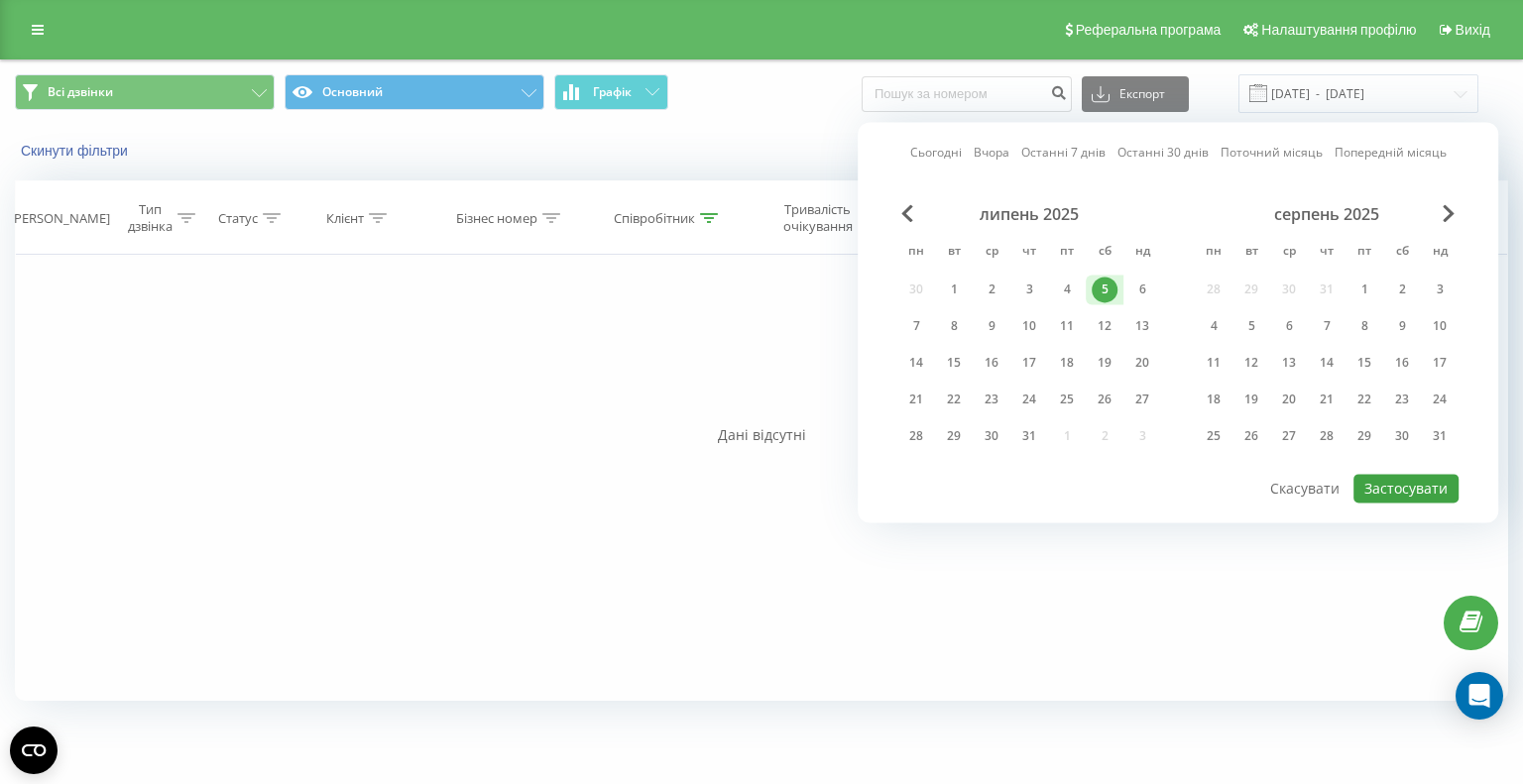 type on "[DATE]  -  [DATE]" 